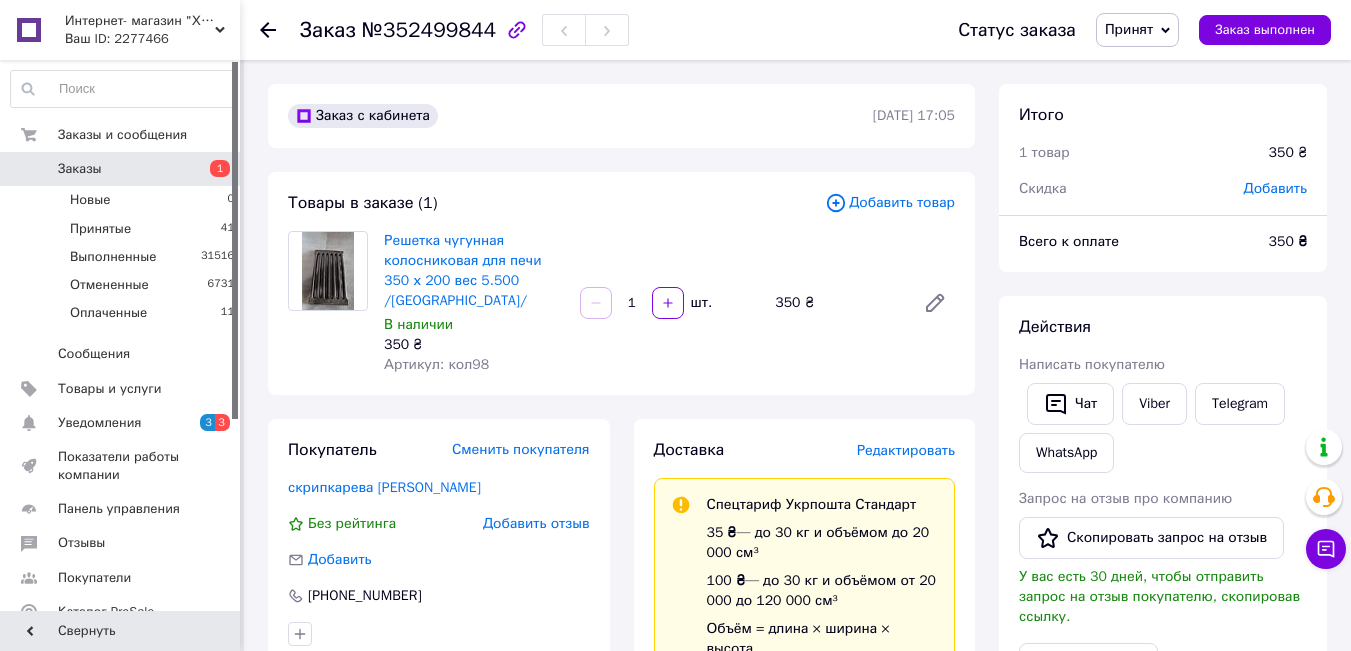 scroll, scrollTop: 373, scrollLeft: 0, axis: vertical 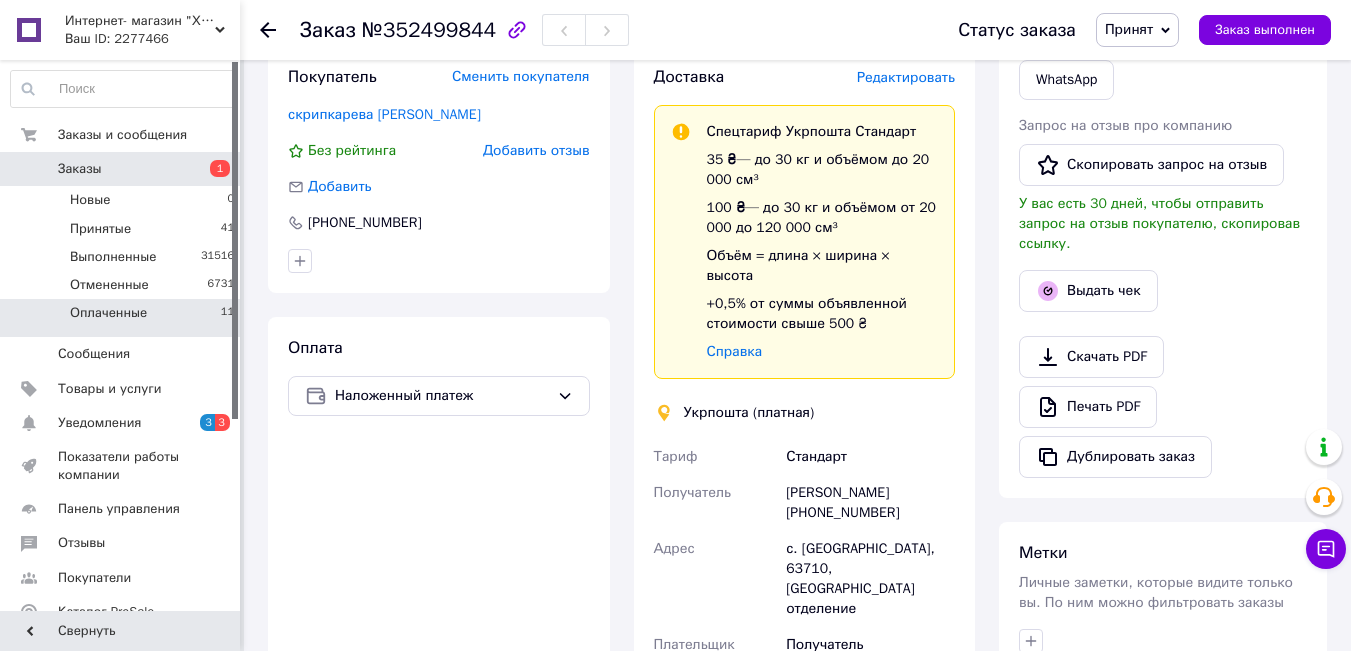 click on "Оплаченные" at bounding box center [108, 313] 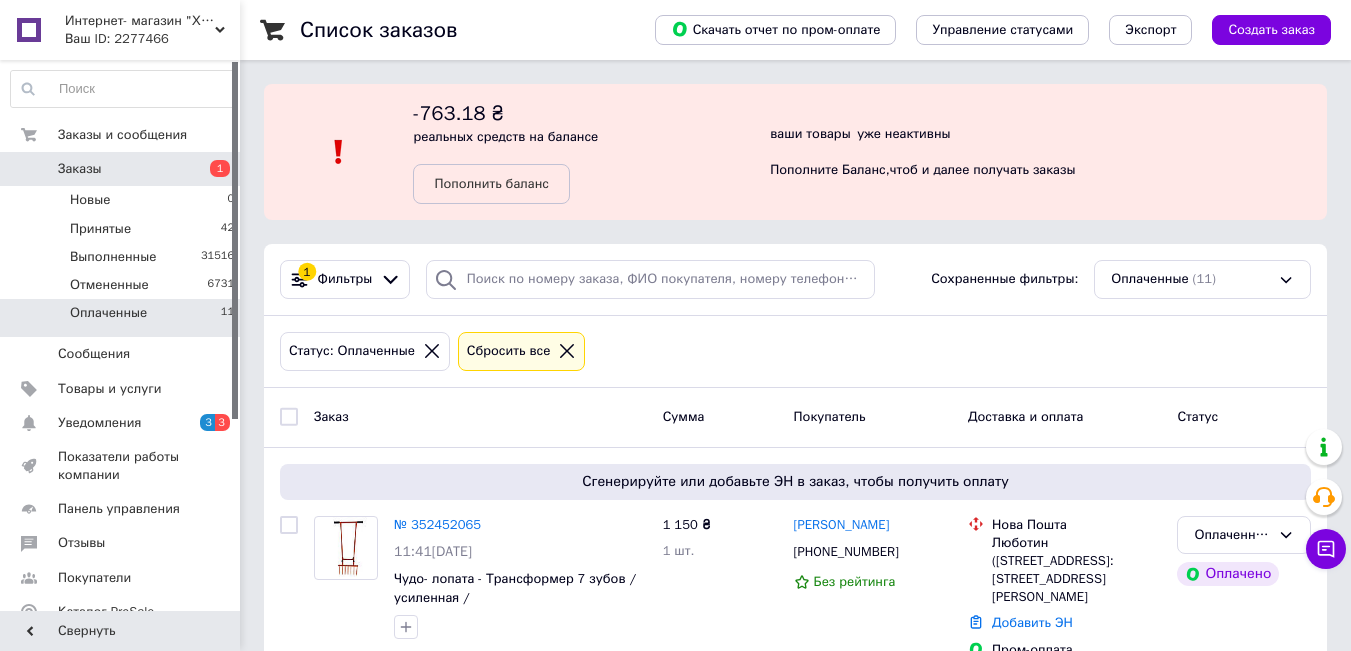 click on "Оплаченные" at bounding box center [108, 313] 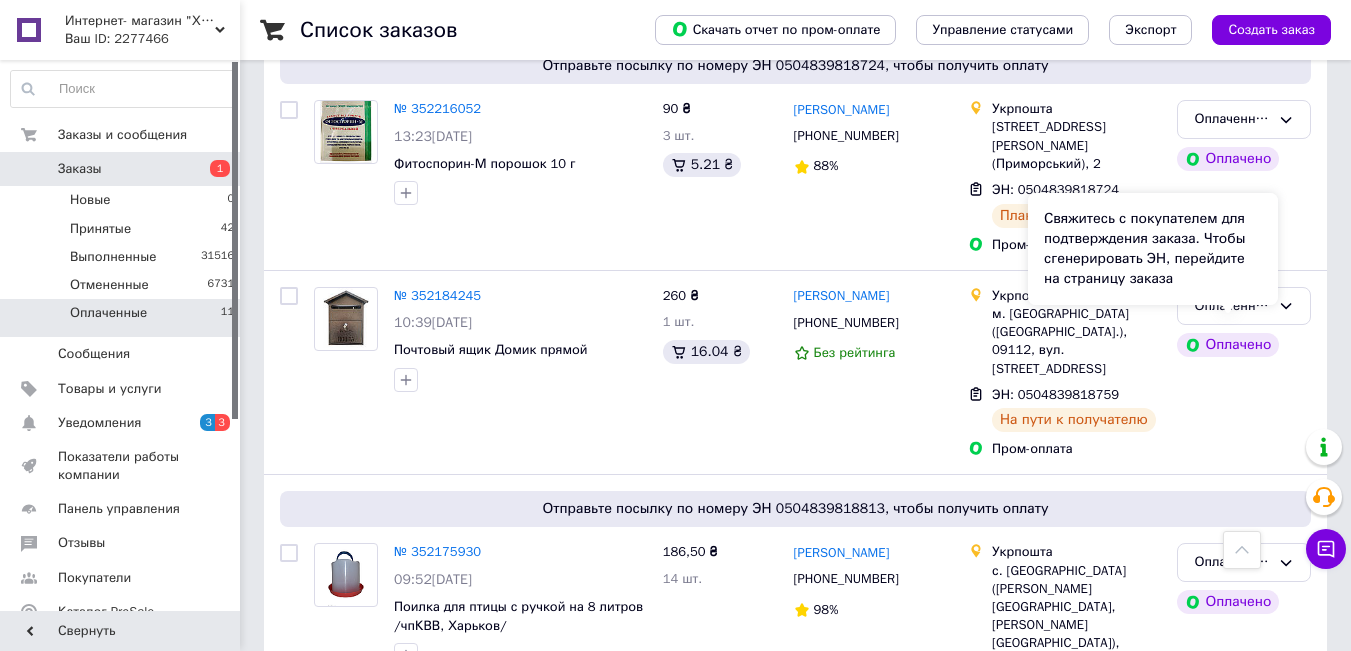 scroll, scrollTop: 2016, scrollLeft: 0, axis: vertical 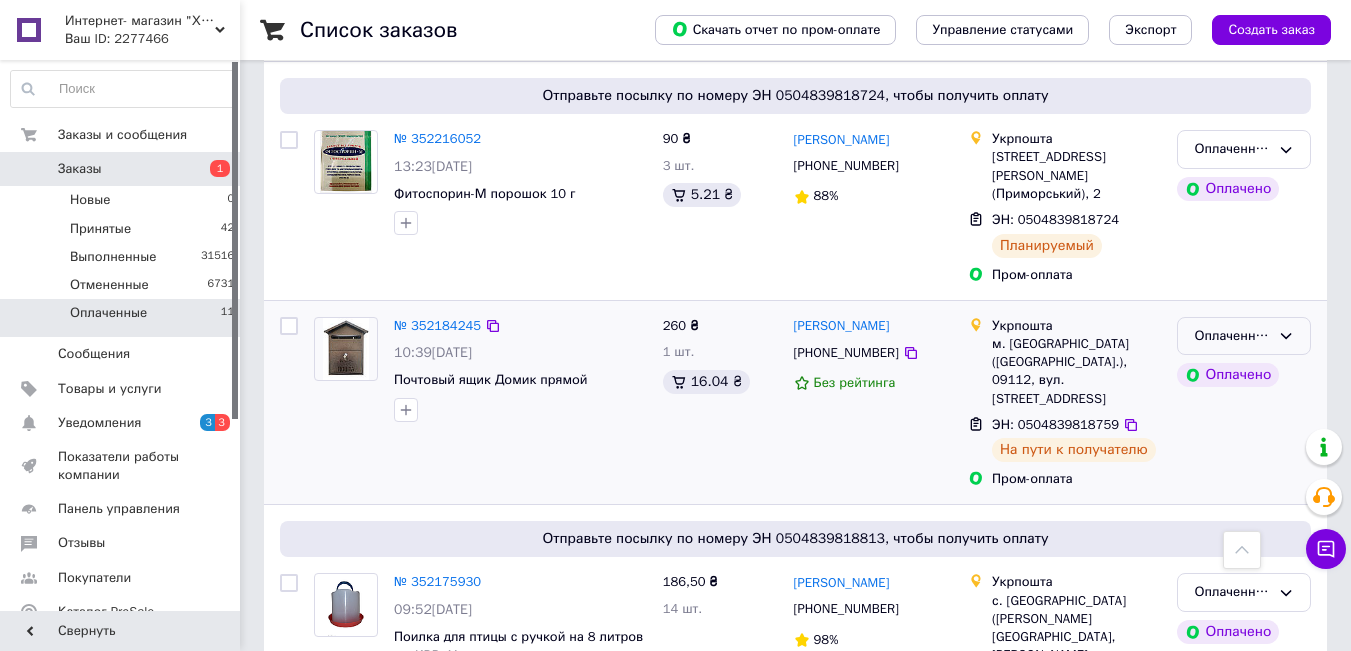 click on "Оплаченный" at bounding box center (1232, 336) 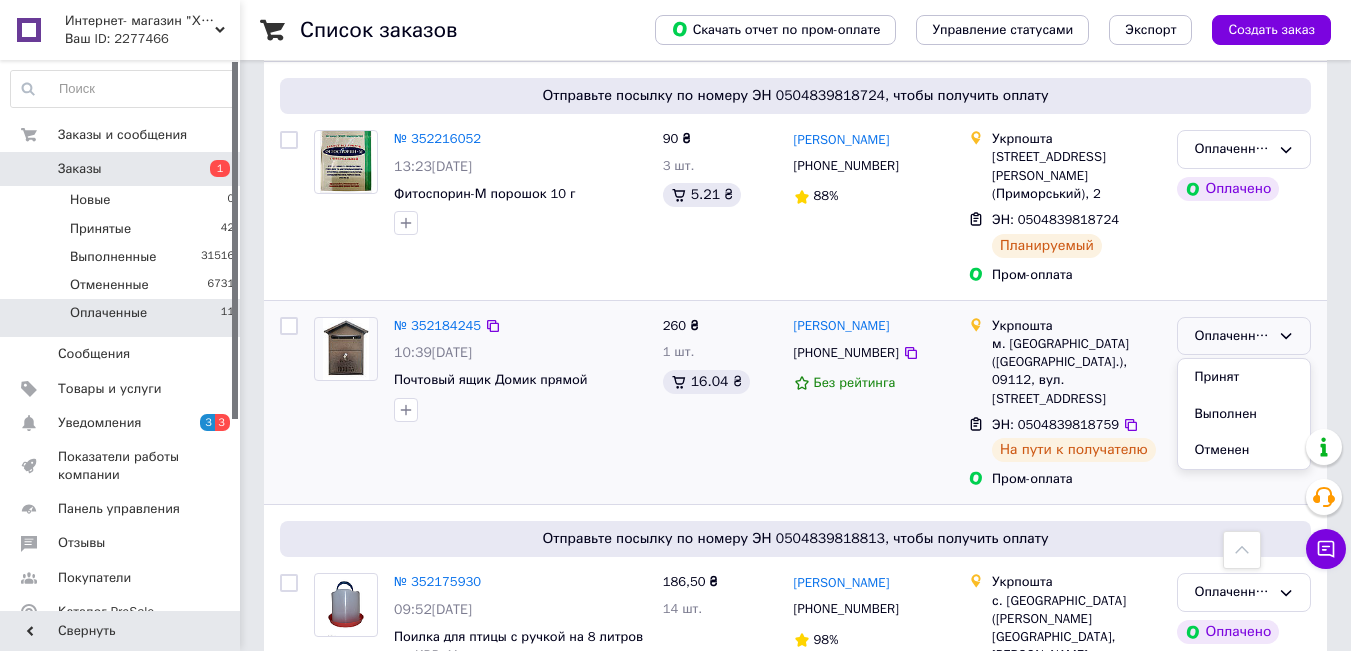 click on "Выполнен" at bounding box center [1244, 414] 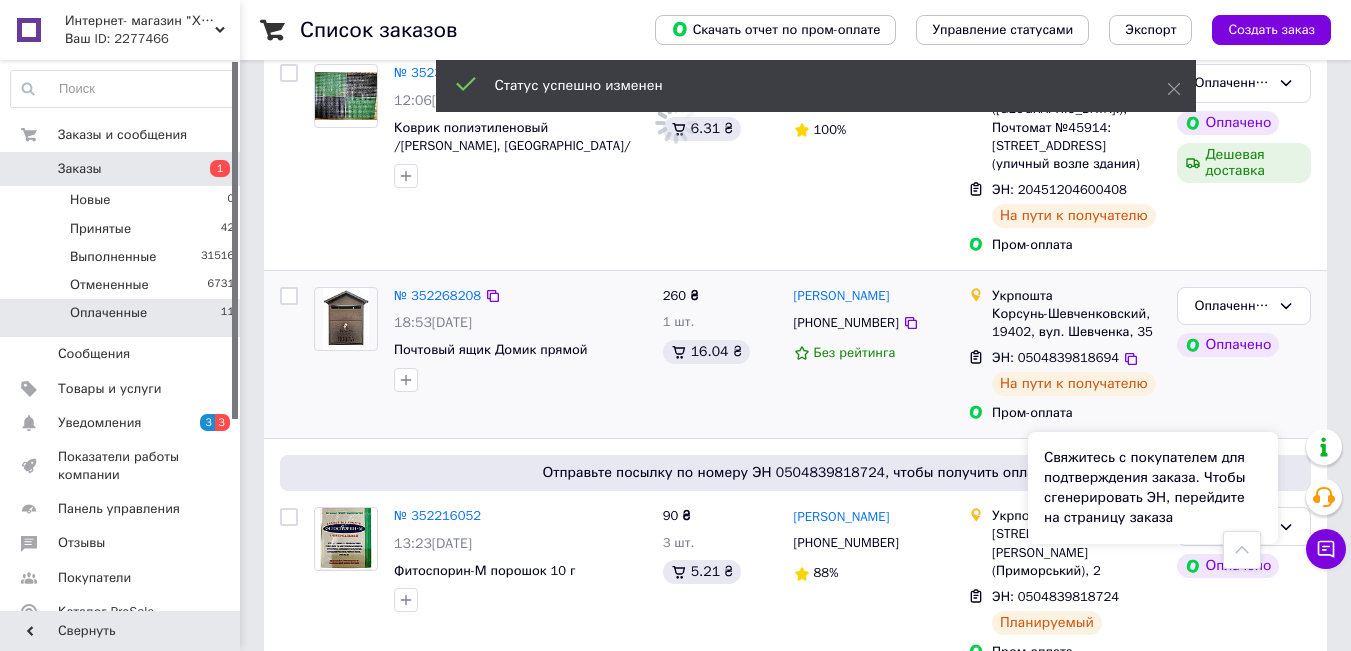 scroll, scrollTop: 1616, scrollLeft: 0, axis: vertical 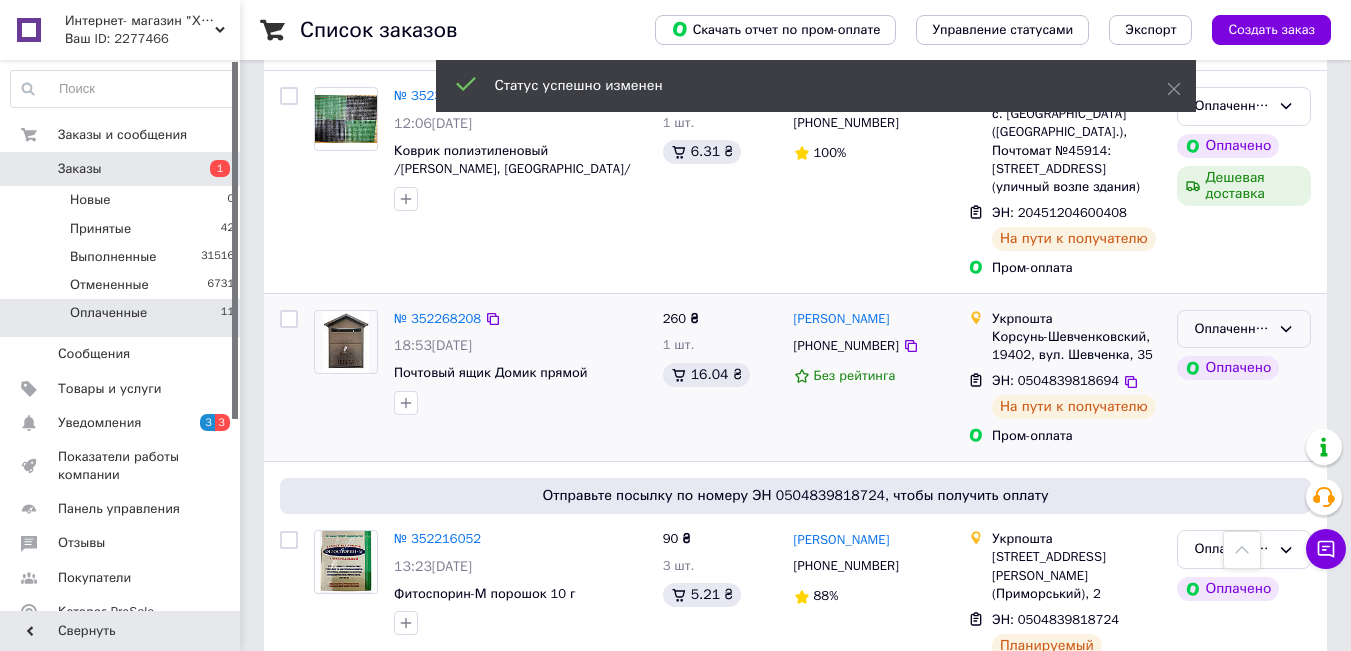 drag, startPoint x: 1288, startPoint y: 334, endPoint x: 1292, endPoint y: 345, distance: 11.7046995 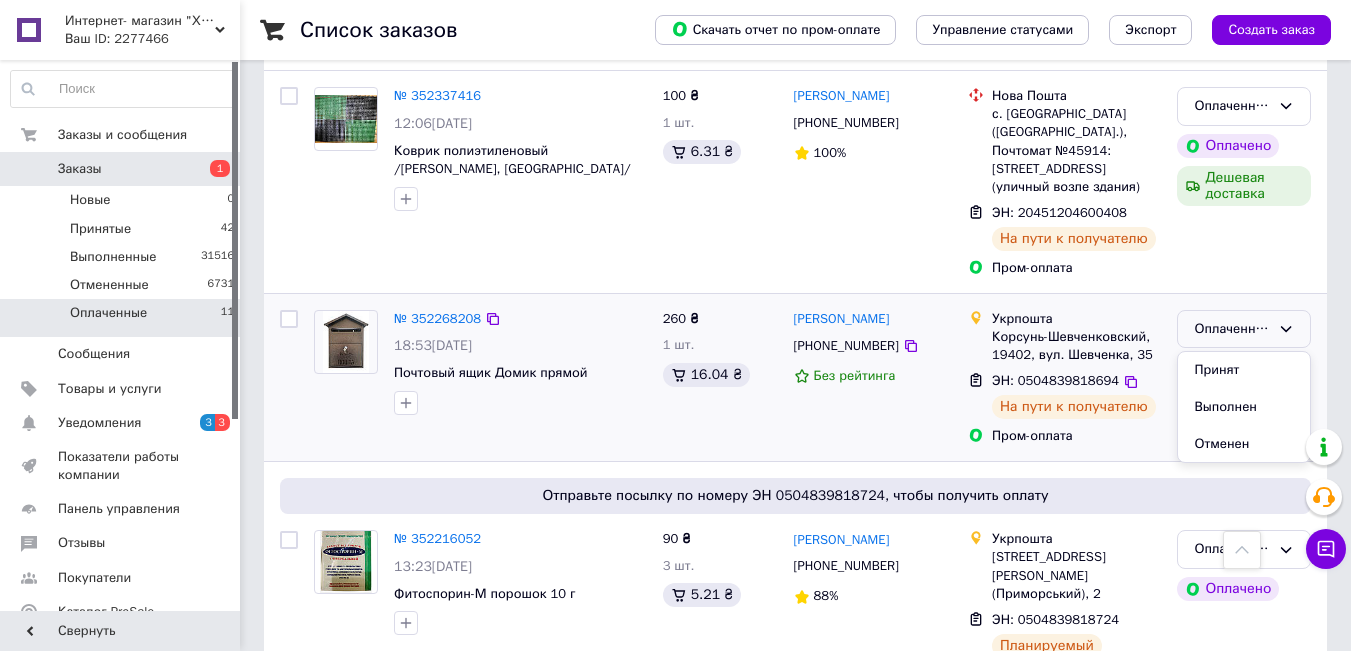 click on "Выполнен" at bounding box center (1244, 407) 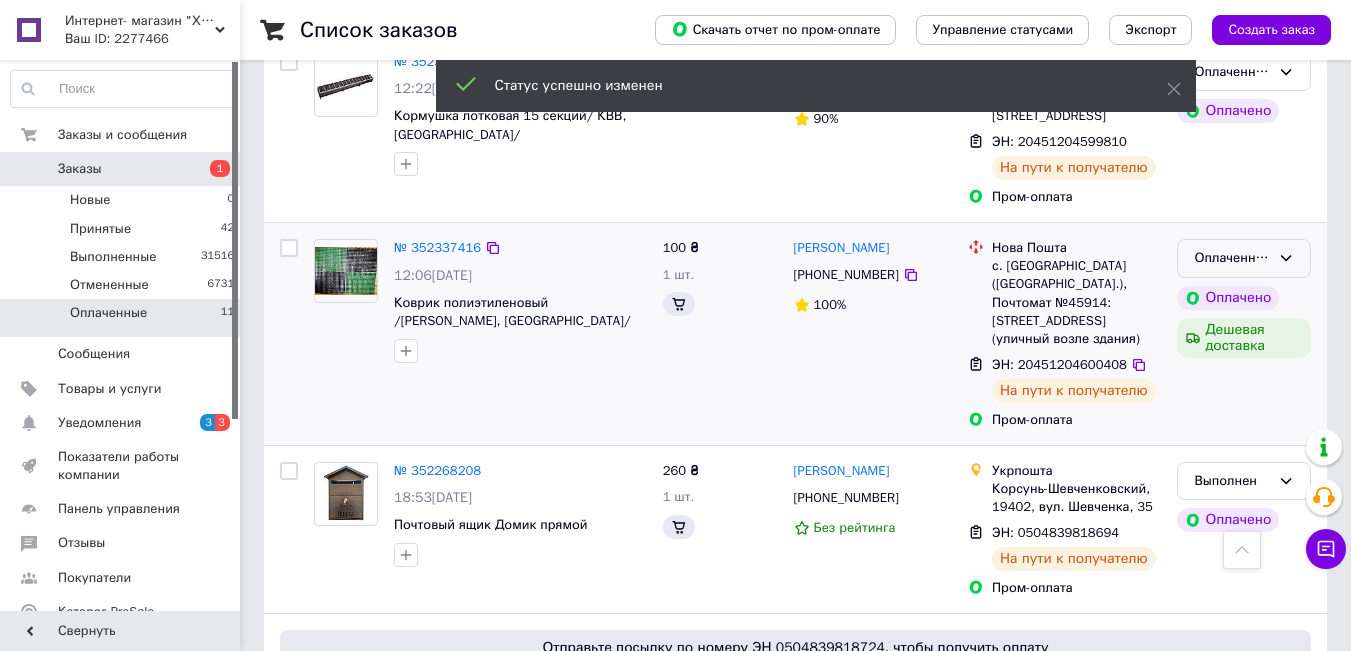 scroll, scrollTop: 1516, scrollLeft: 0, axis: vertical 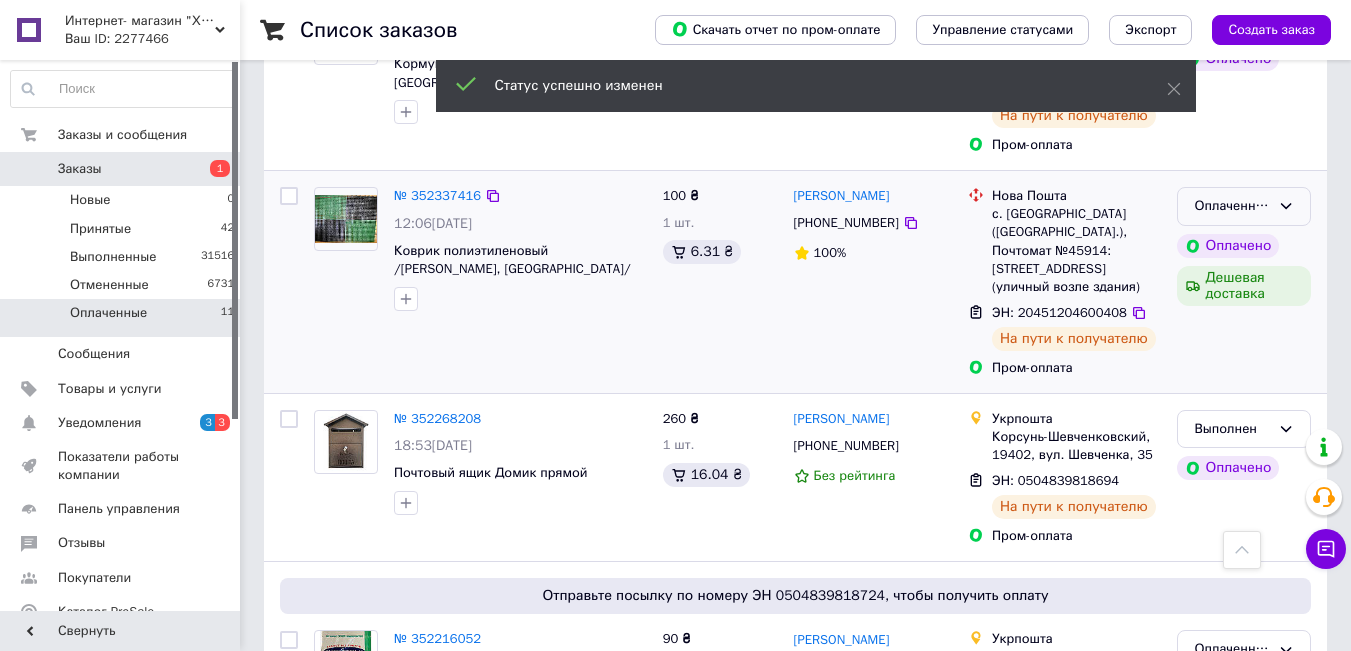 click on "Оплаченный" at bounding box center [1244, 206] 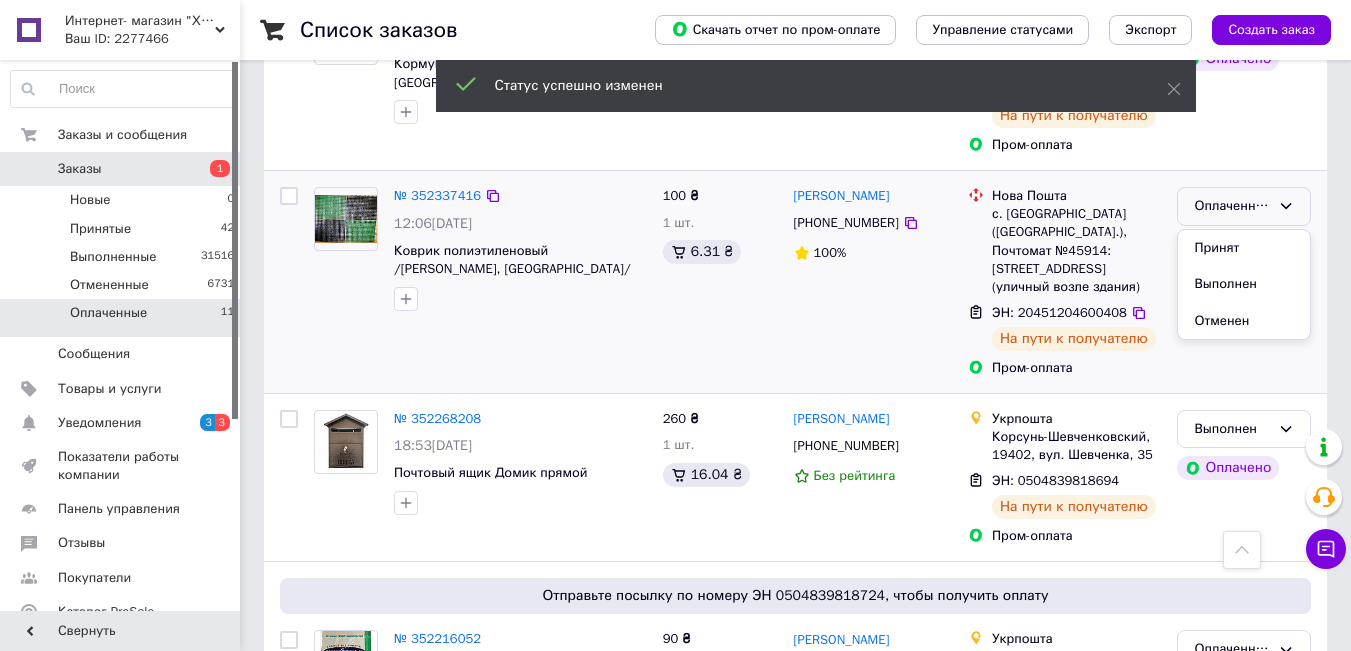 click on "Выполнен" at bounding box center (1244, 284) 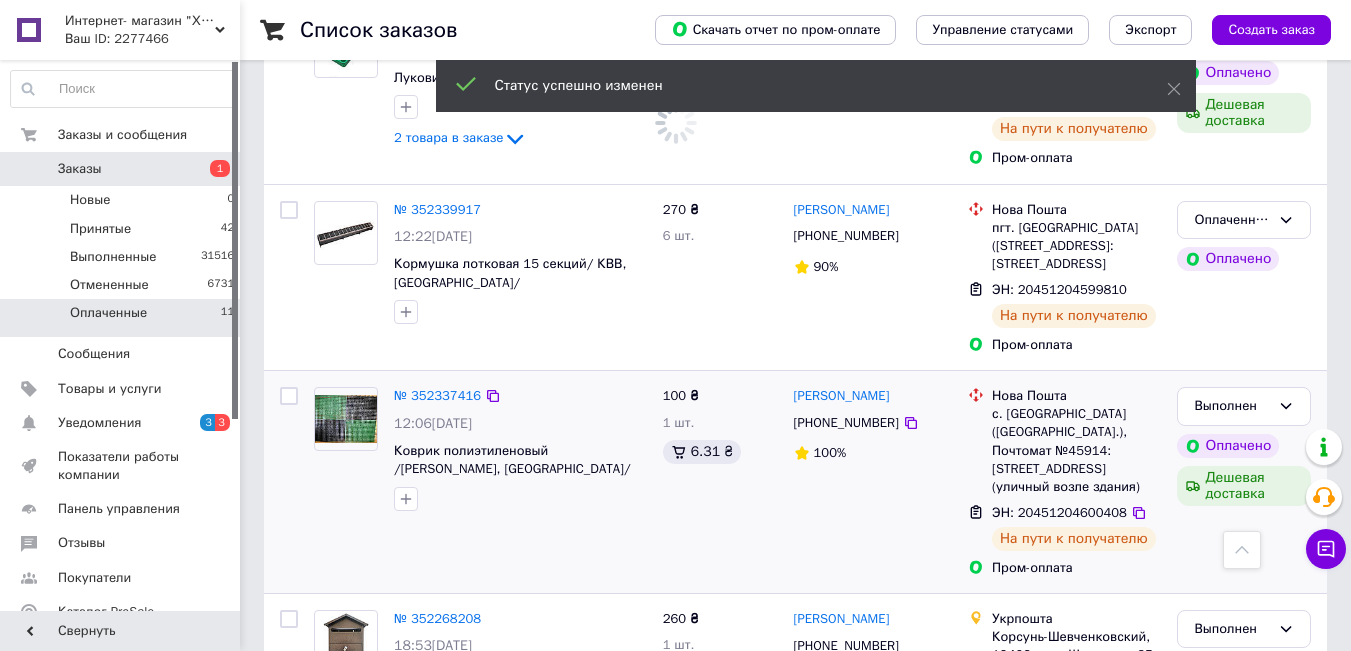 scroll, scrollTop: 1216, scrollLeft: 0, axis: vertical 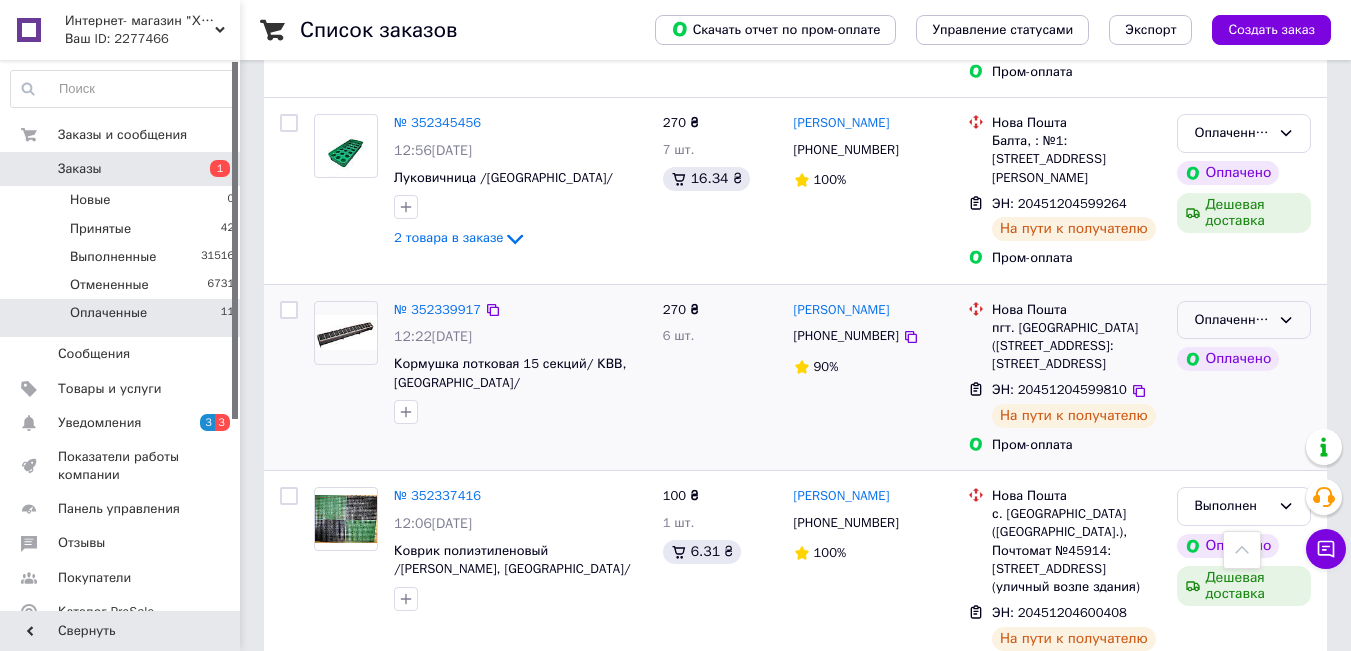click 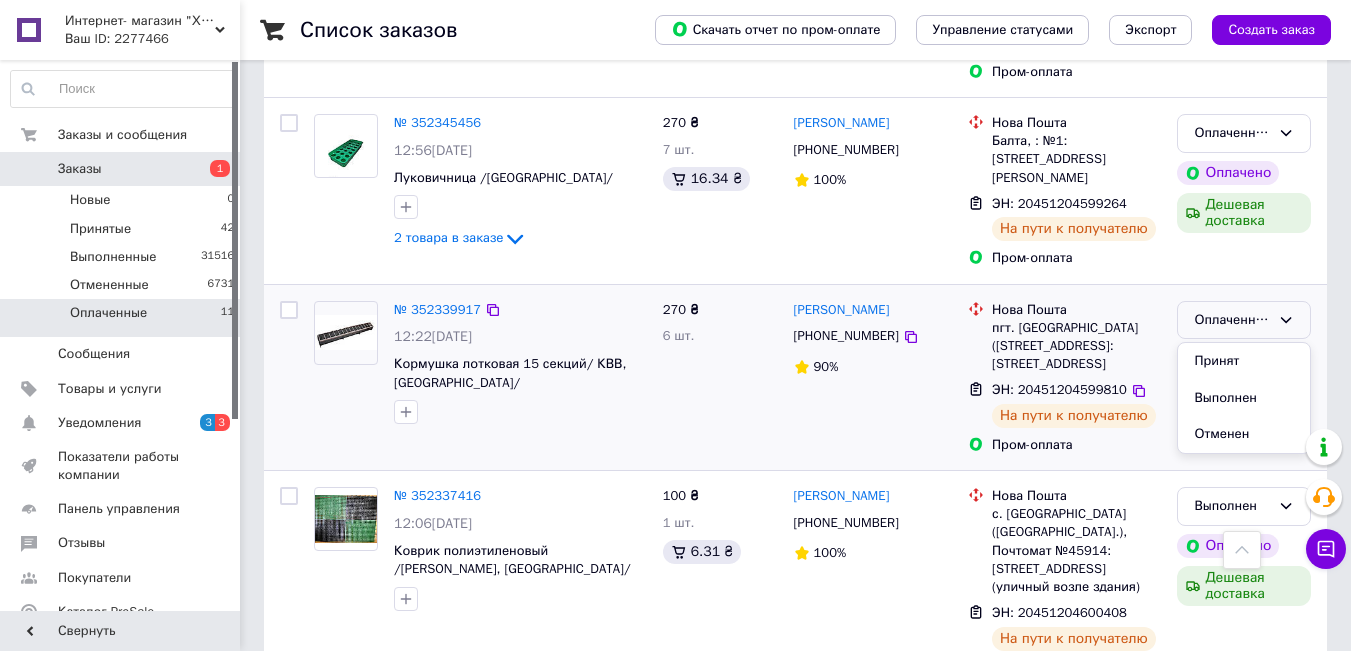click on "Выполнен" at bounding box center (1244, 398) 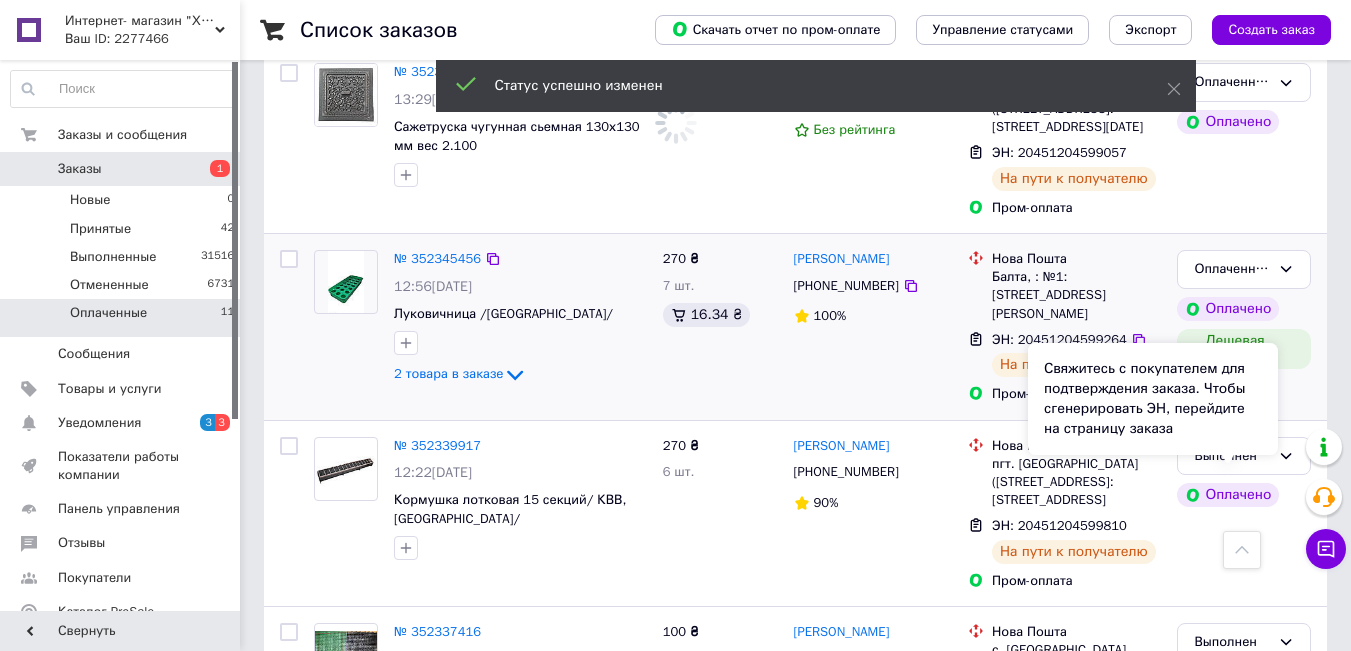 scroll, scrollTop: 1016, scrollLeft: 0, axis: vertical 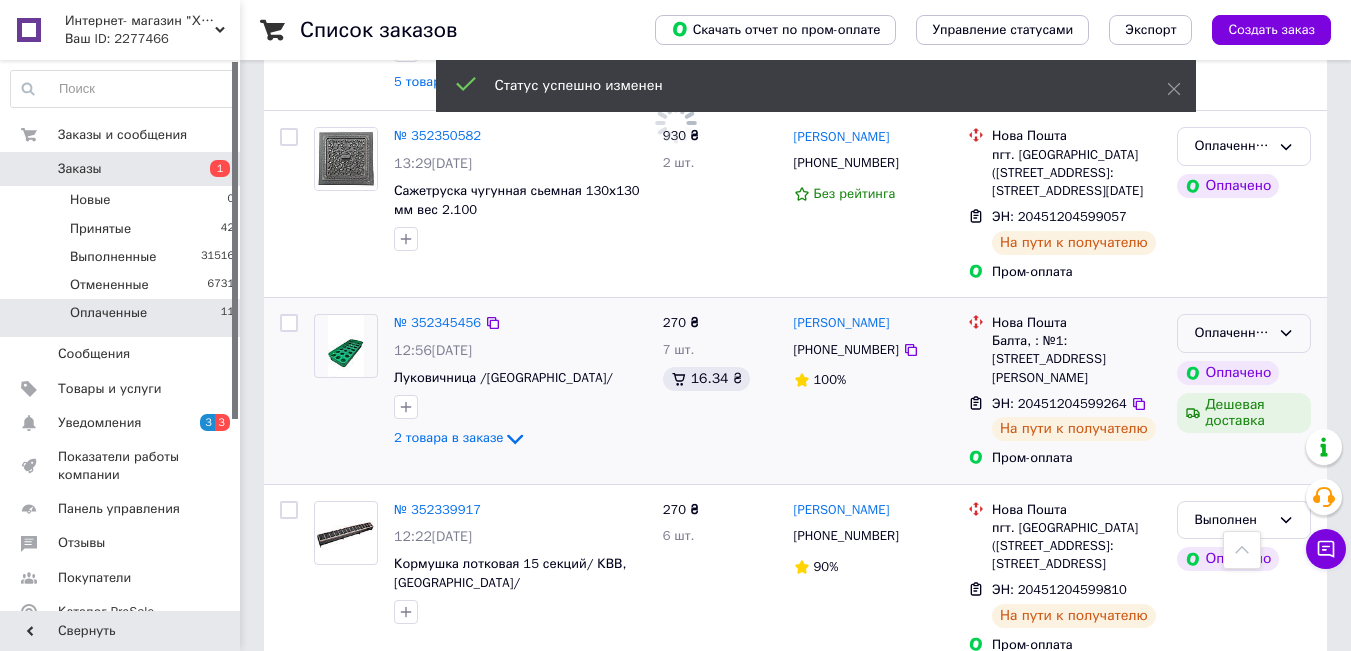 click 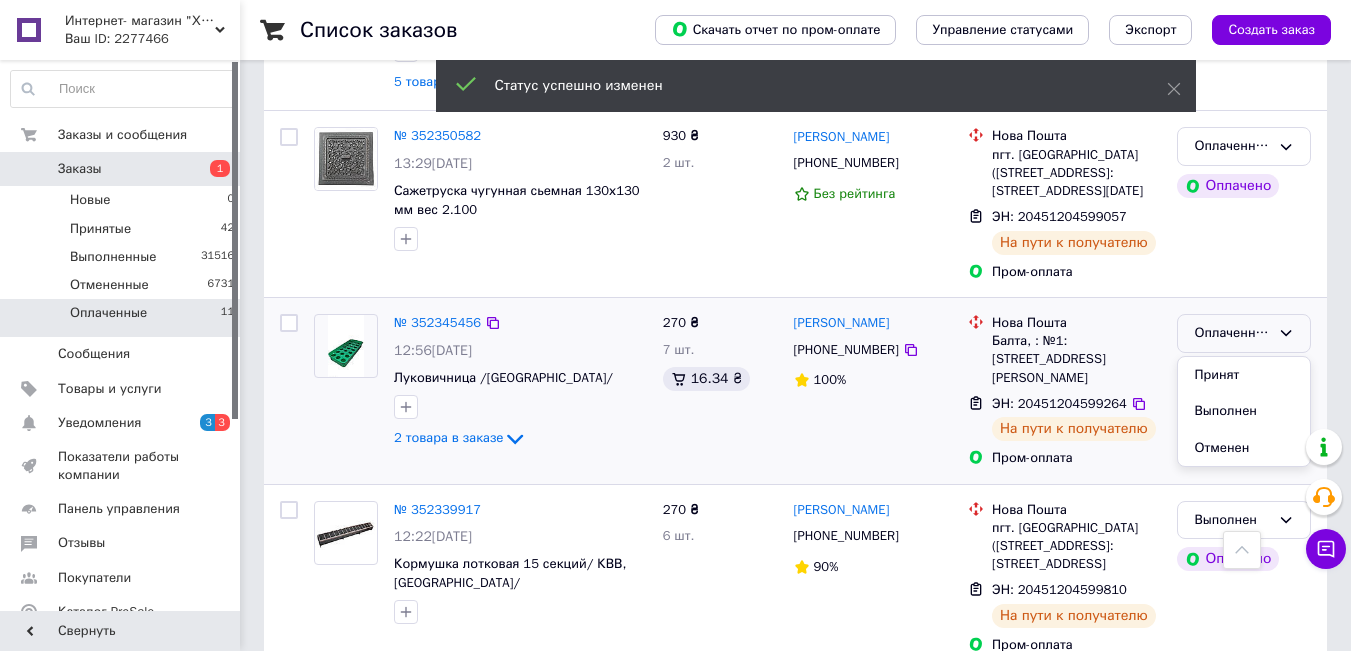 click on "Выполнен" at bounding box center [1244, 411] 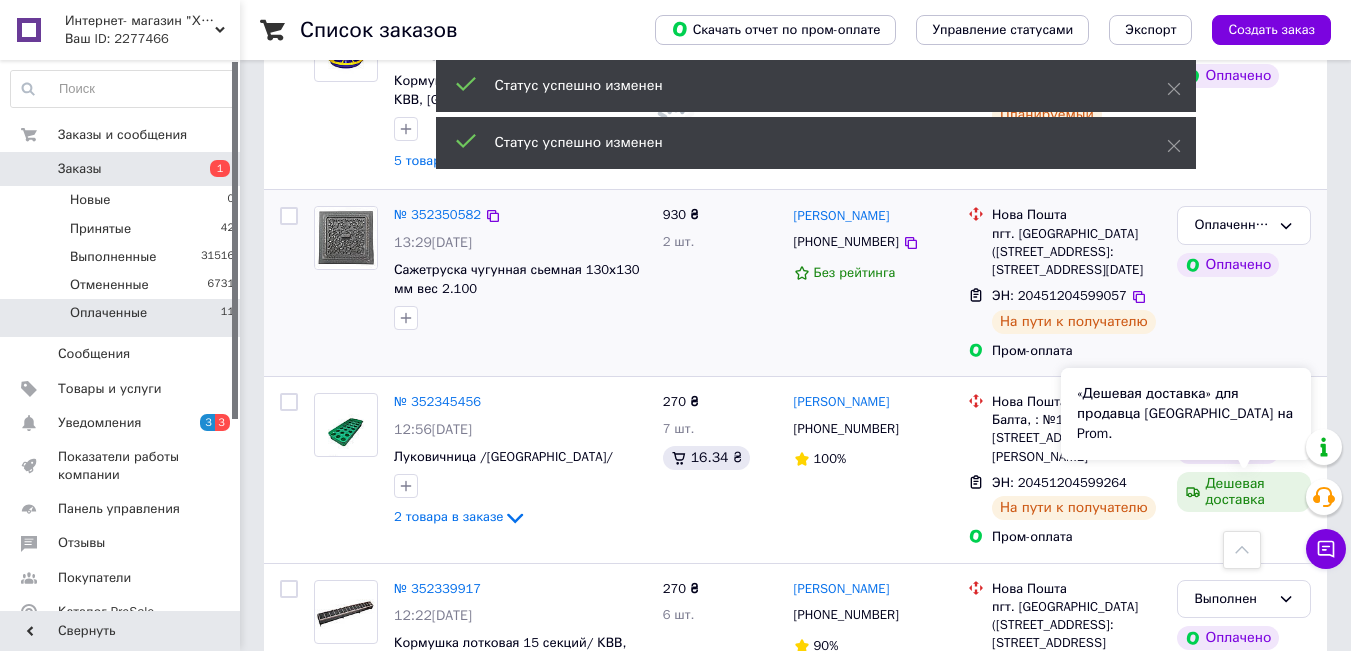scroll, scrollTop: 816, scrollLeft: 0, axis: vertical 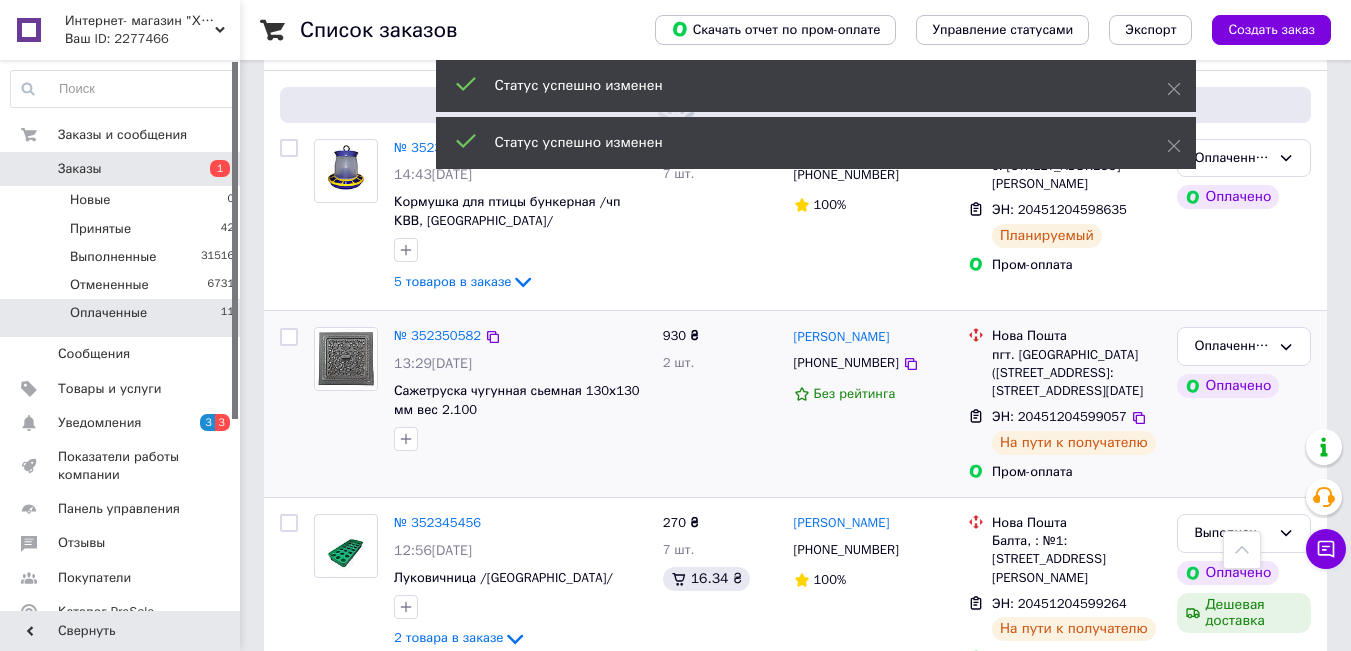 click on "Оплаченный Оплачено" at bounding box center (1244, 404) 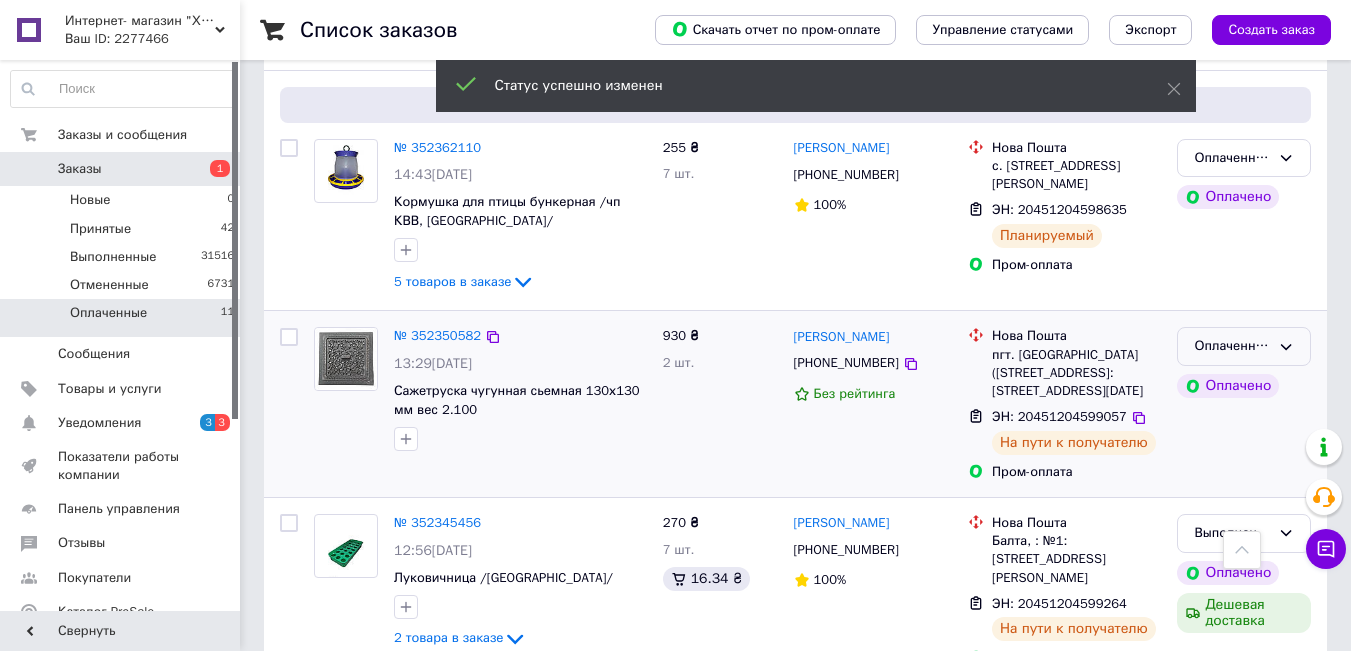 click 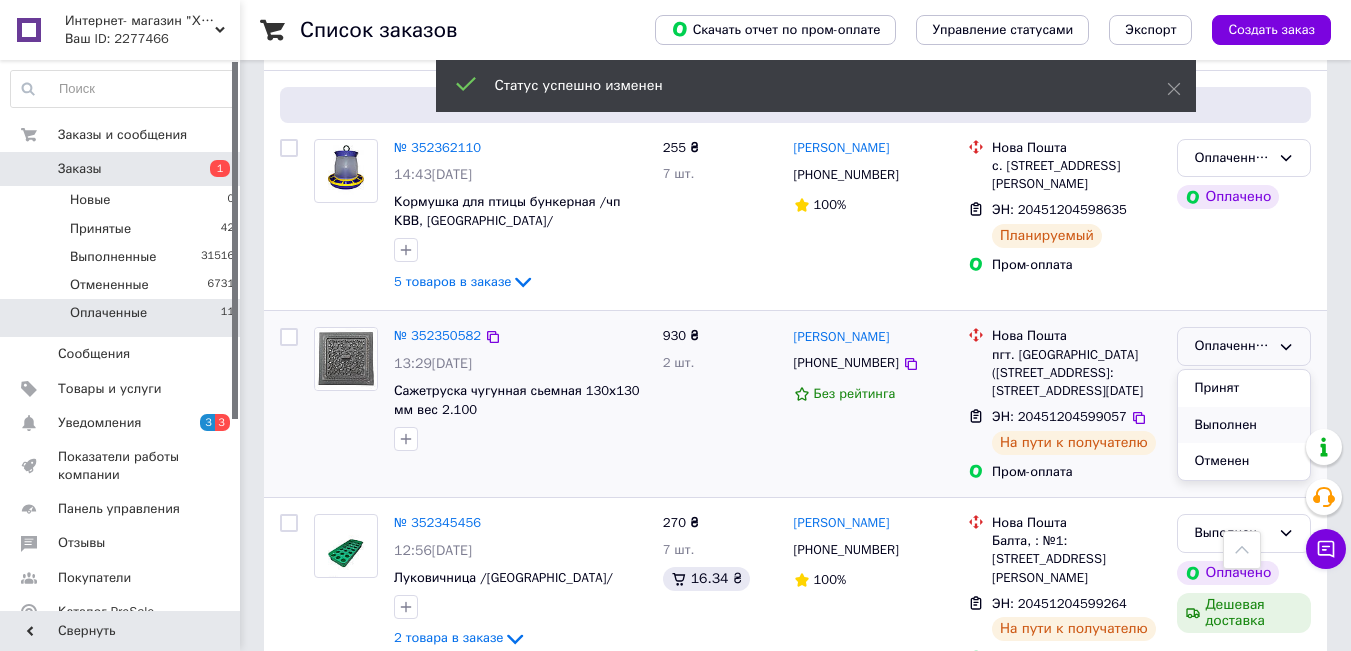 click on "Выполнен" at bounding box center (1244, 425) 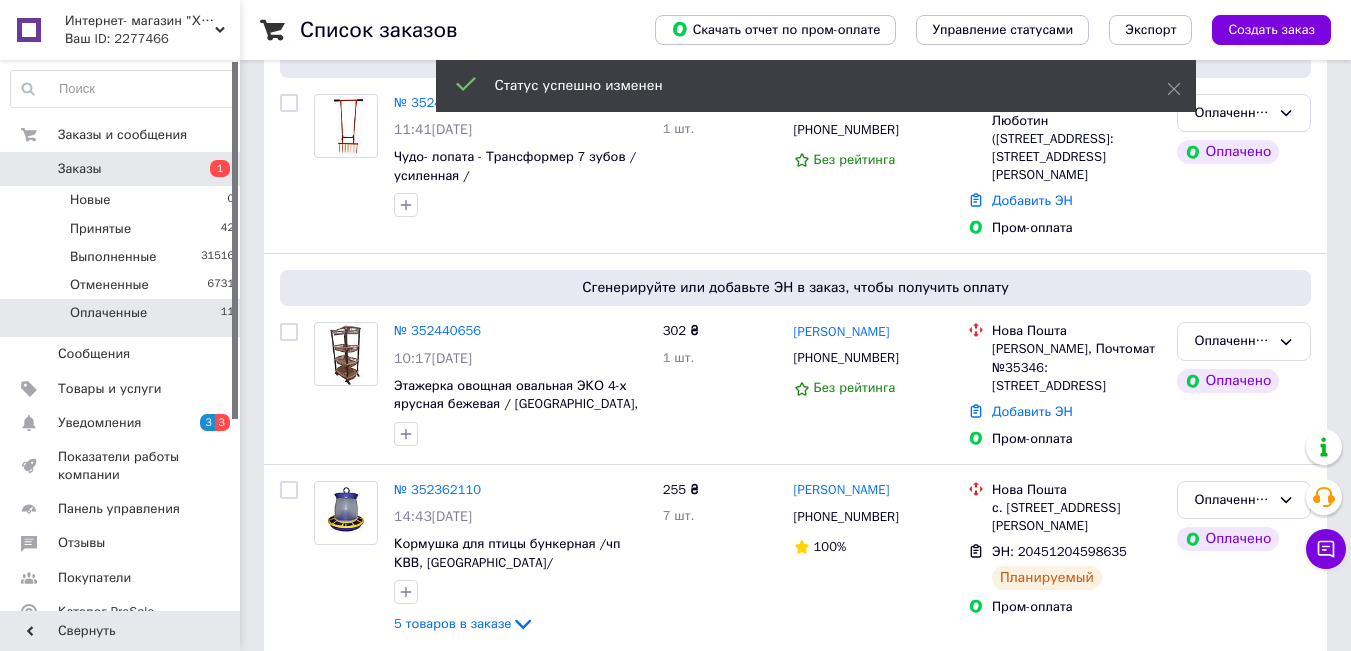 scroll, scrollTop: 216, scrollLeft: 0, axis: vertical 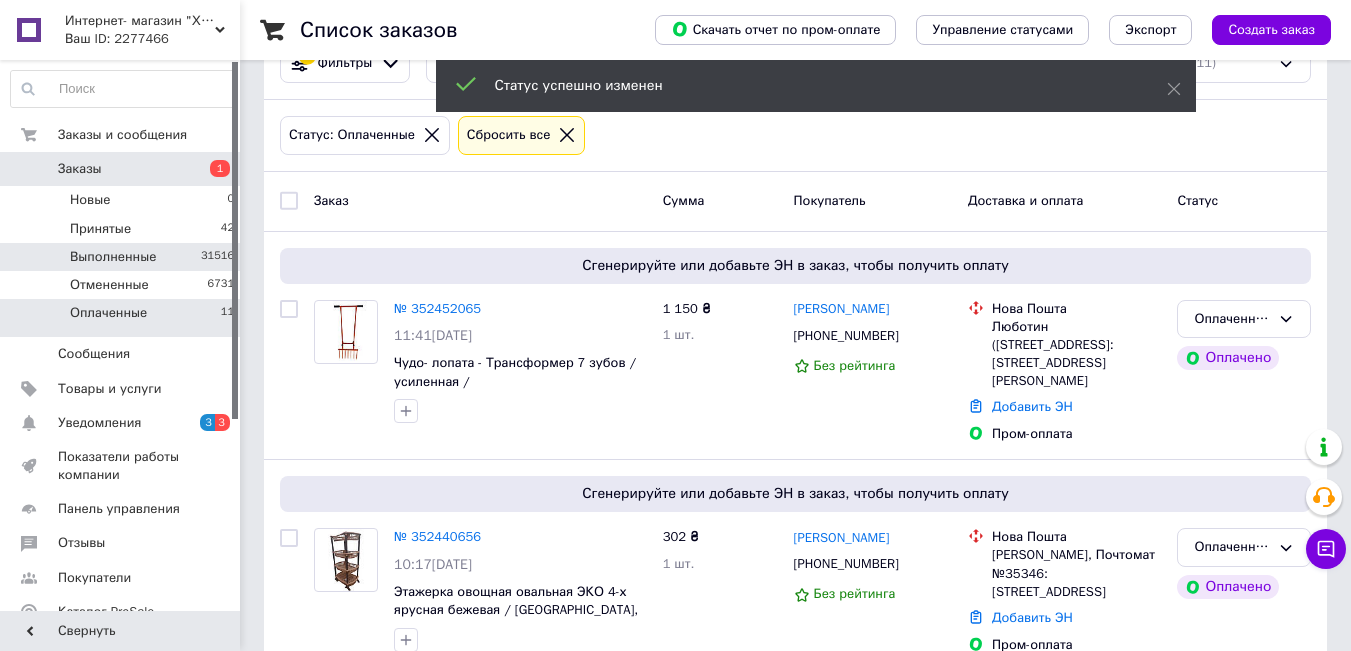 click on "Новые 0 Принятые 42 Выполненные 31516 Отмененные 6731 Оплаченные 11" at bounding box center (123, 261) 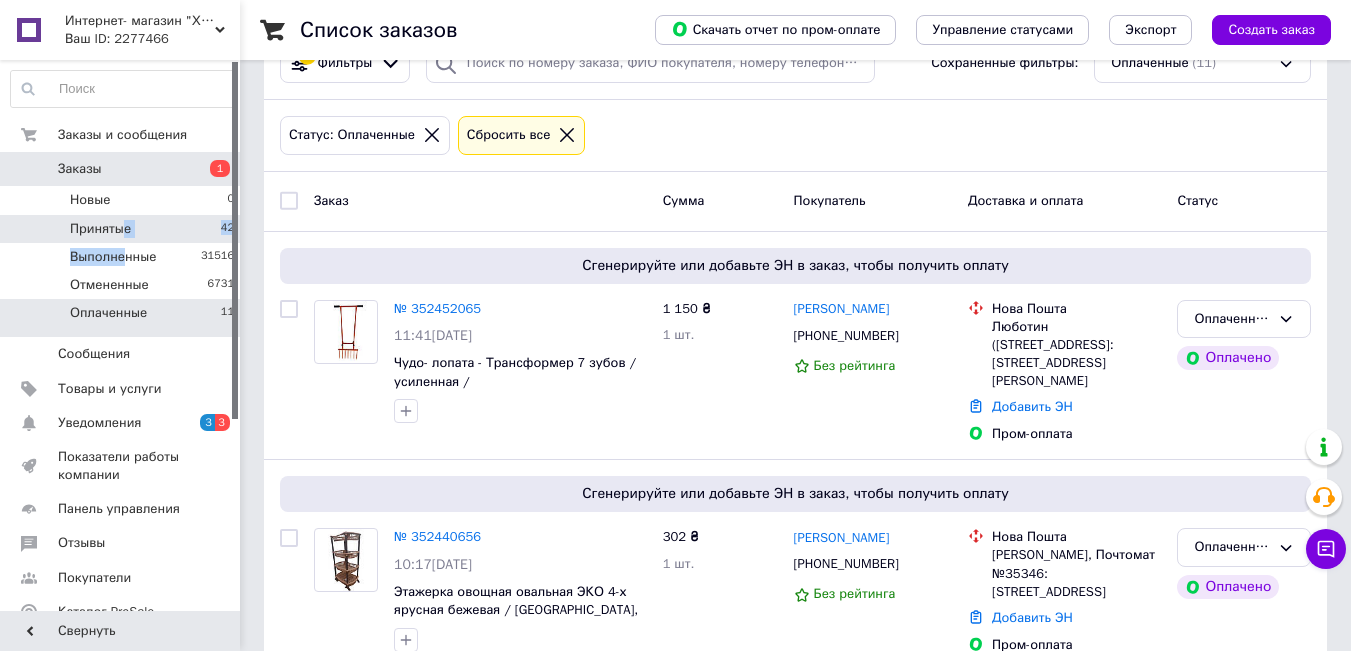 click on "Принятые 42" at bounding box center [123, 229] 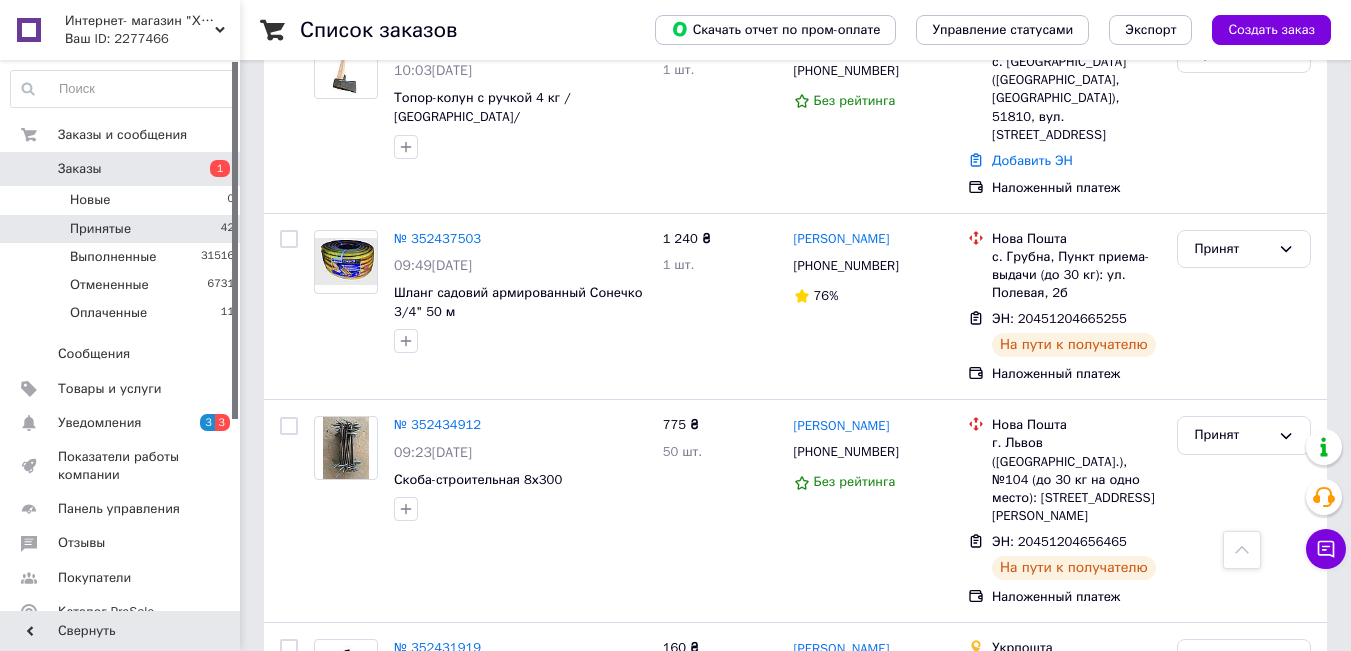 scroll, scrollTop: 1800, scrollLeft: 0, axis: vertical 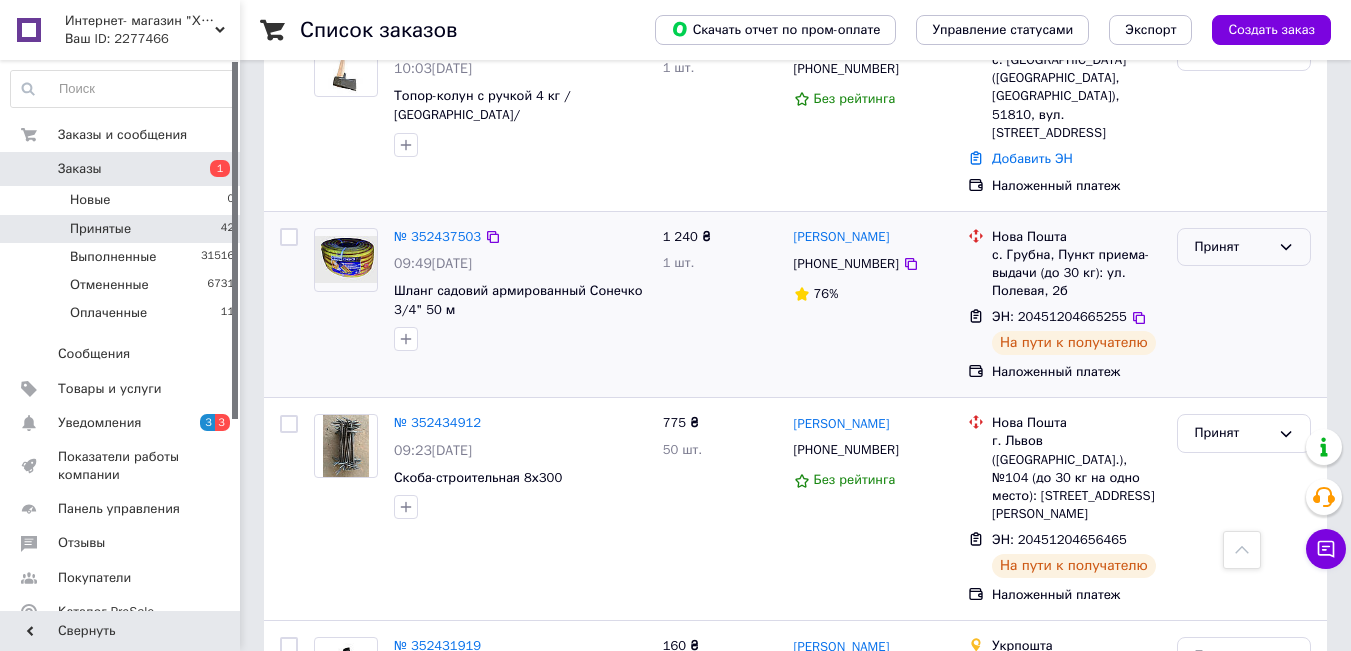 click on "Принят" at bounding box center (1232, 247) 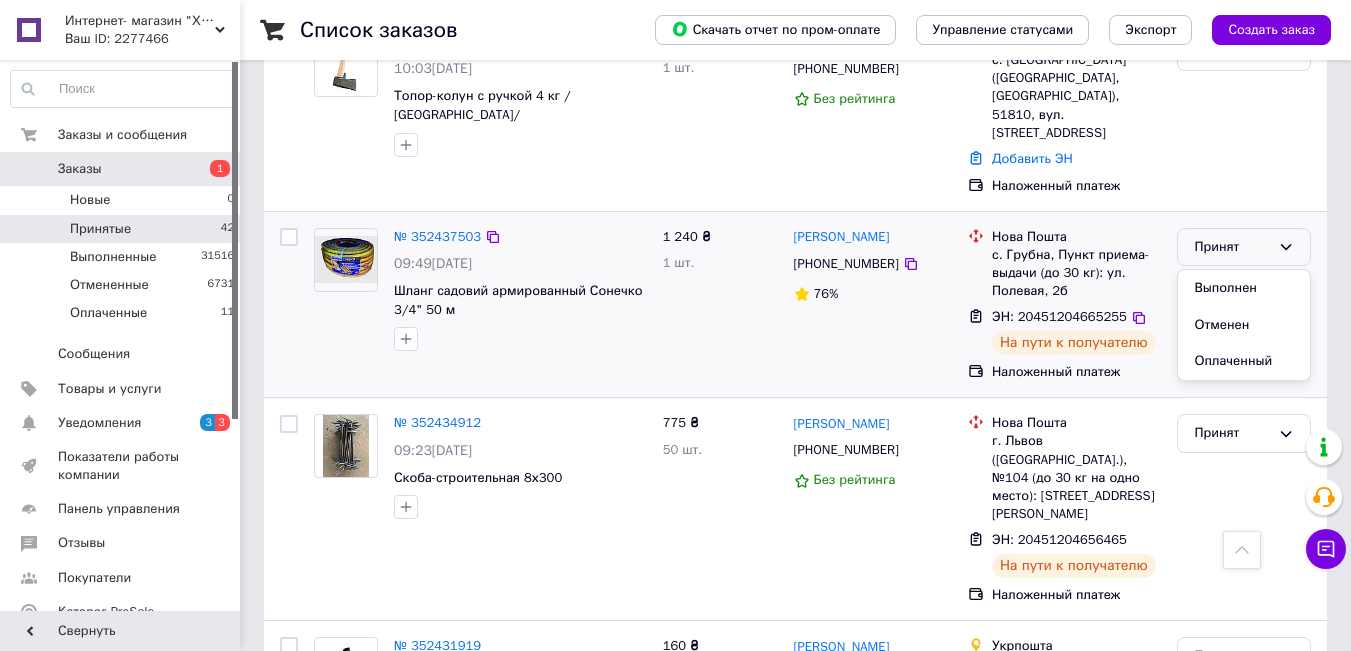 click on "Выполнен" at bounding box center [1244, 288] 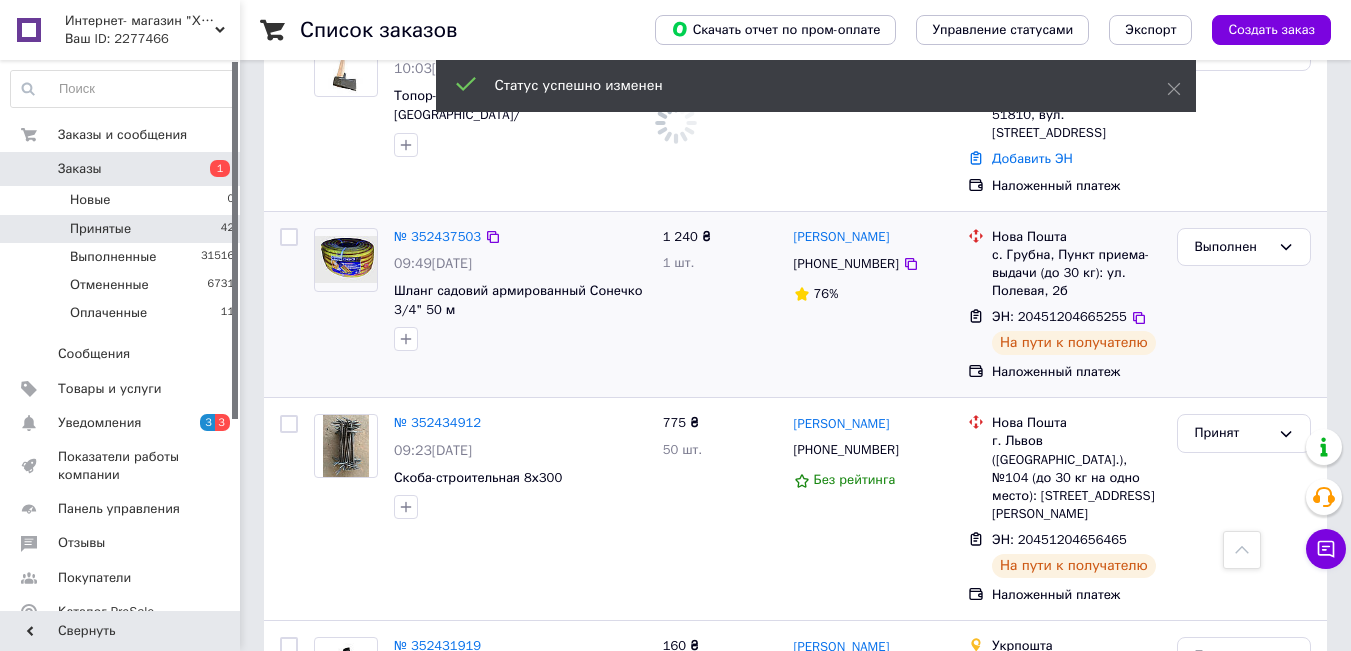 scroll, scrollTop: 1900, scrollLeft: 0, axis: vertical 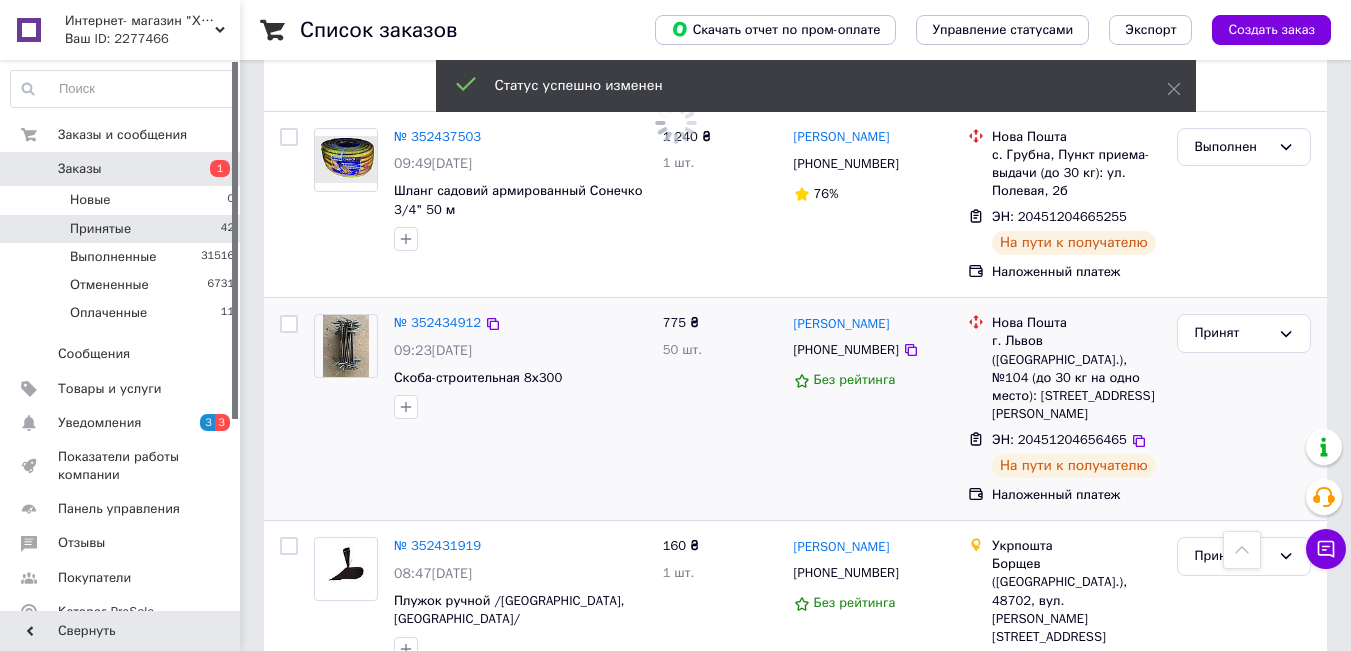 drag, startPoint x: 1239, startPoint y: 265, endPoint x: 1236, endPoint y: 282, distance: 17.262676 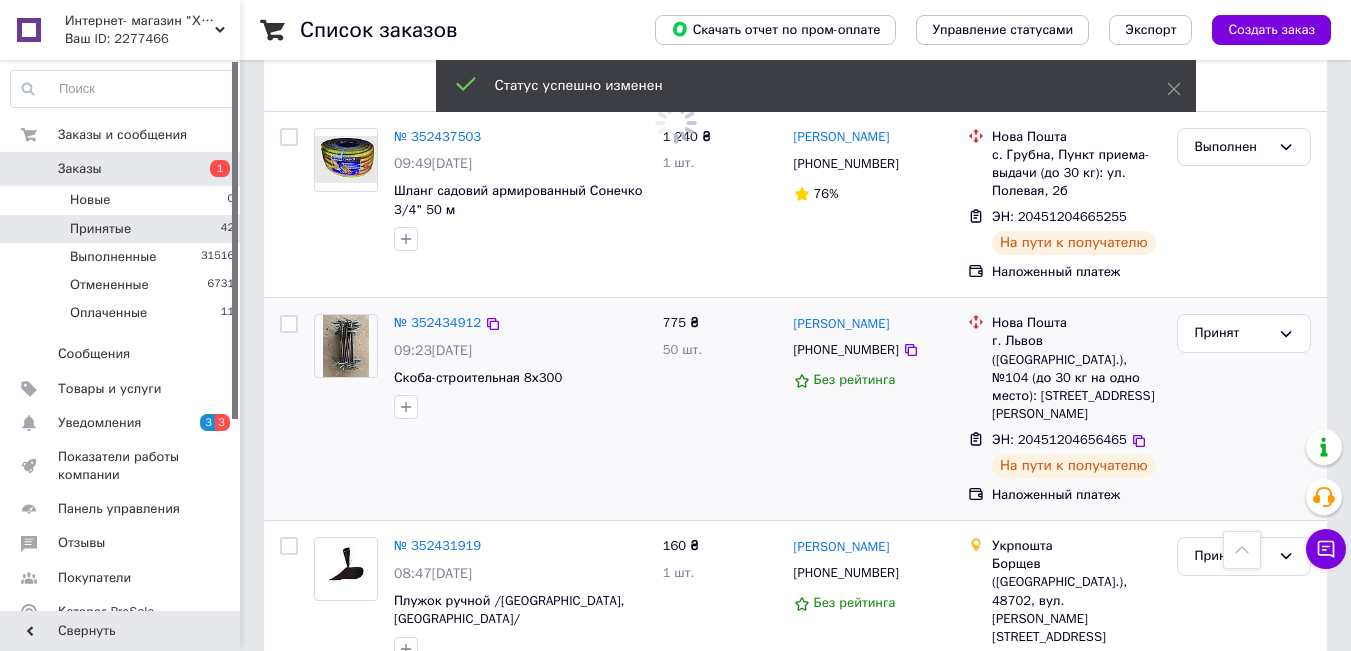 click on "Принят" at bounding box center (1244, 409) 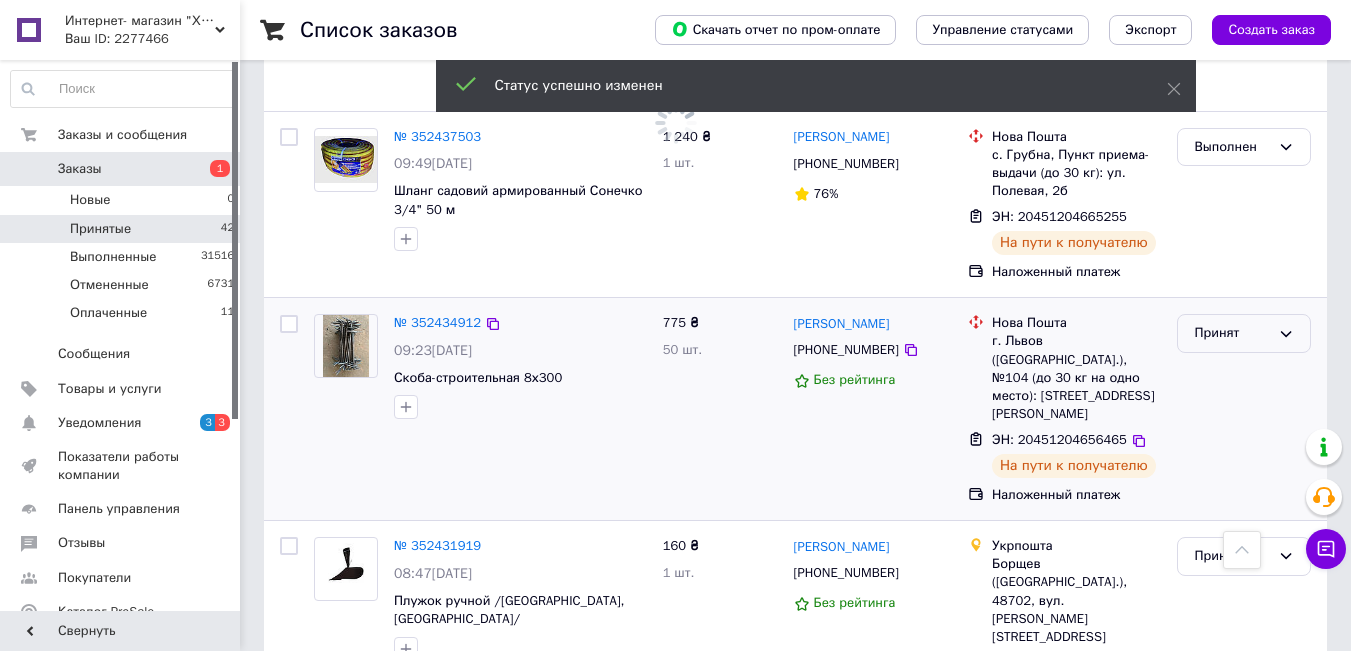 click on "Принят" at bounding box center [1244, 333] 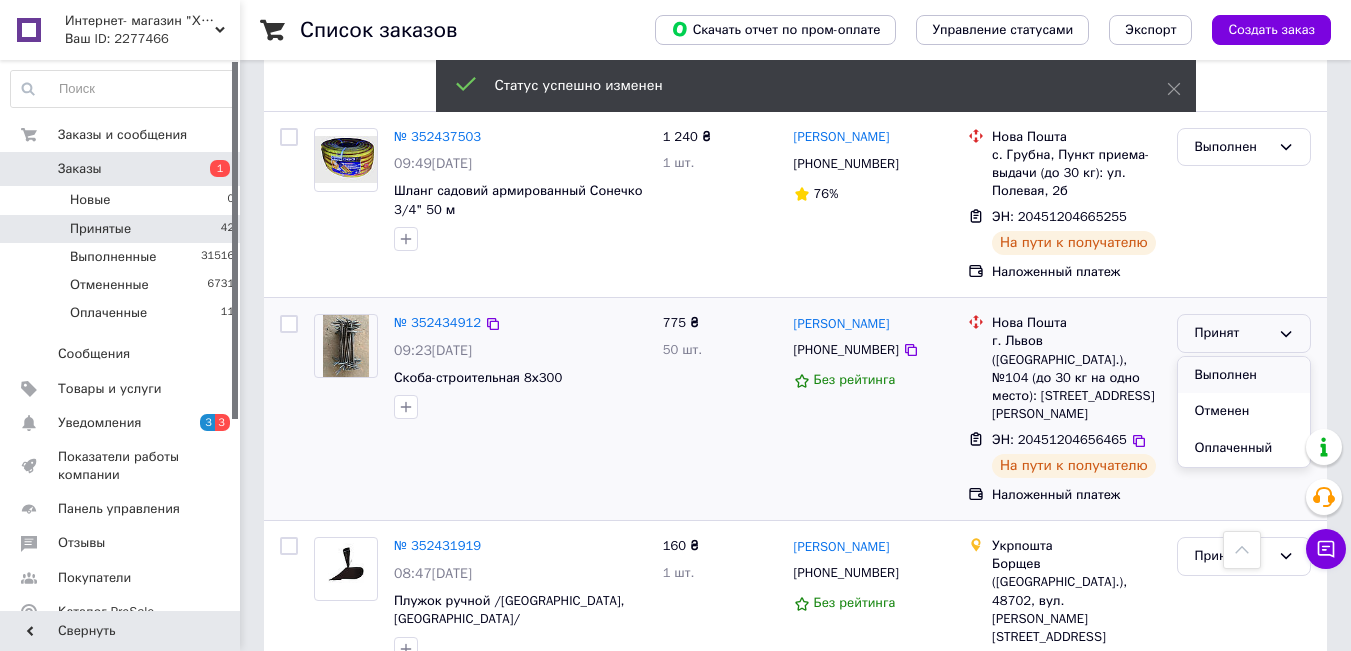 click on "Выполнен" at bounding box center [1244, 375] 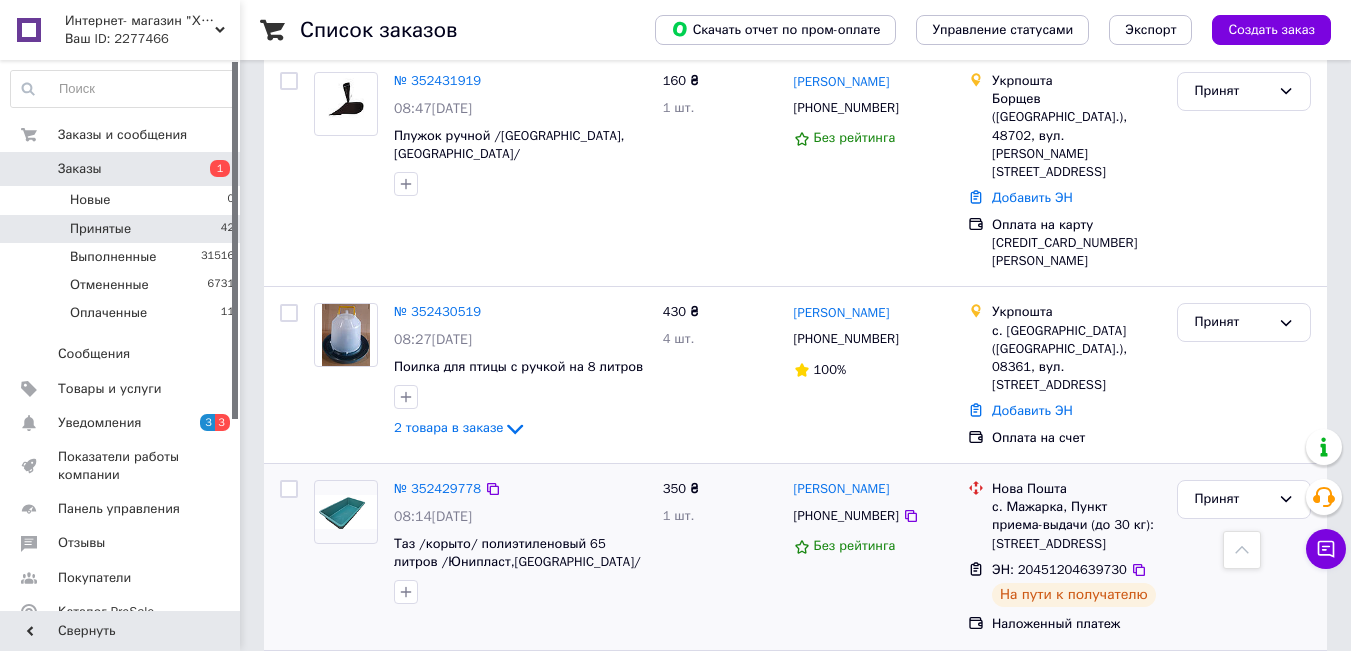 scroll, scrollTop: 2400, scrollLeft: 0, axis: vertical 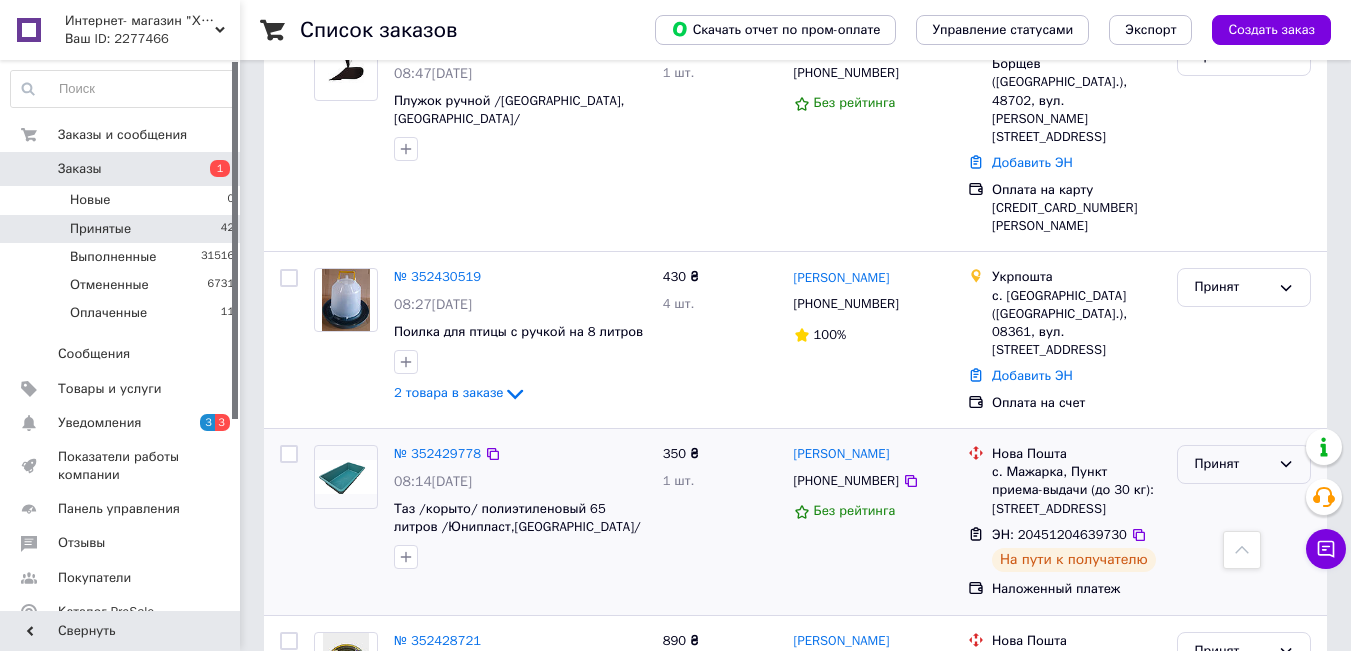 click on "Принят" at bounding box center [1244, 464] 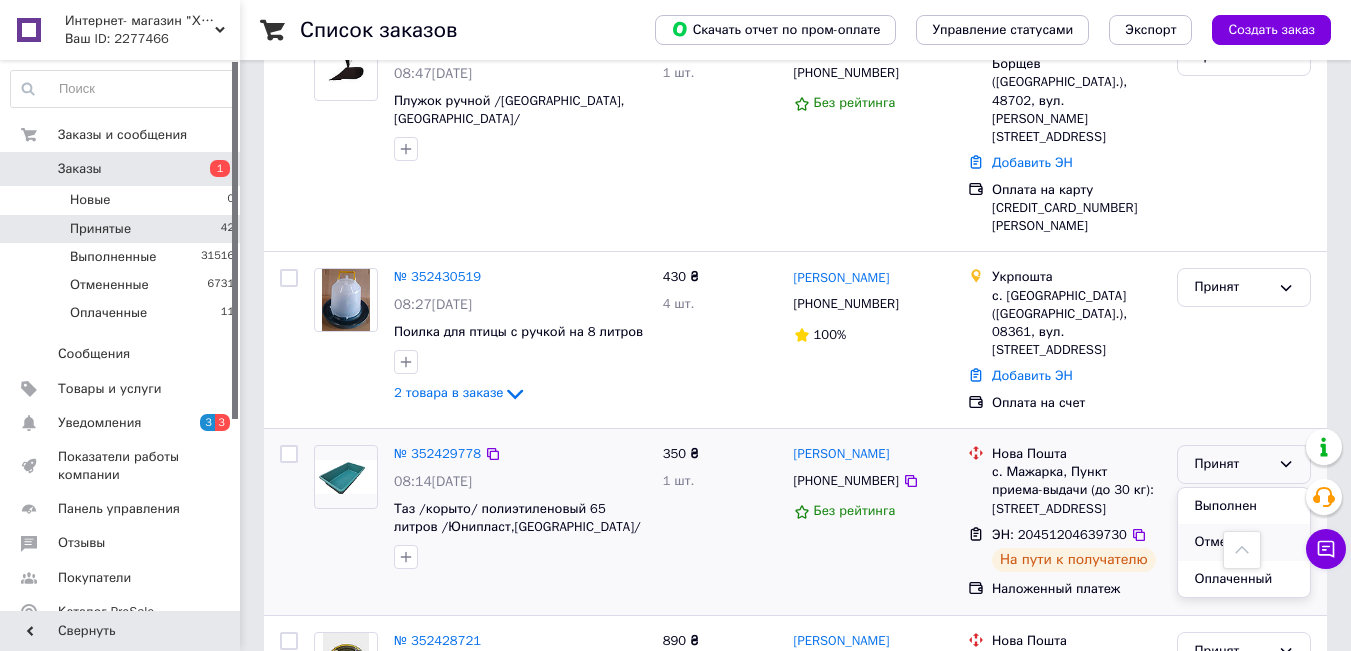 click on "Отменен" at bounding box center (1244, 542) 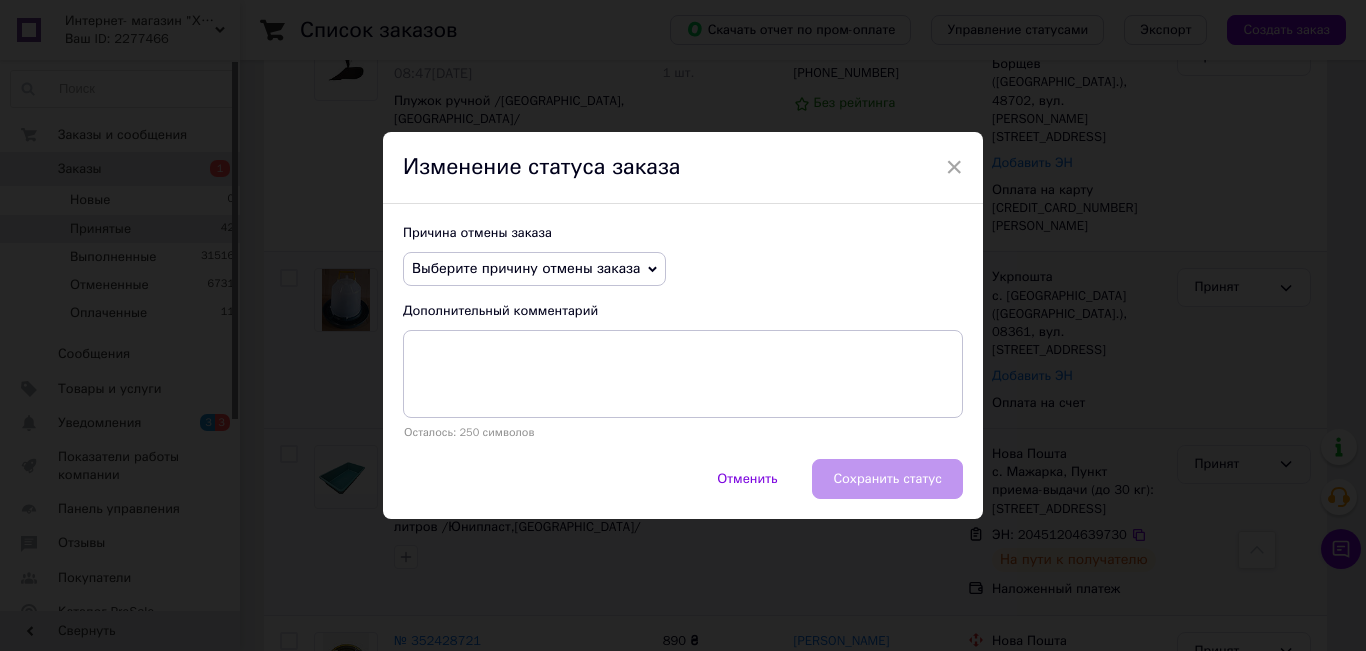 drag, startPoint x: 949, startPoint y: 169, endPoint x: 961, endPoint y: 213, distance: 45.607018 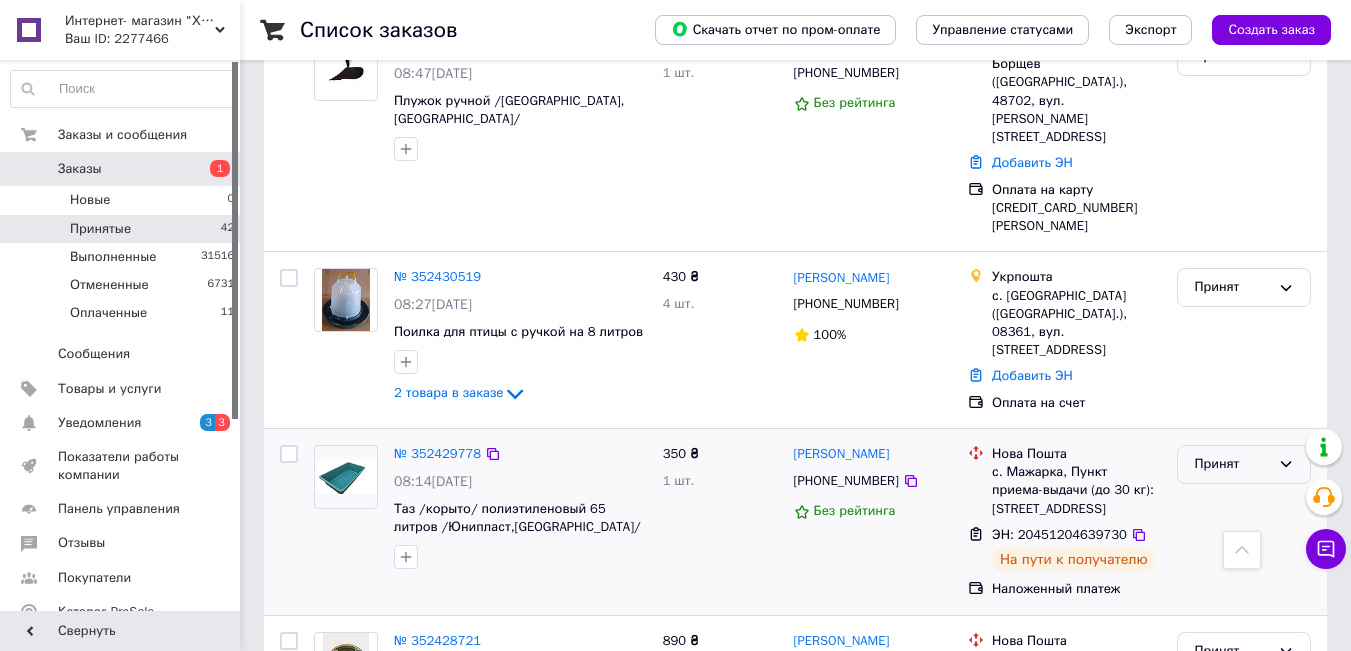 click on "Принят" at bounding box center (1232, 464) 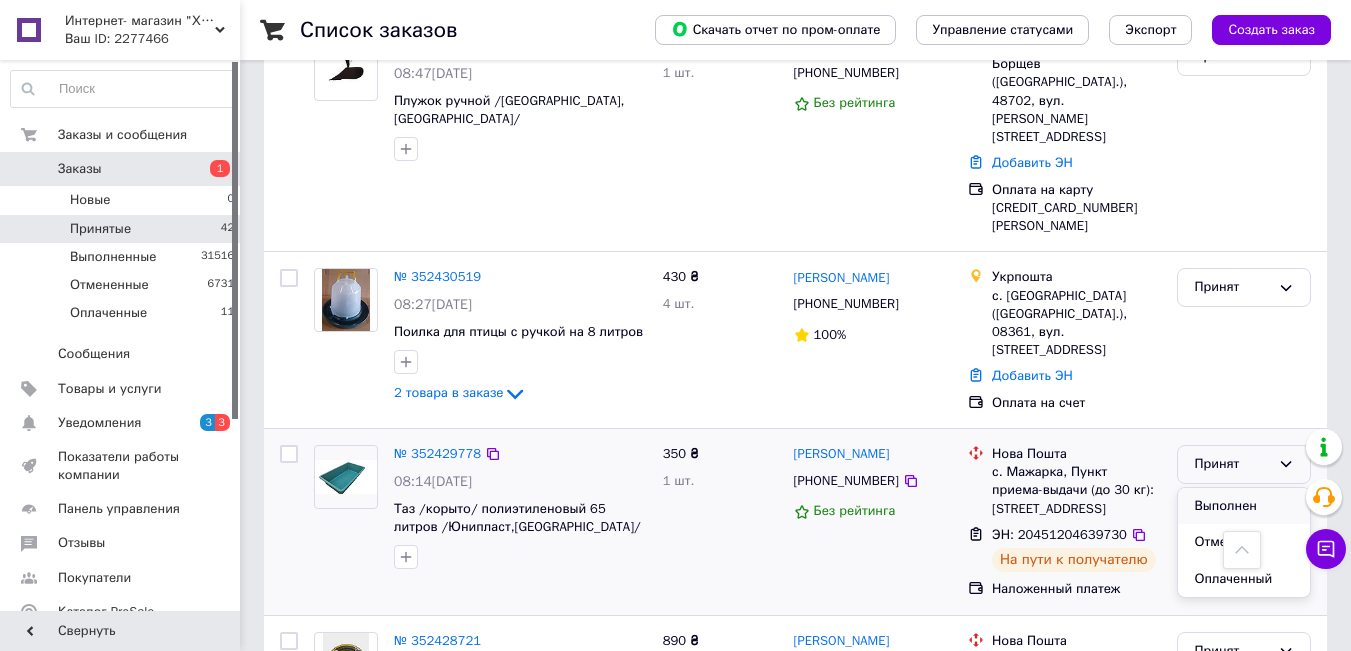 click on "Выполнен" at bounding box center (1244, 506) 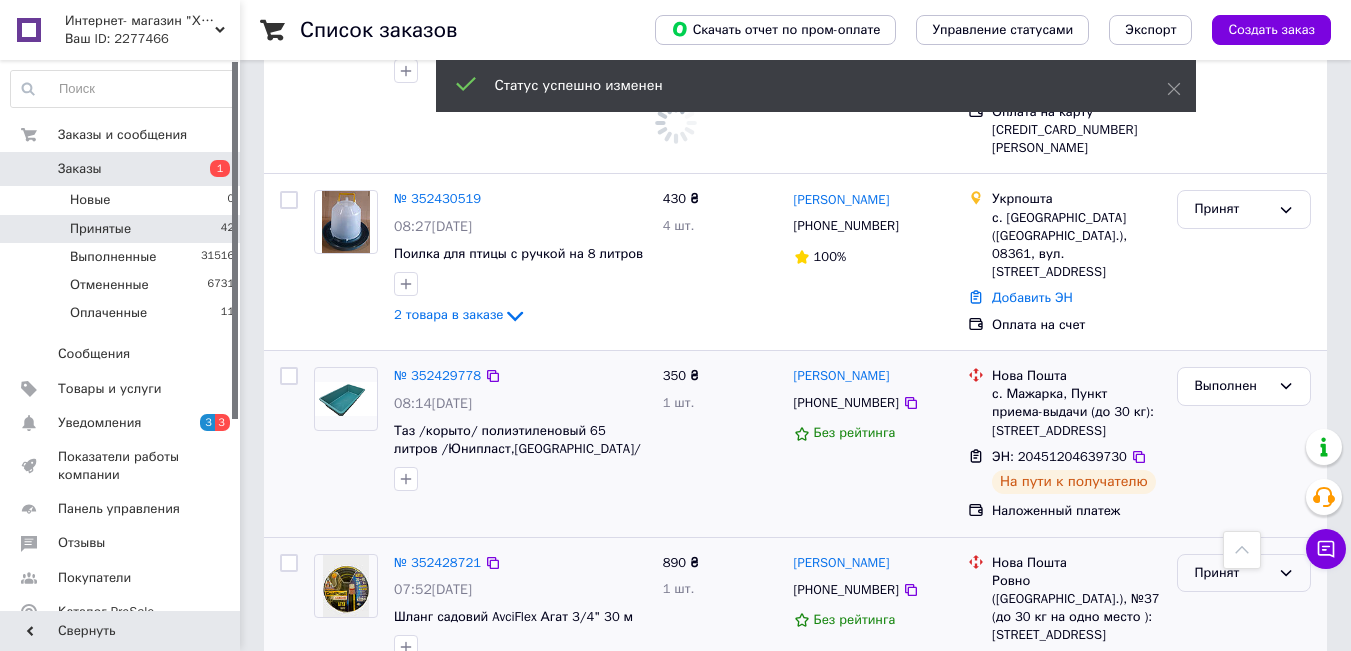 scroll, scrollTop: 2600, scrollLeft: 0, axis: vertical 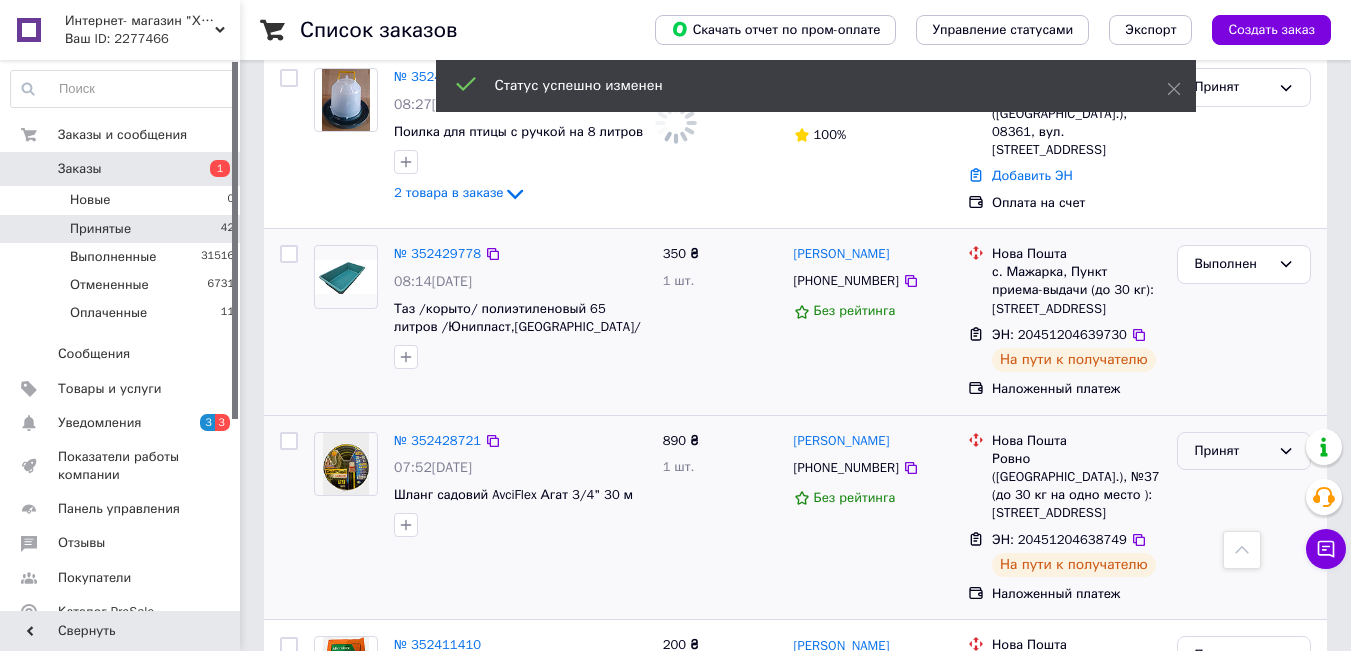click on "Принят" at bounding box center (1232, 451) 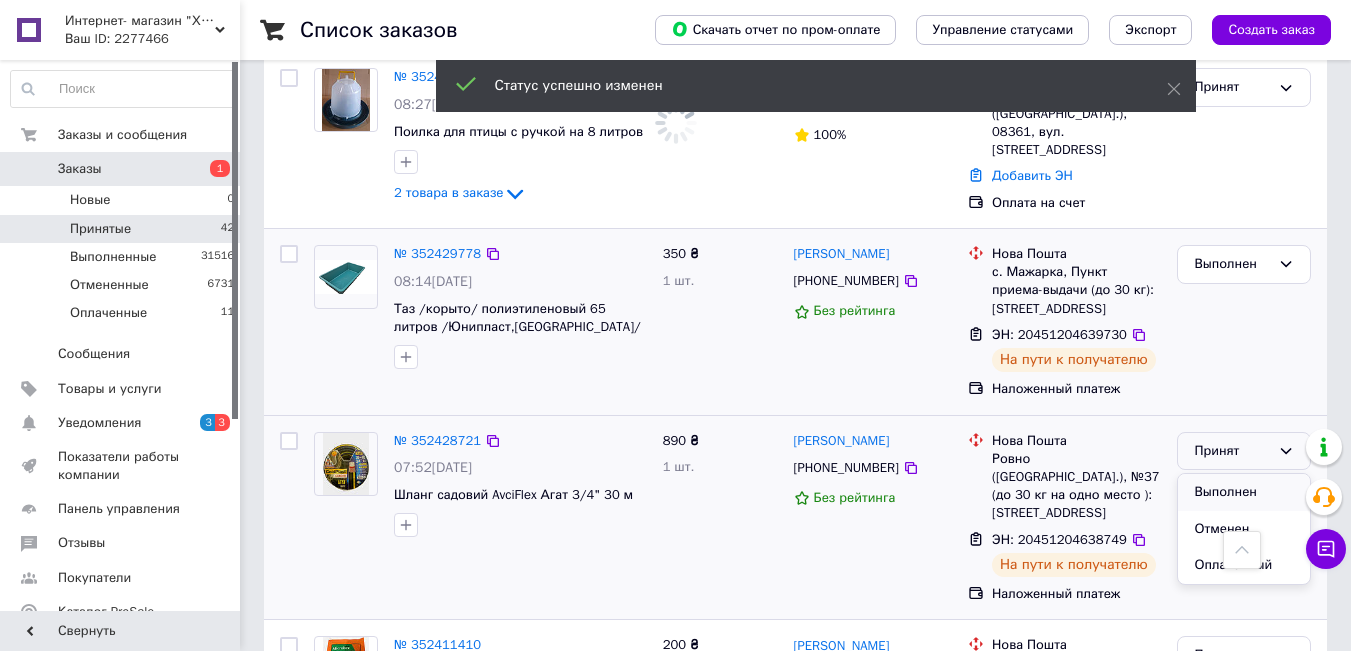 click on "Выполнен" at bounding box center [1244, 492] 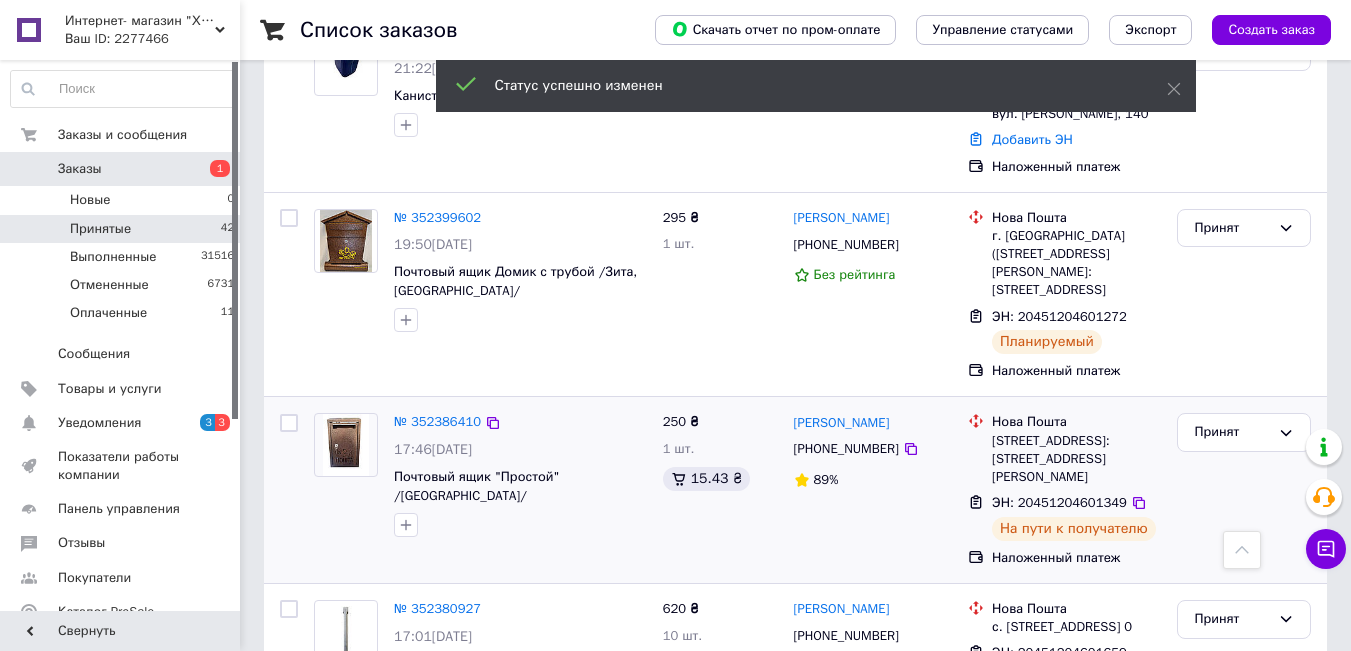 scroll, scrollTop: 3400, scrollLeft: 0, axis: vertical 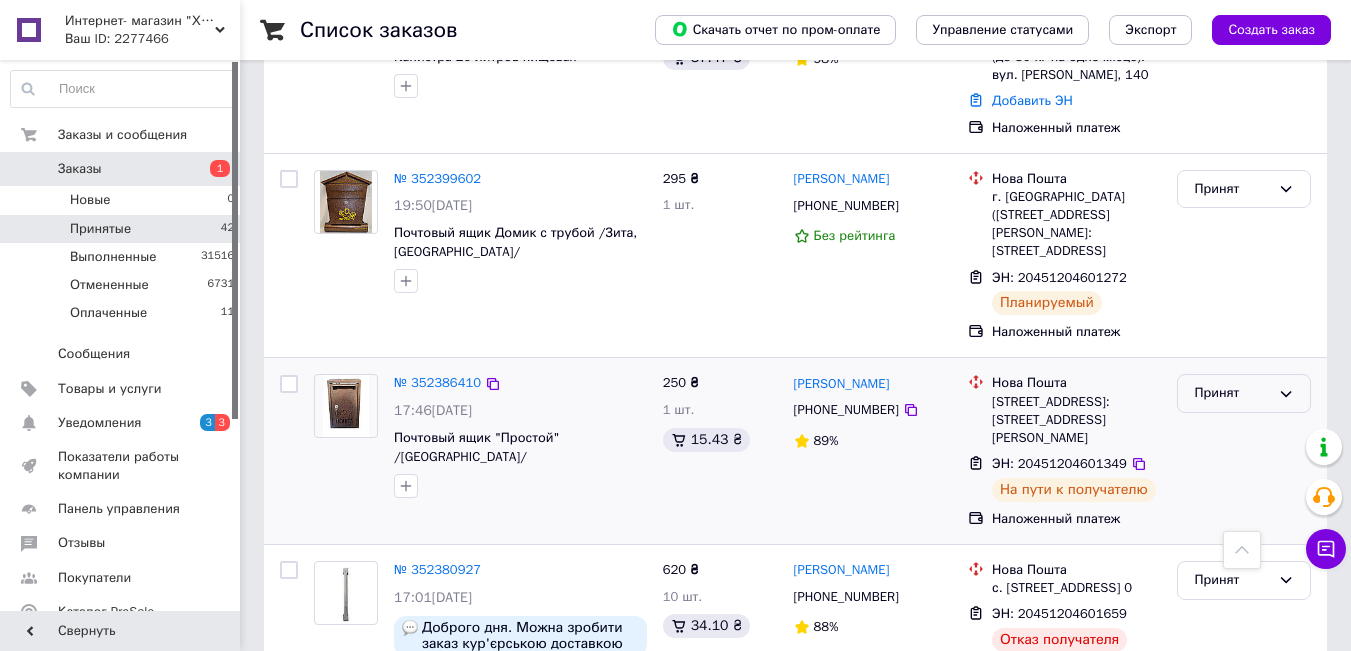 click on "Принят" at bounding box center (1232, 393) 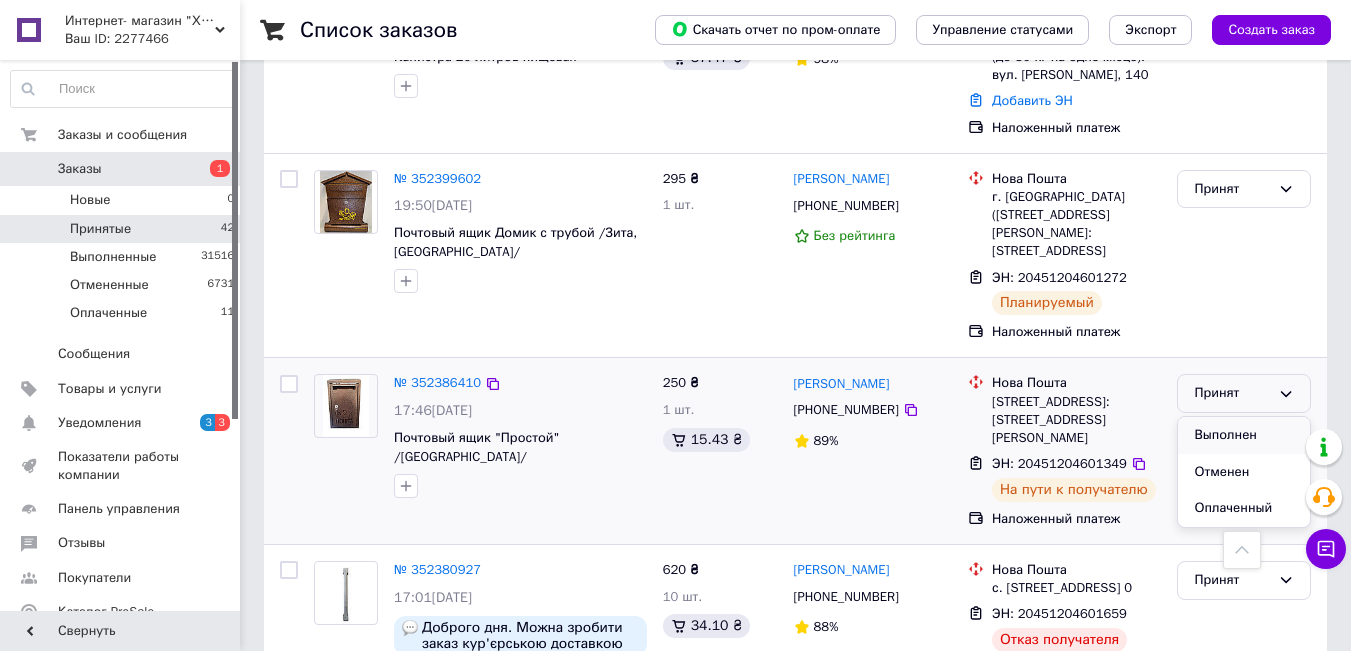 click on "Выполнен" at bounding box center (1244, 435) 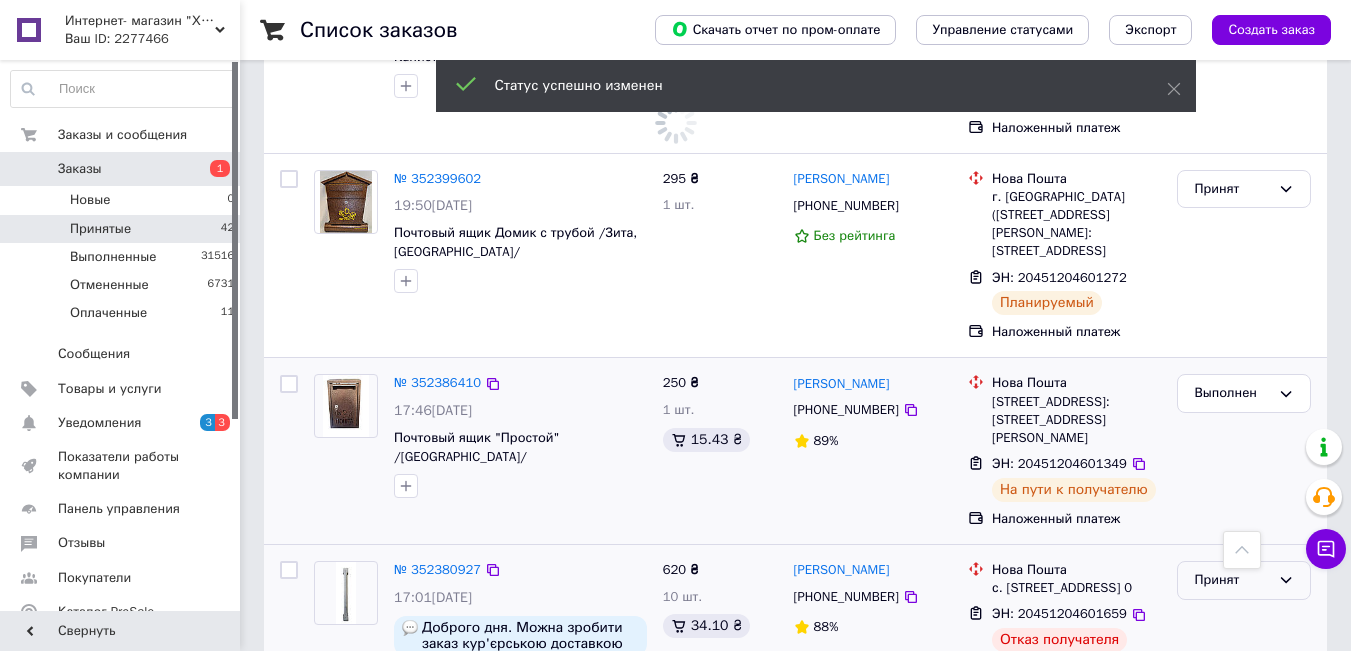 click on "Принят" at bounding box center (1232, 580) 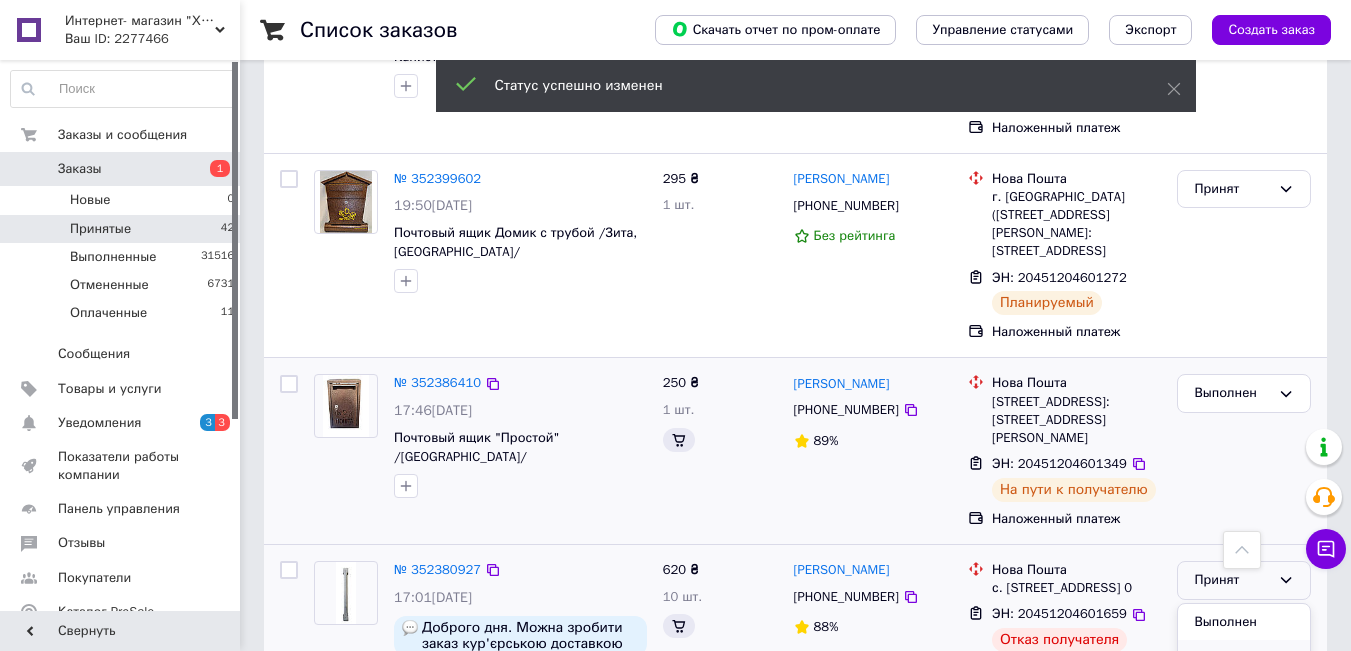 click on "Отменен" at bounding box center [1244, 658] 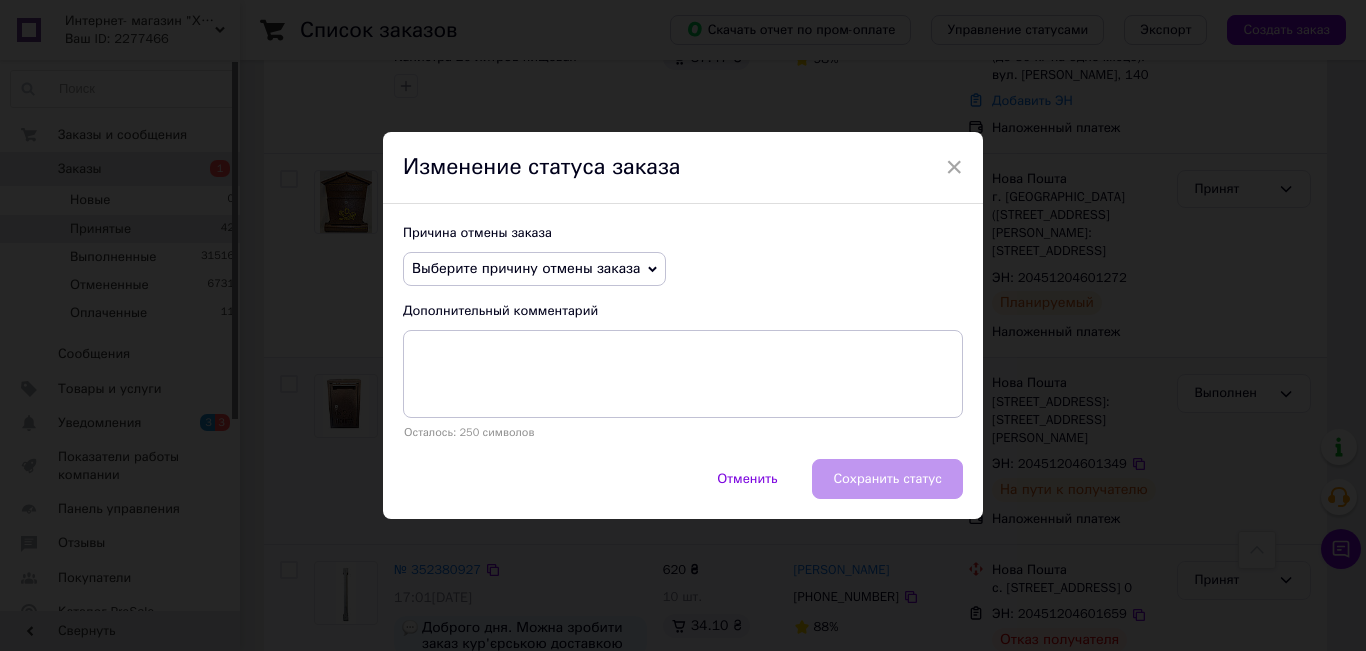 click on "Причина отмены заказа Выберите причину отмены заказа Нет в наличии Нет разновидности товара Оплата не поступила По просьбе покупателя Заказ-дубликат Не получается дозвониться Другое Дополнительный комментарий Осталось: 250 символов" at bounding box center [683, 331] 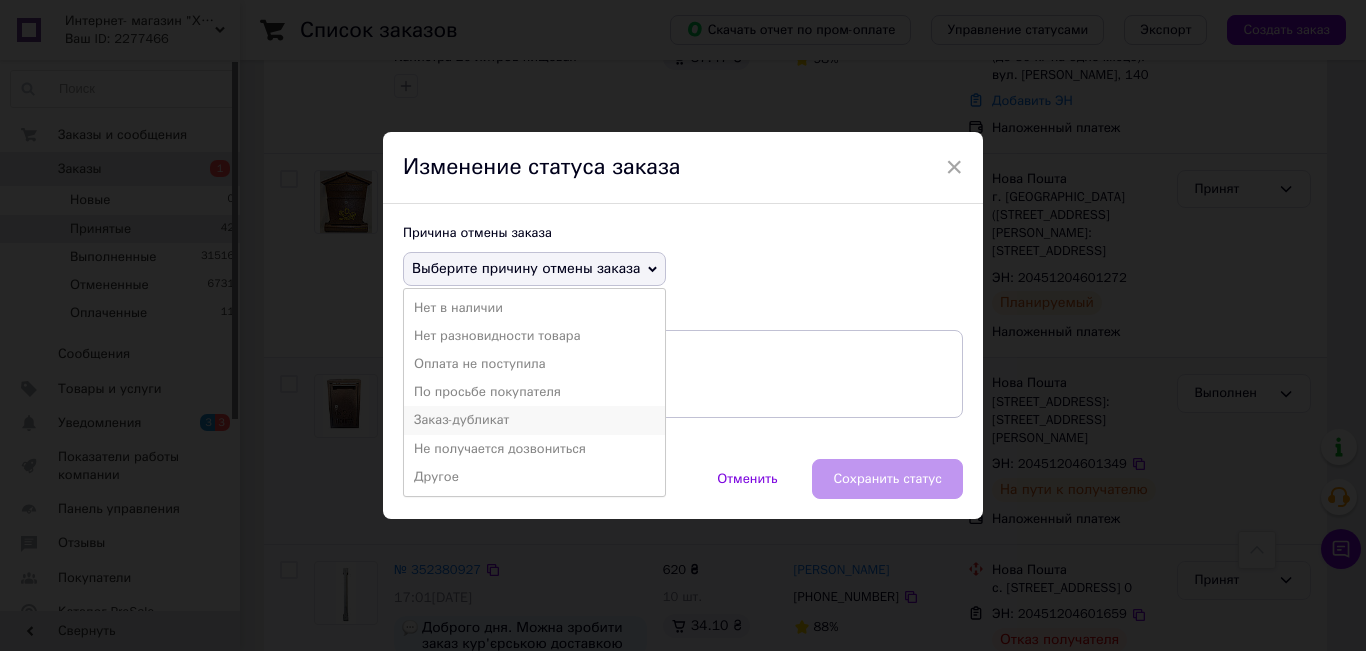 click on "Заказ-дубликат" at bounding box center (534, 420) 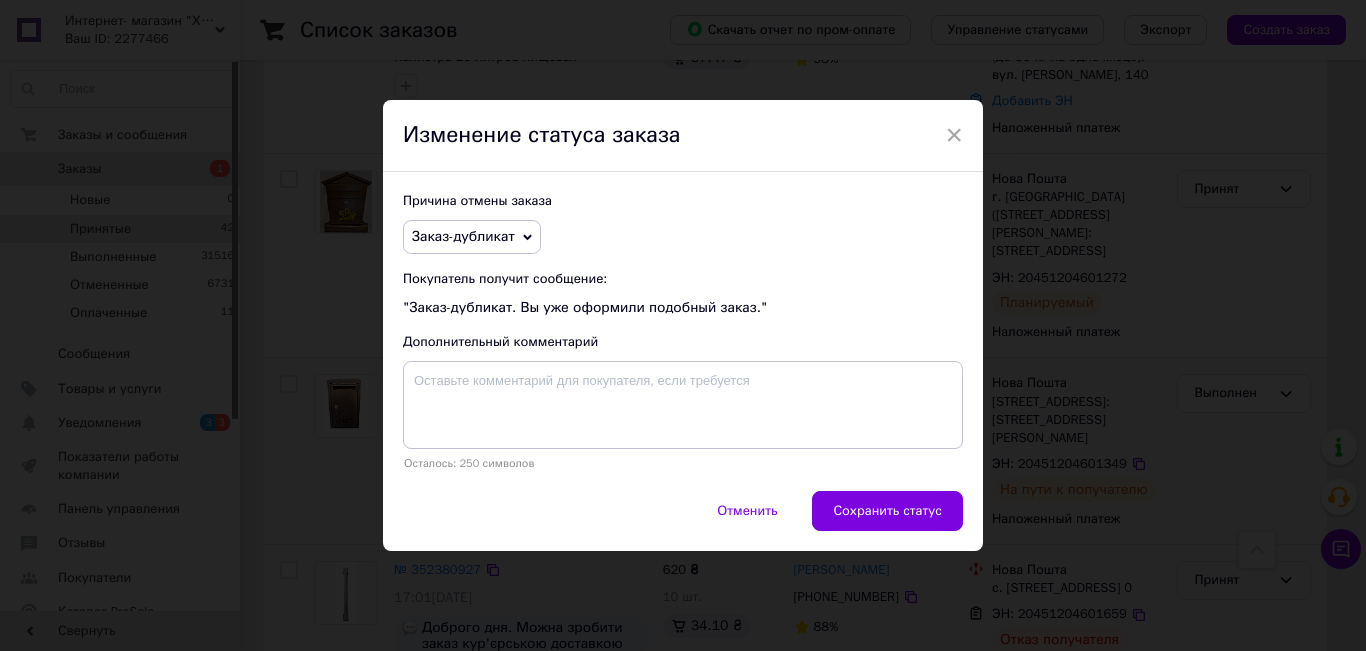 click on "Заказ-дубликат" at bounding box center (472, 237) 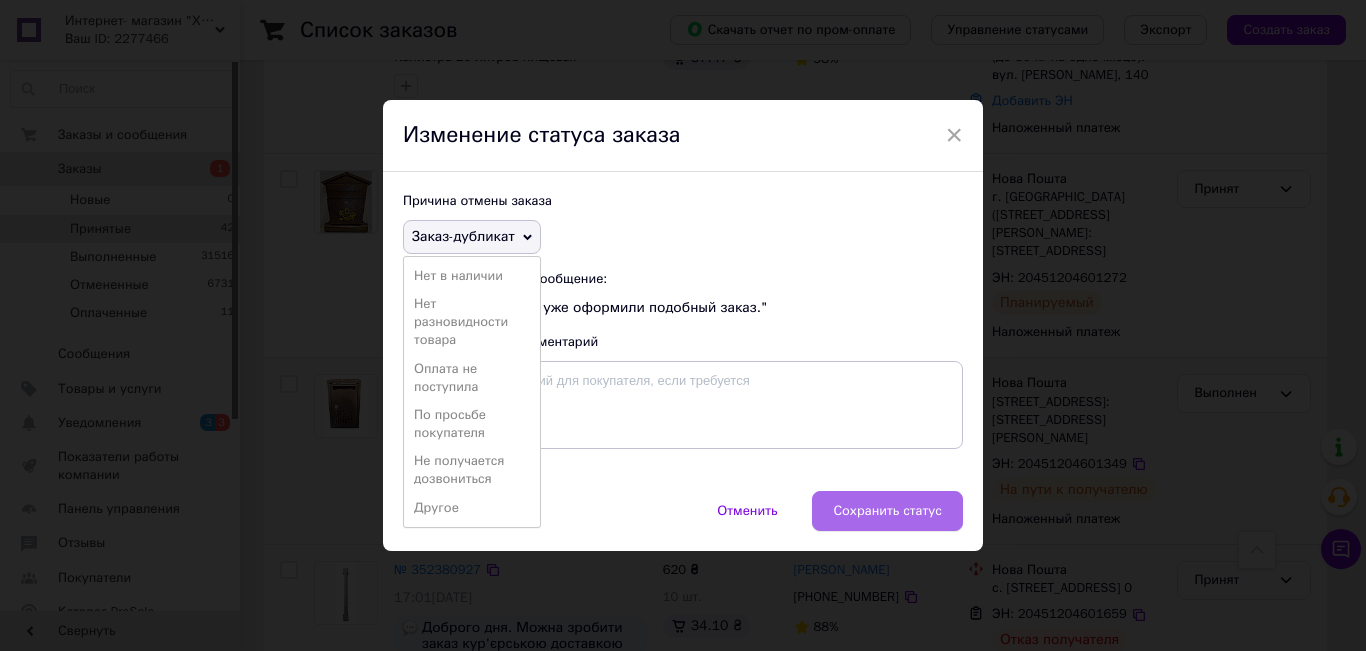 drag, startPoint x: 472, startPoint y: 431, endPoint x: 821, endPoint y: 524, distance: 361.17862 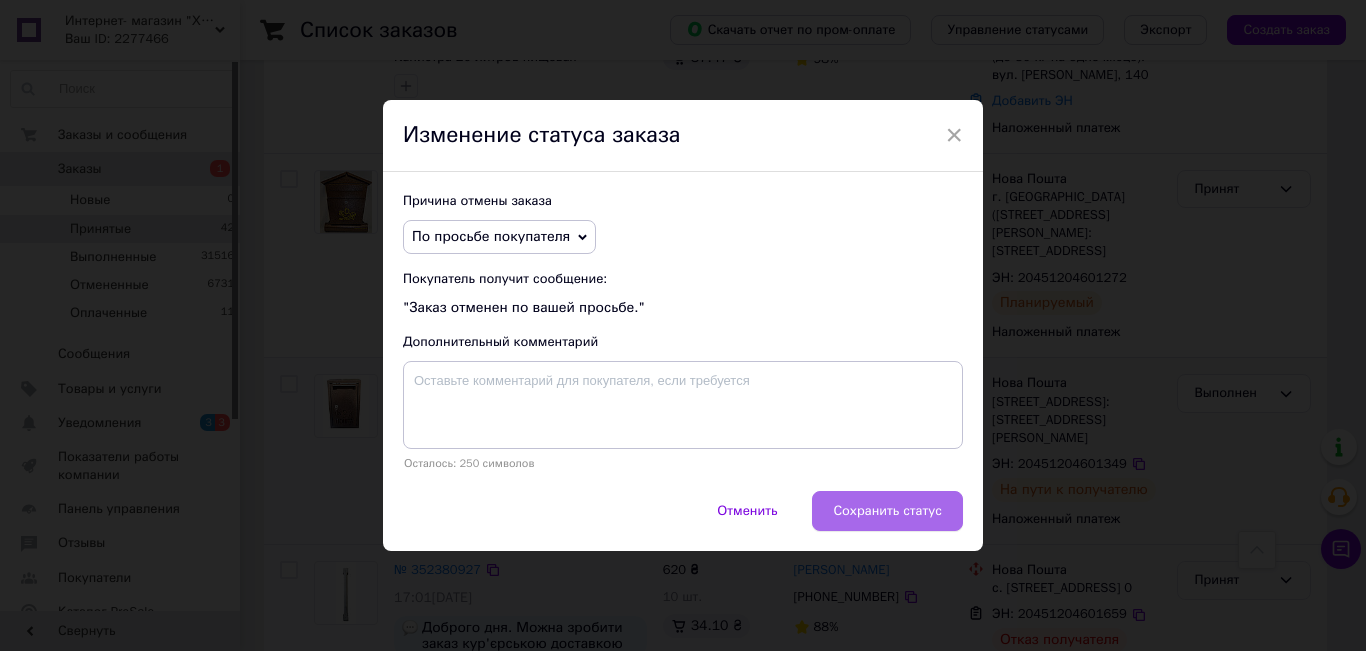 drag, startPoint x: 877, startPoint y: 479, endPoint x: 880, endPoint y: 495, distance: 16.27882 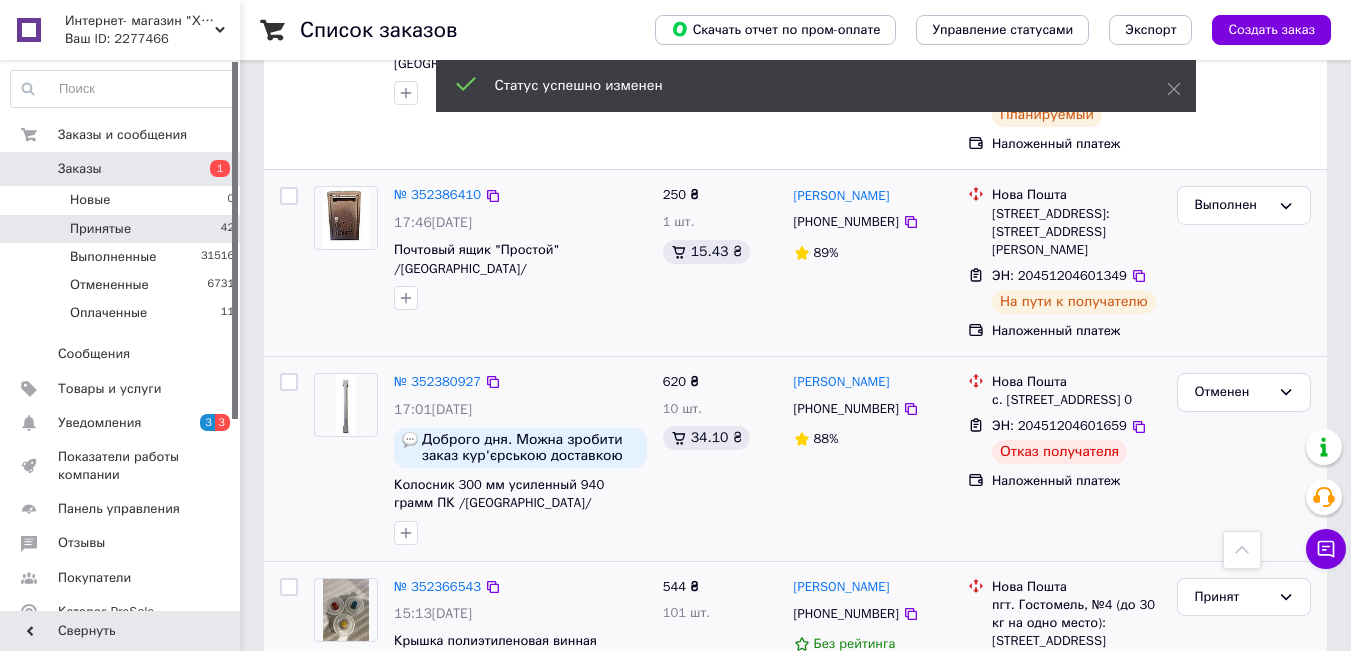 scroll, scrollTop: 3600, scrollLeft: 0, axis: vertical 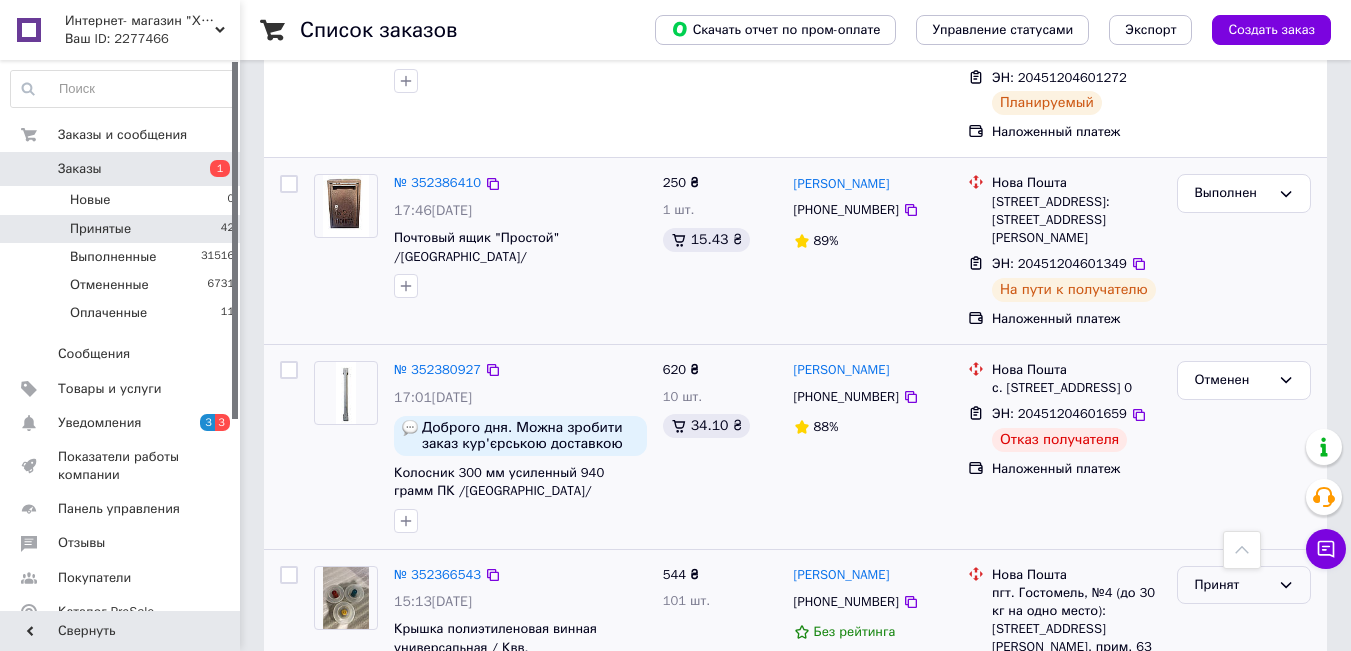 click on "Принят" at bounding box center (1232, 585) 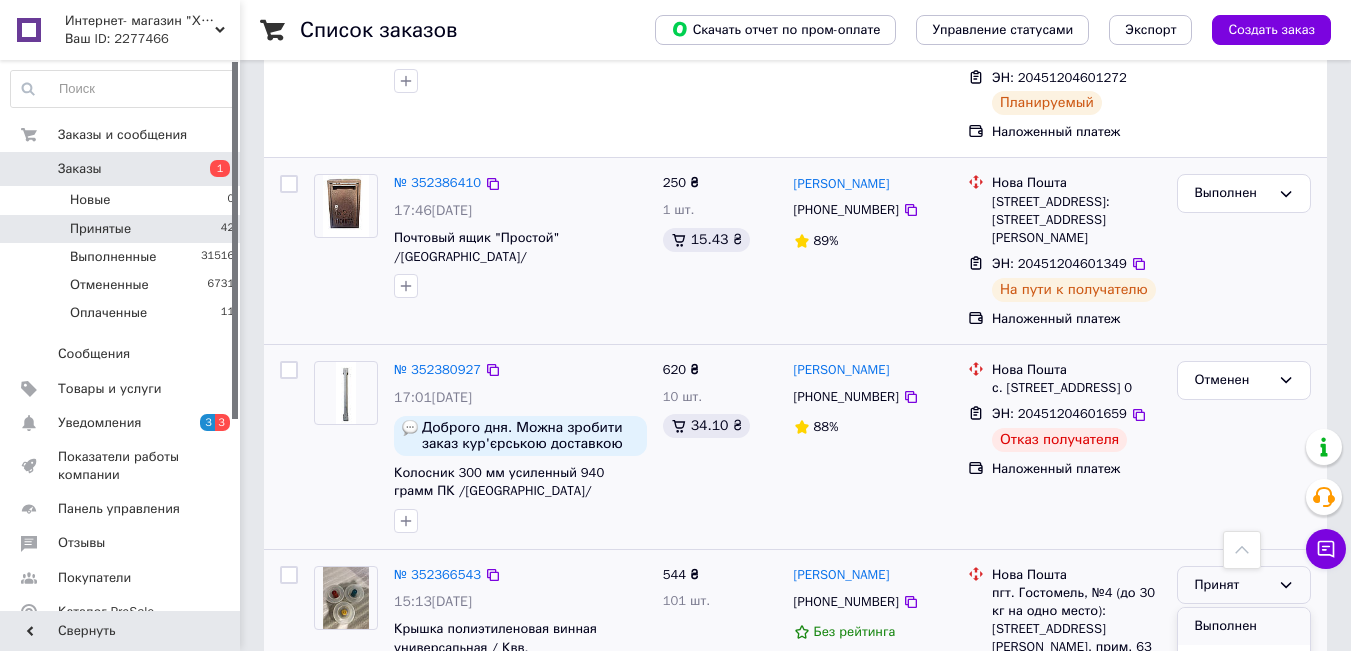 click on "Выполнен" at bounding box center (1244, 626) 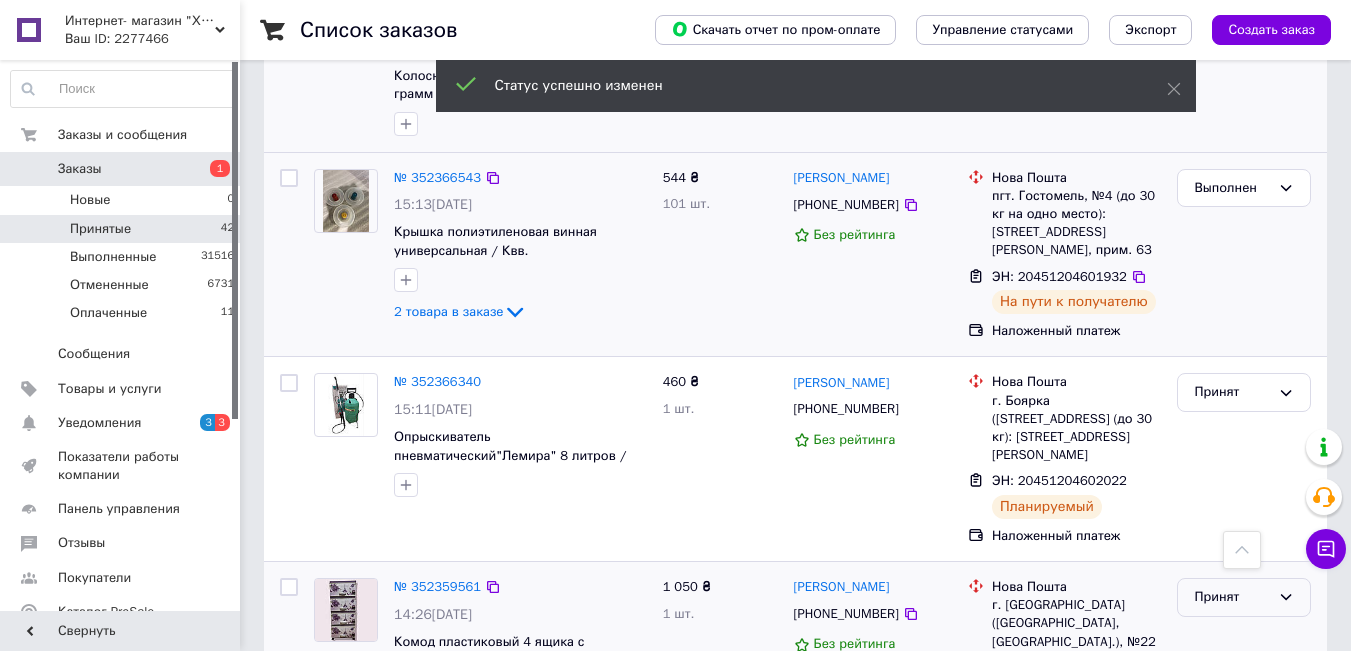 scroll, scrollTop: 4000, scrollLeft: 0, axis: vertical 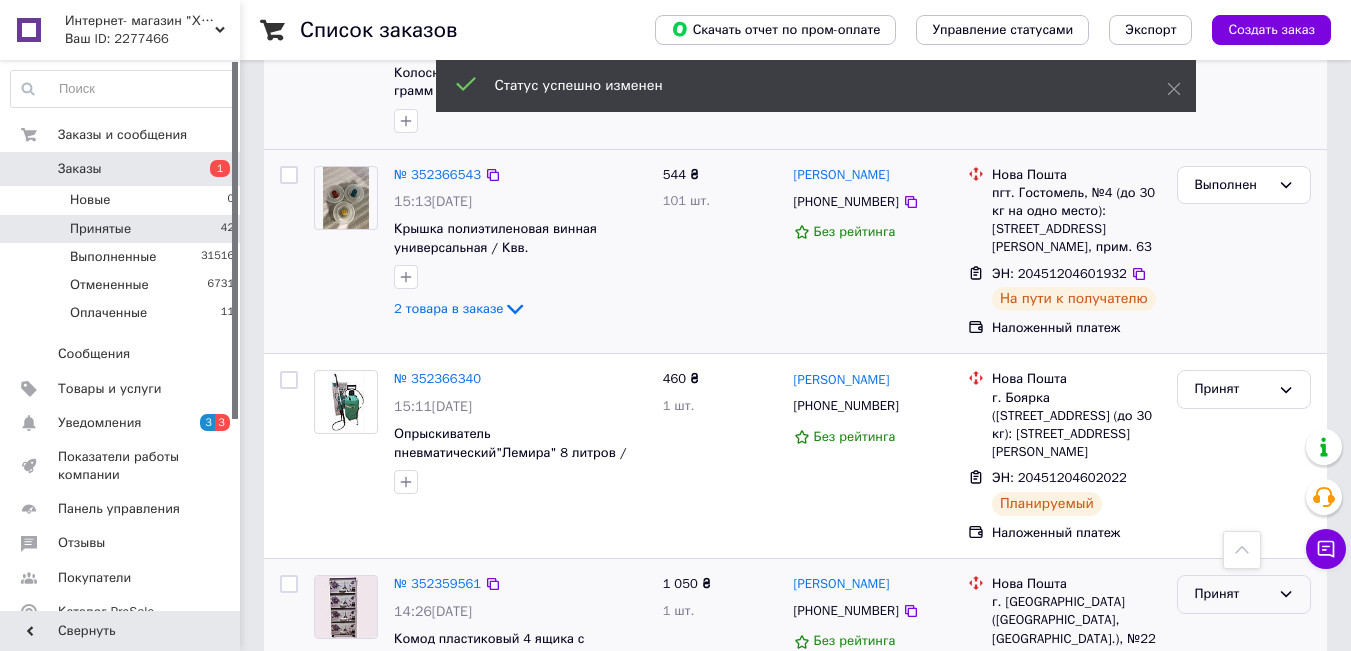 click on "Принят" at bounding box center [1232, 594] 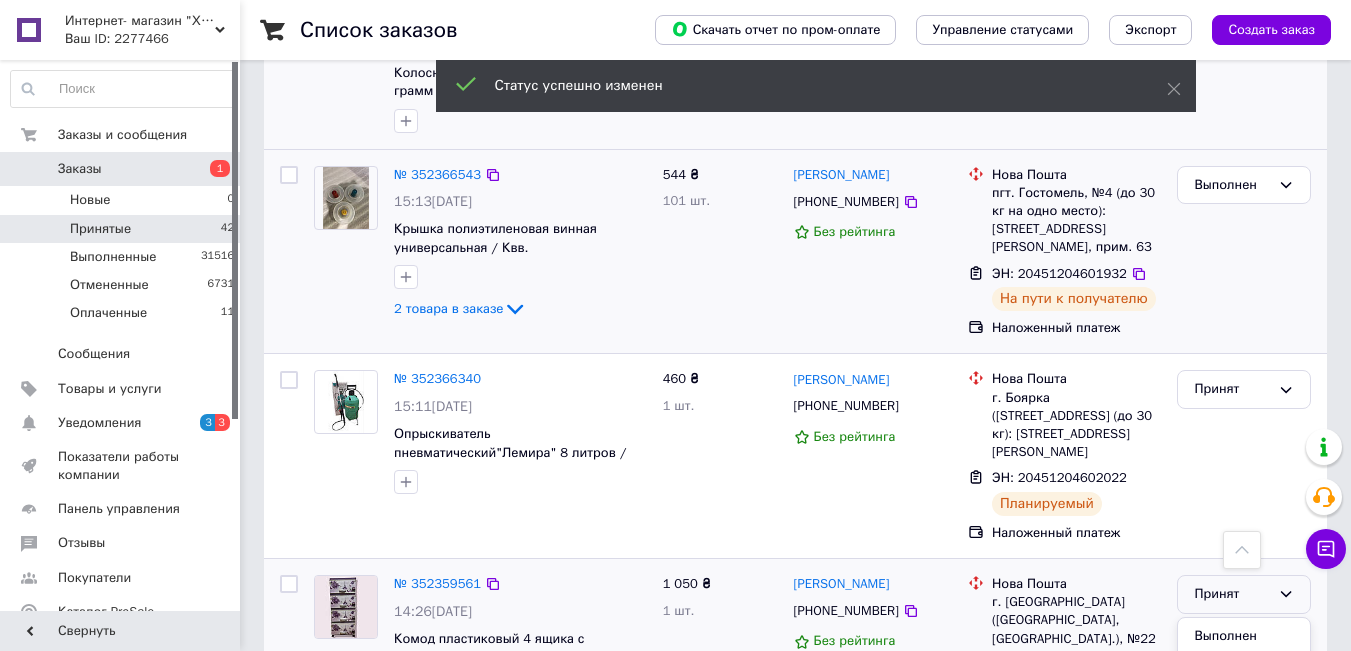 click on "Выполнен" at bounding box center [1244, 636] 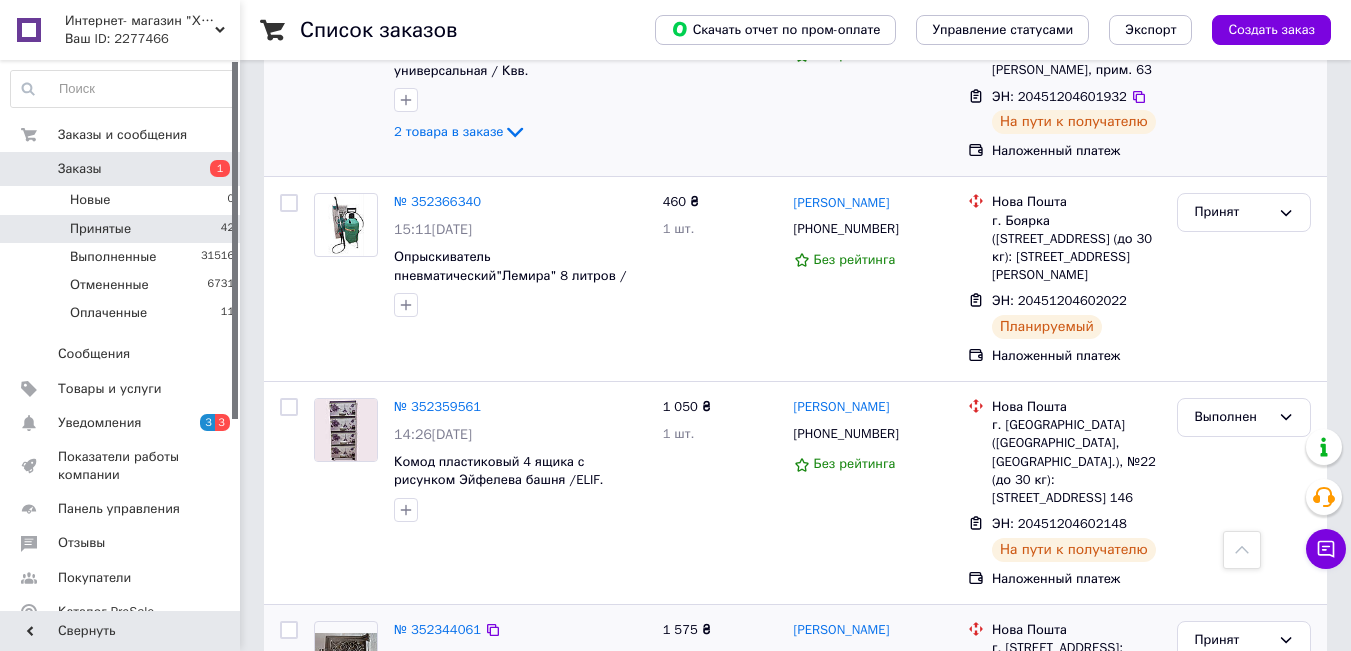 scroll, scrollTop: 4200, scrollLeft: 0, axis: vertical 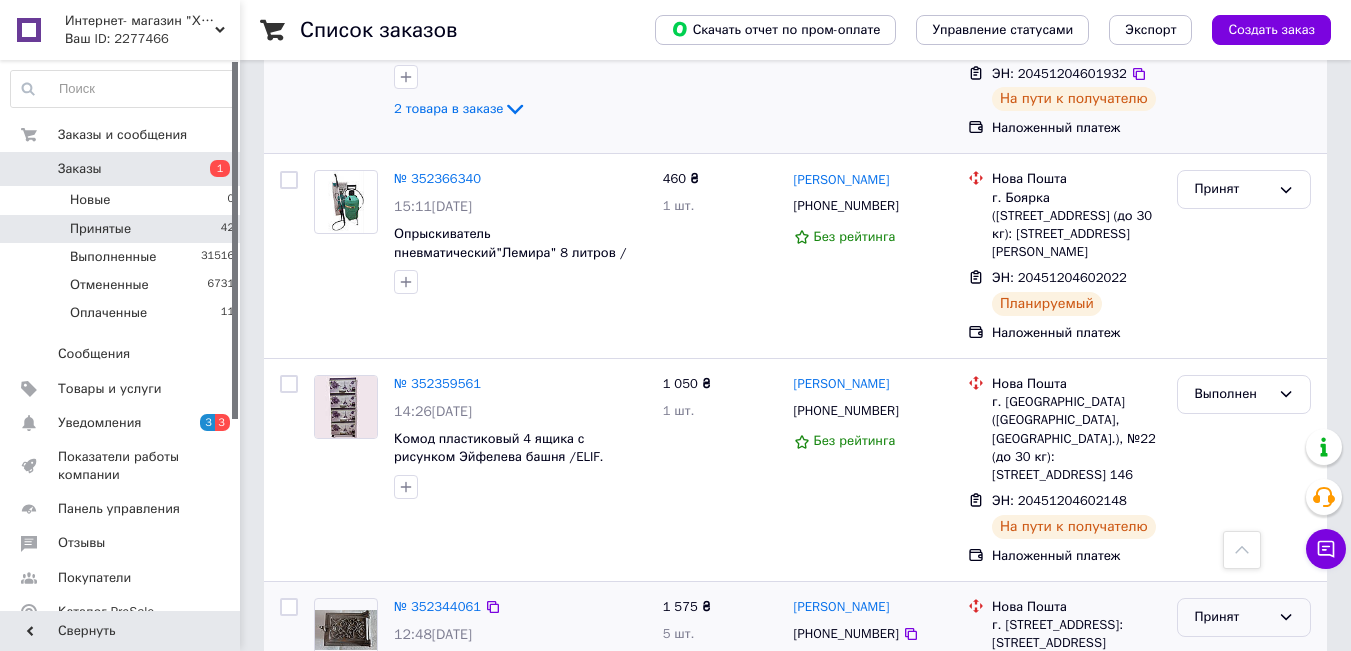 click on "Принят" at bounding box center (1244, 617) 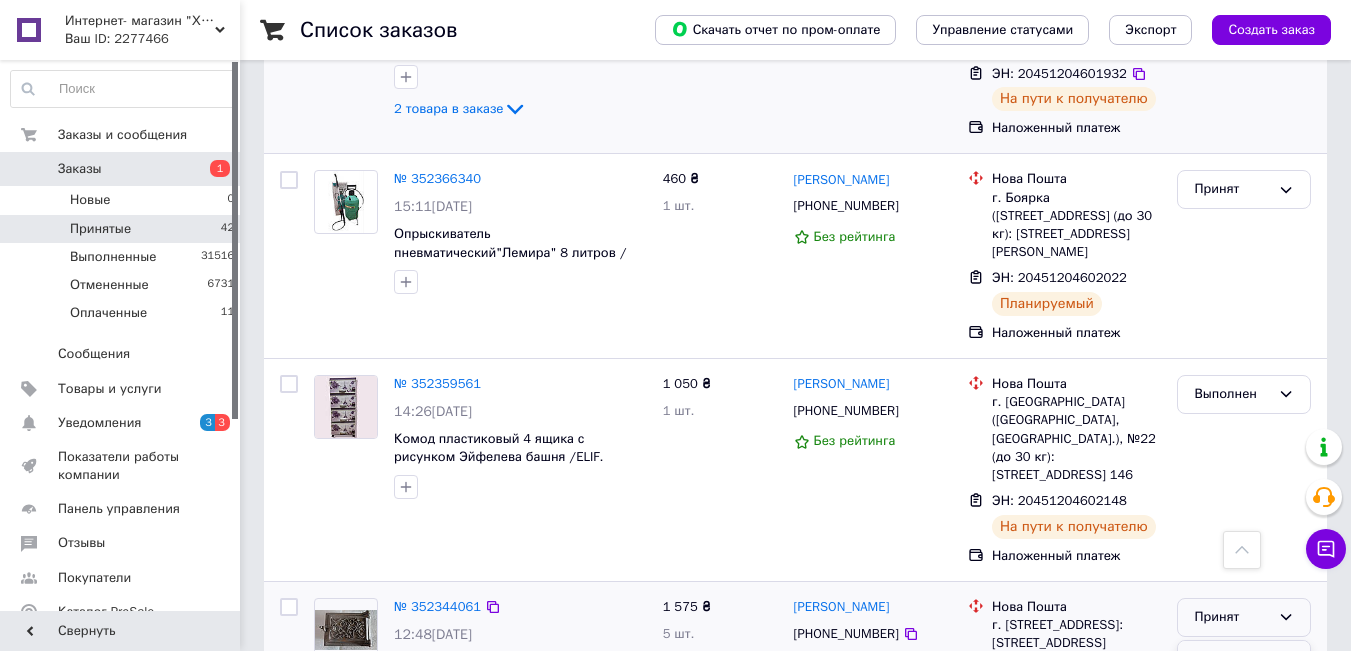 click on "Выполнен" at bounding box center (1244, 659) 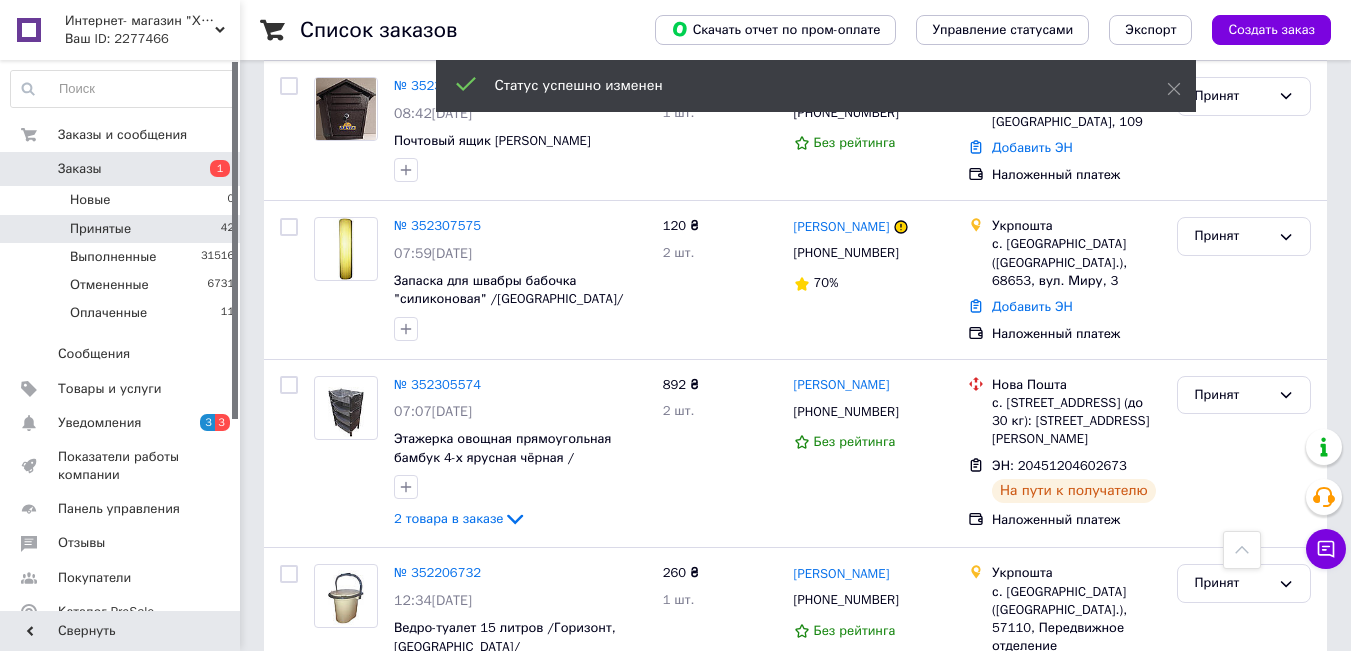 scroll, scrollTop: 3174, scrollLeft: 0, axis: vertical 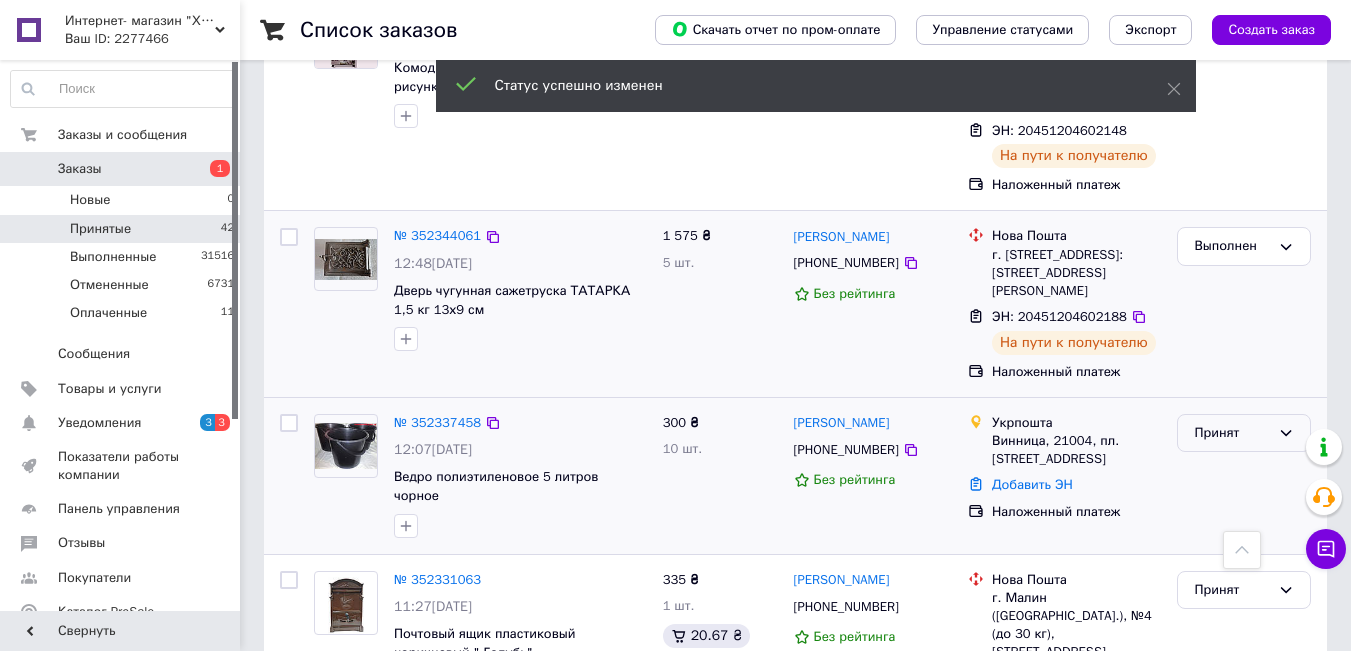 click on "Принят" at bounding box center (1232, 433) 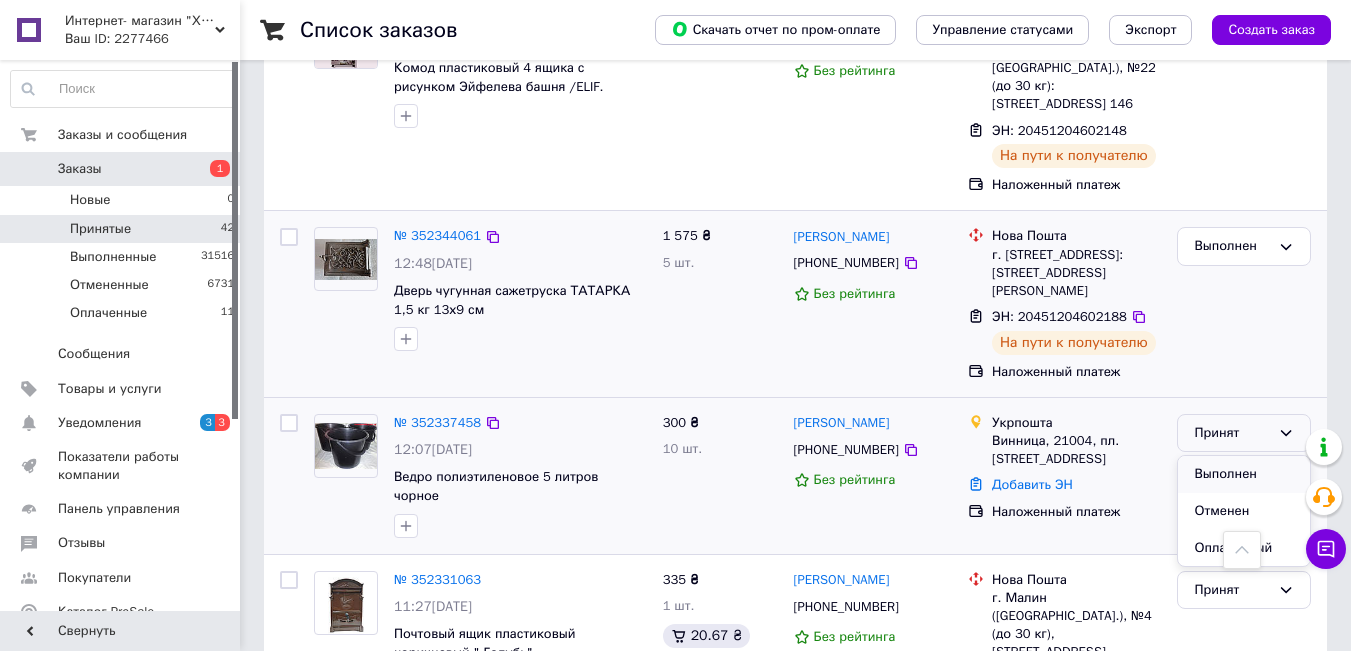 click on "Выполнен" at bounding box center [1244, 474] 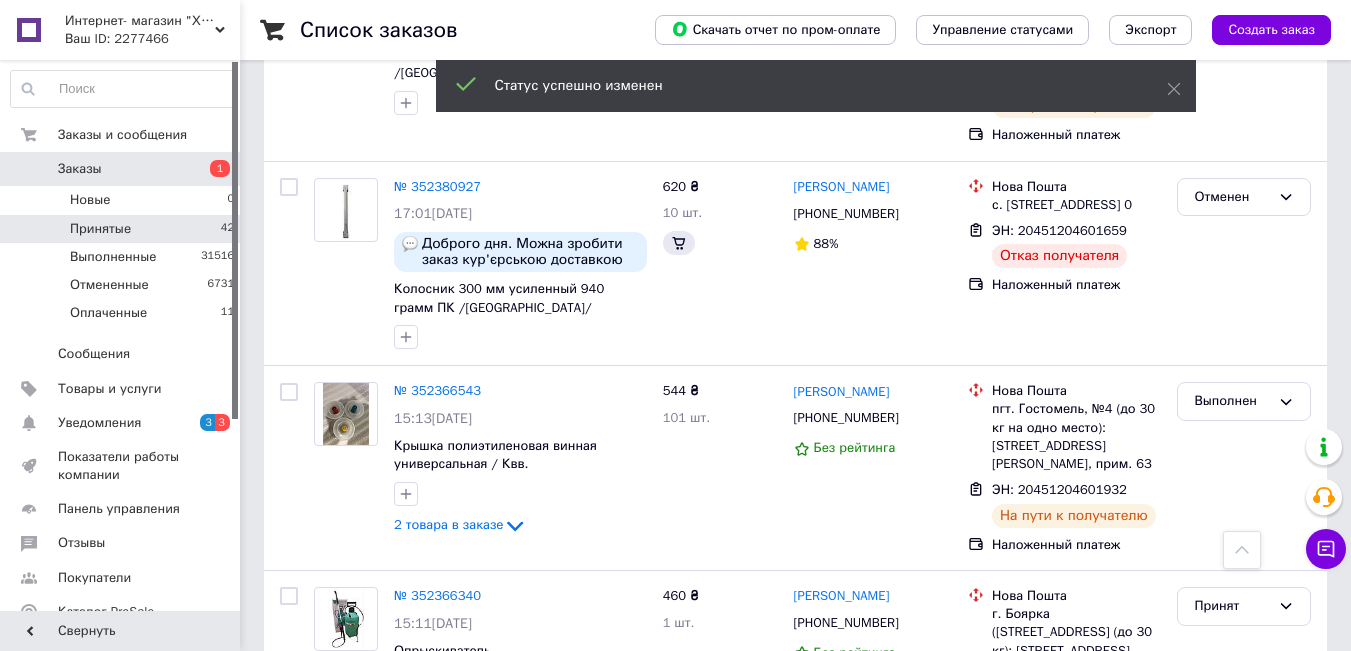 scroll, scrollTop: 4609, scrollLeft: 0, axis: vertical 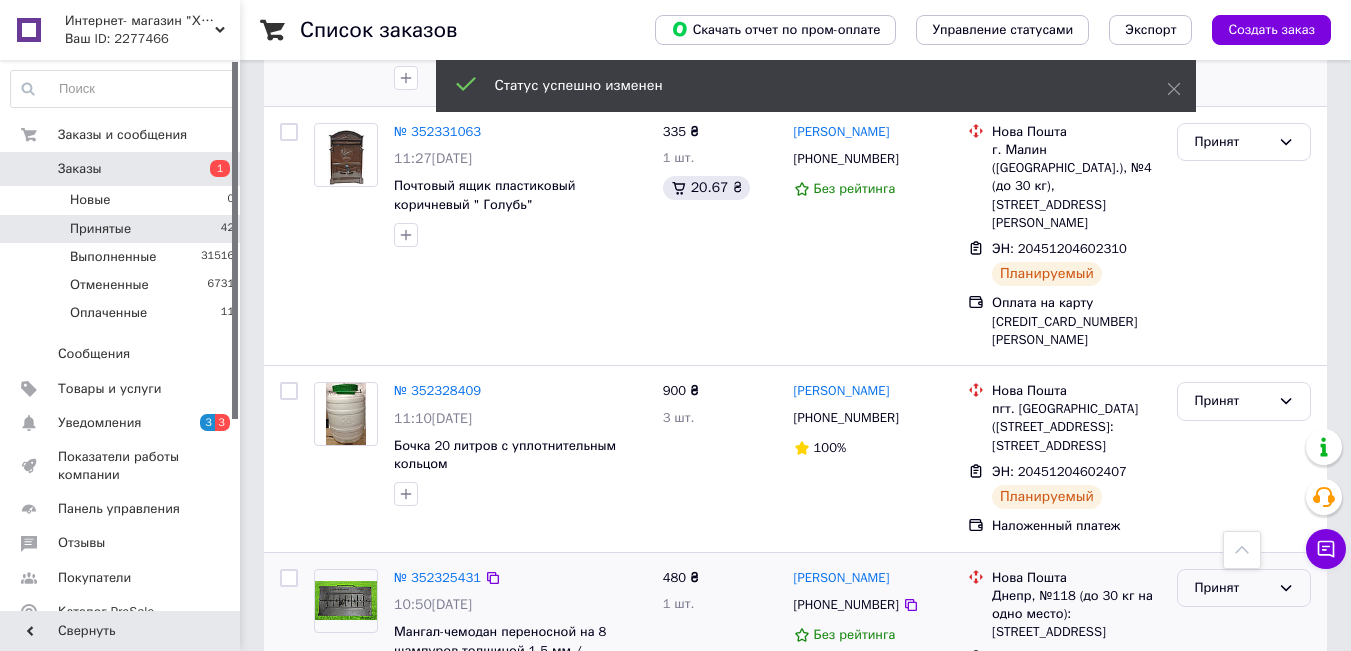 click on "Принят" at bounding box center (1232, 588) 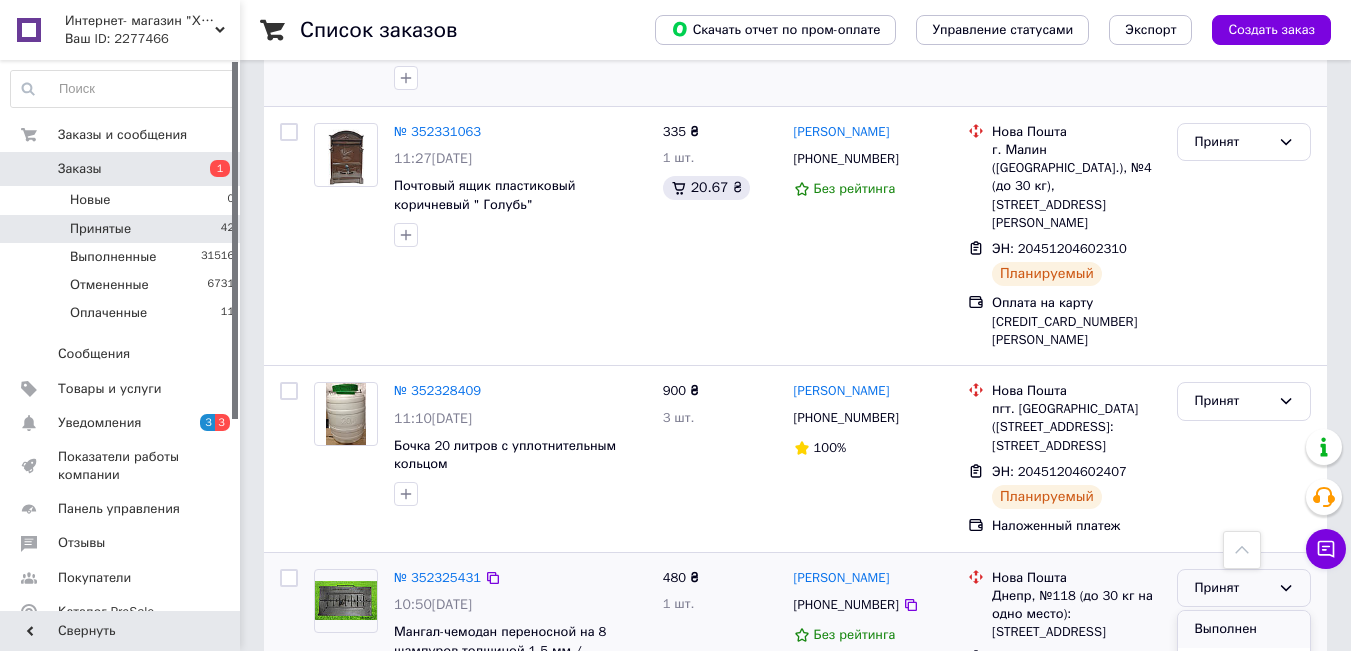 click on "Выполнен" at bounding box center (1244, 629) 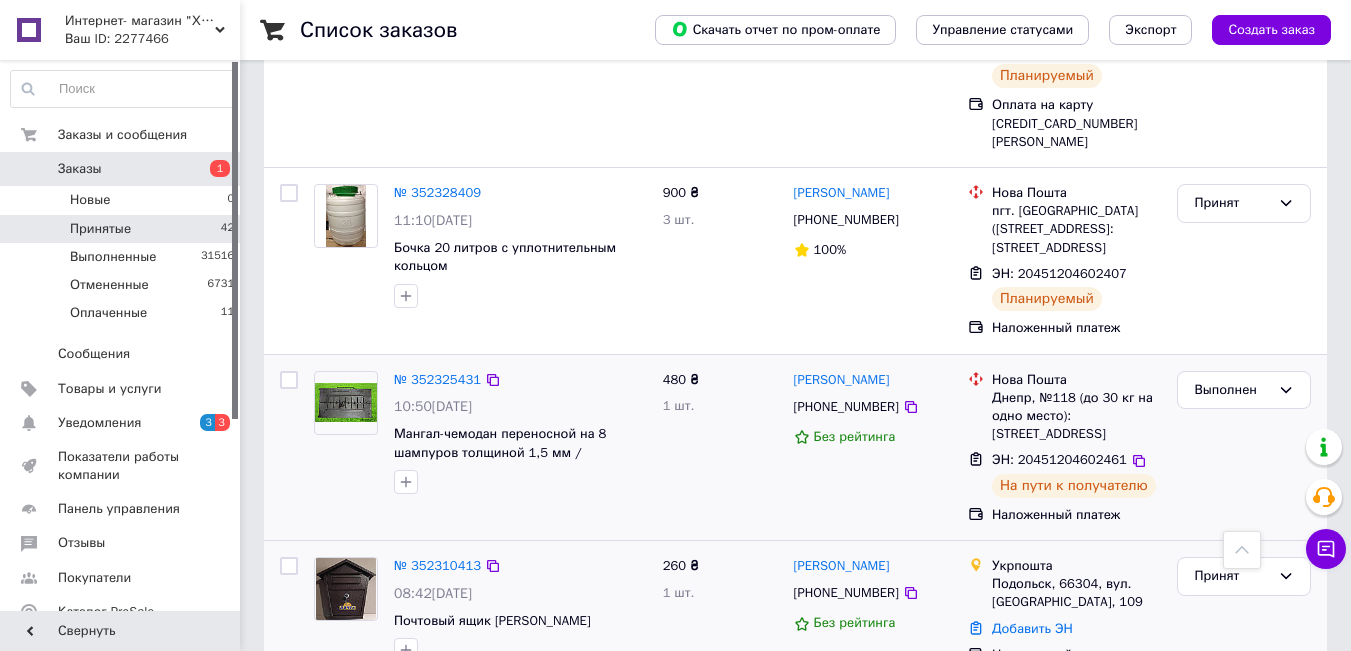 scroll, scrollTop: 4809, scrollLeft: 0, axis: vertical 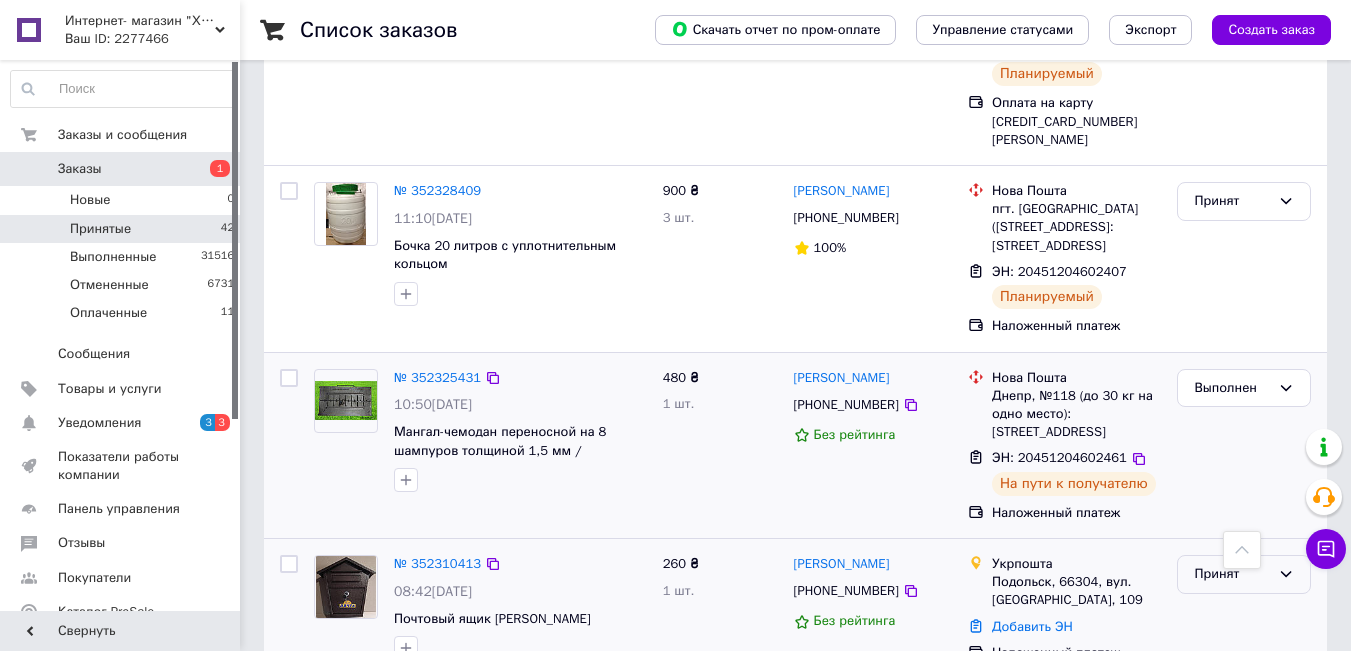 click on "Принят" at bounding box center (1232, 574) 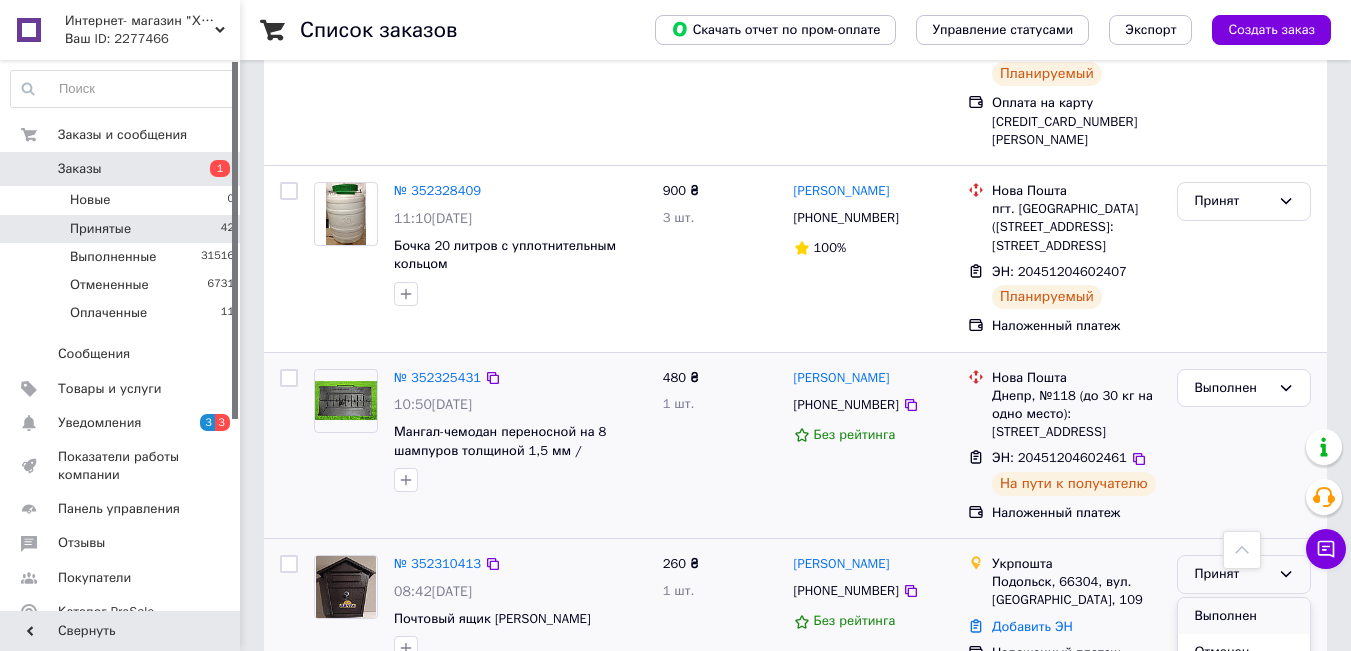 click on "Выполнен" at bounding box center [1244, 616] 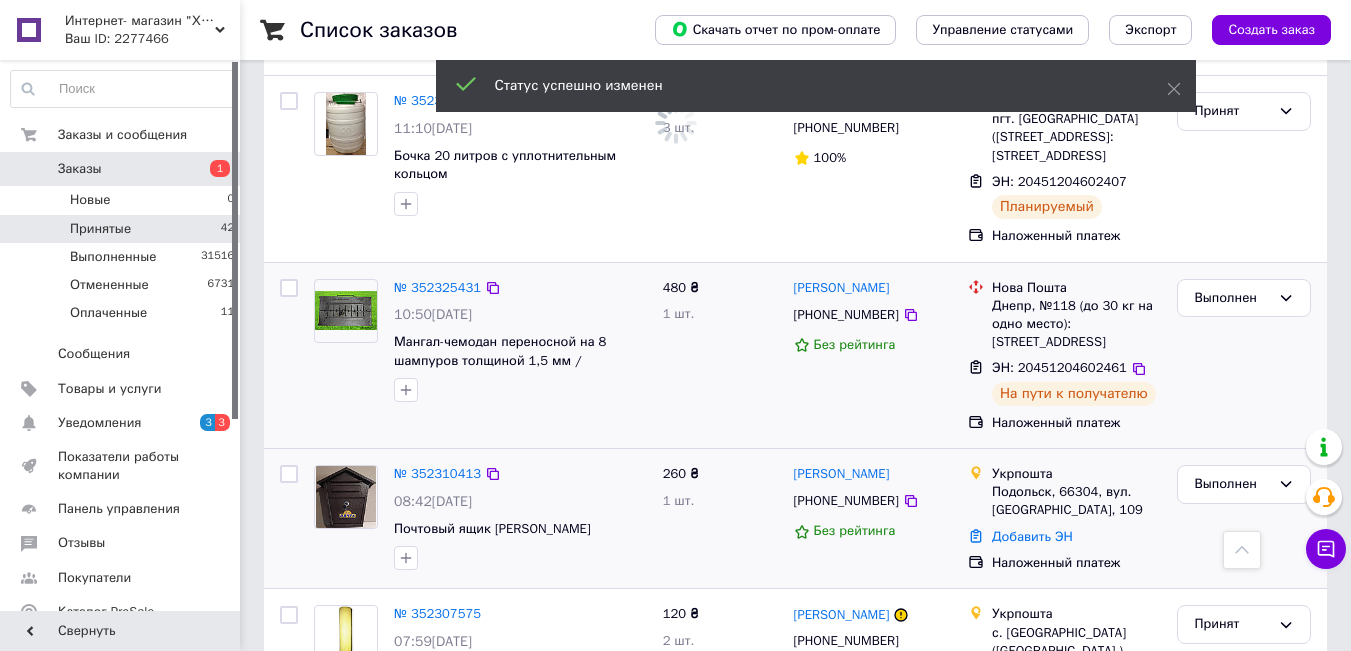 scroll, scrollTop: 4909, scrollLeft: 0, axis: vertical 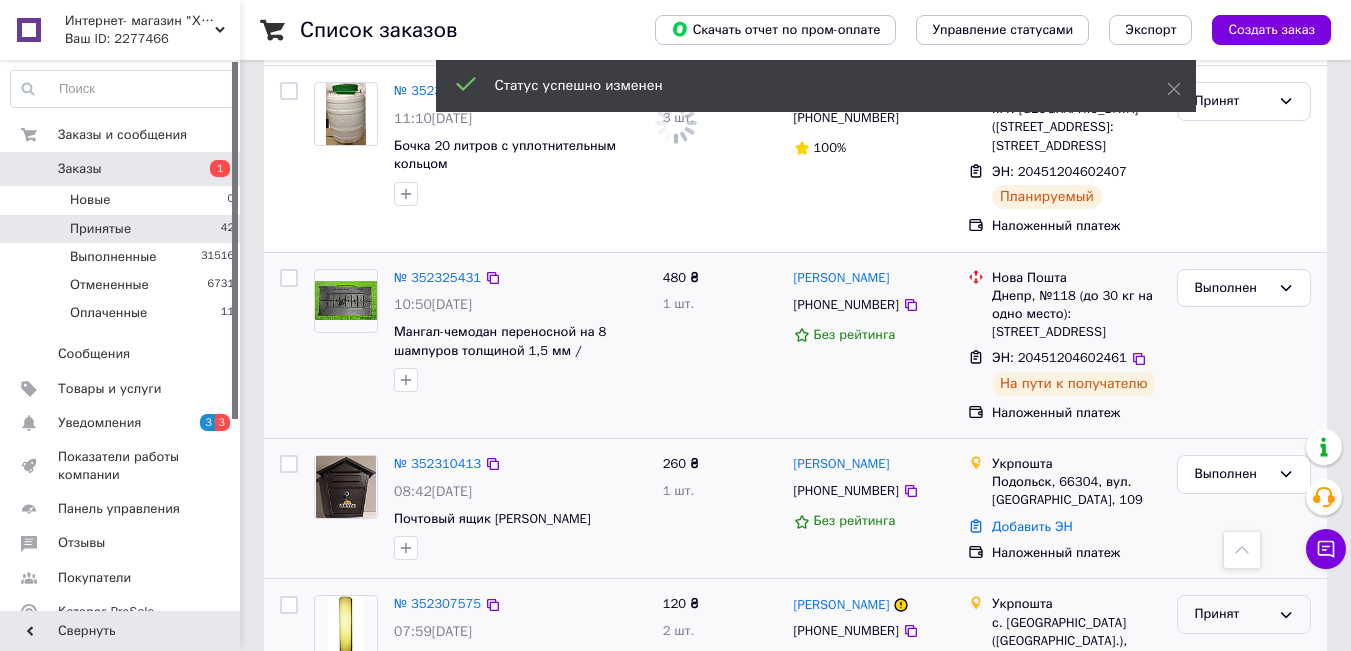 click on "Принят" at bounding box center [1244, 614] 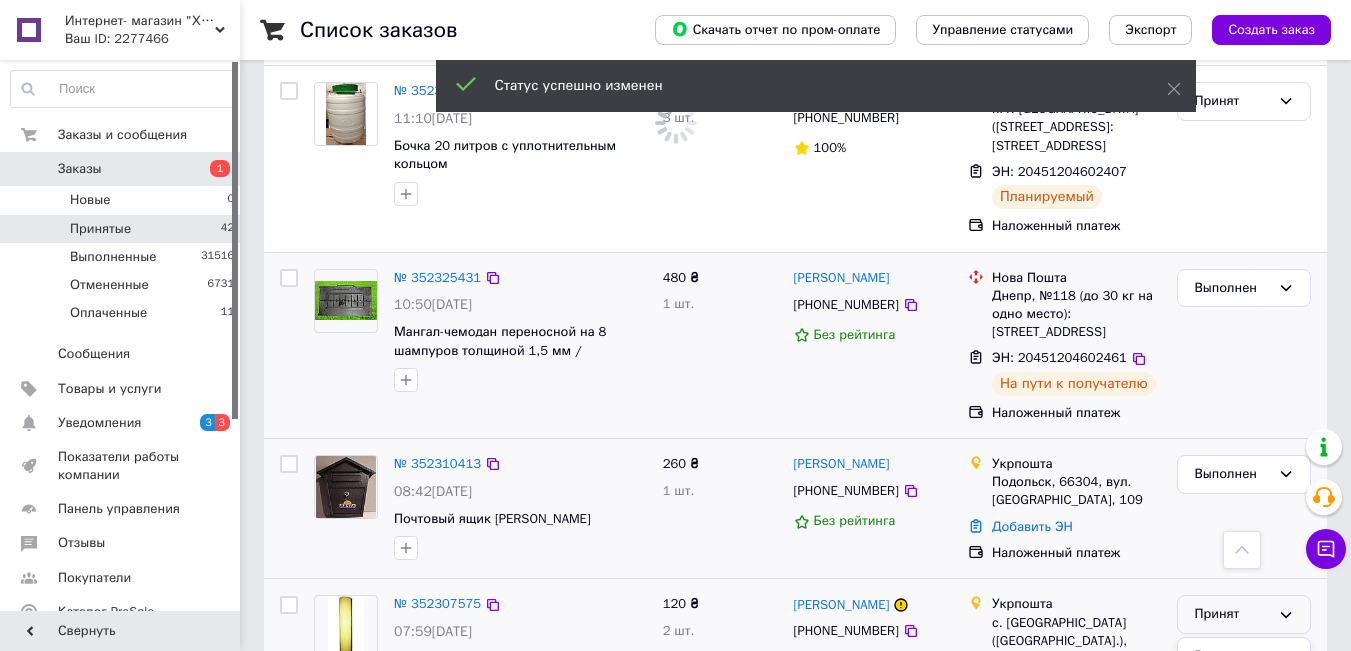 click on "Отменен" at bounding box center [1244, 693] 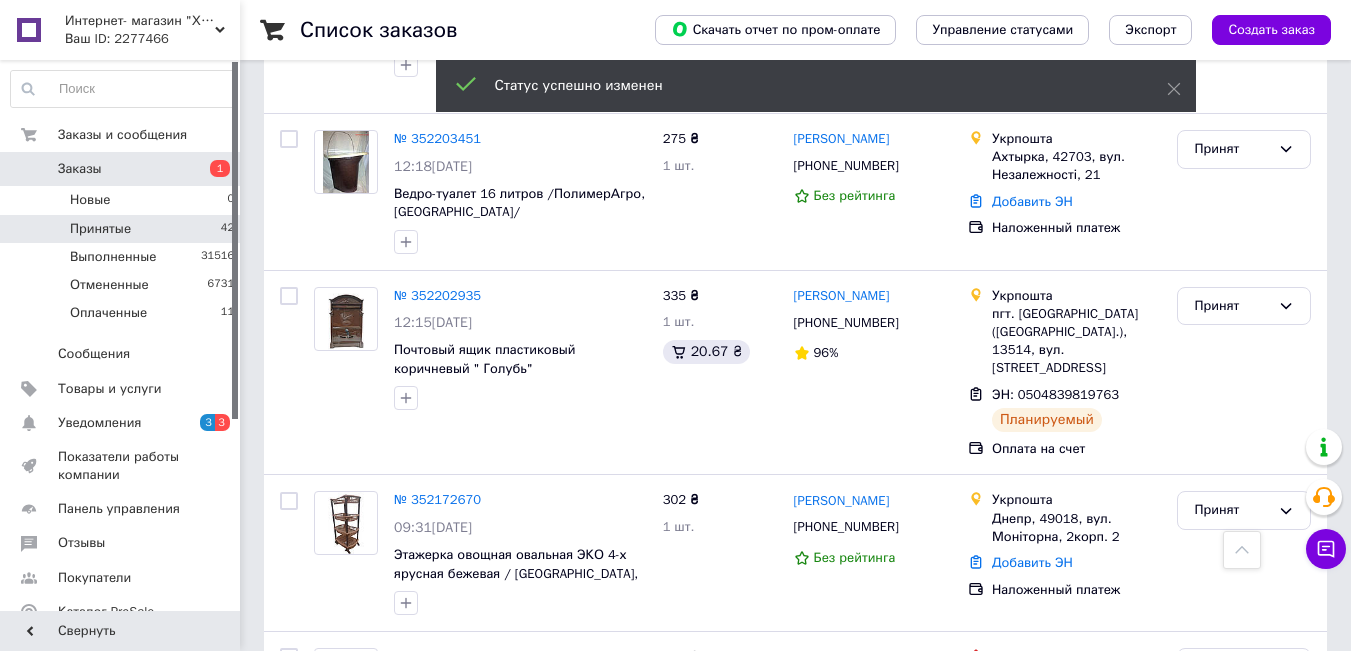 scroll, scrollTop: 3974, scrollLeft: 0, axis: vertical 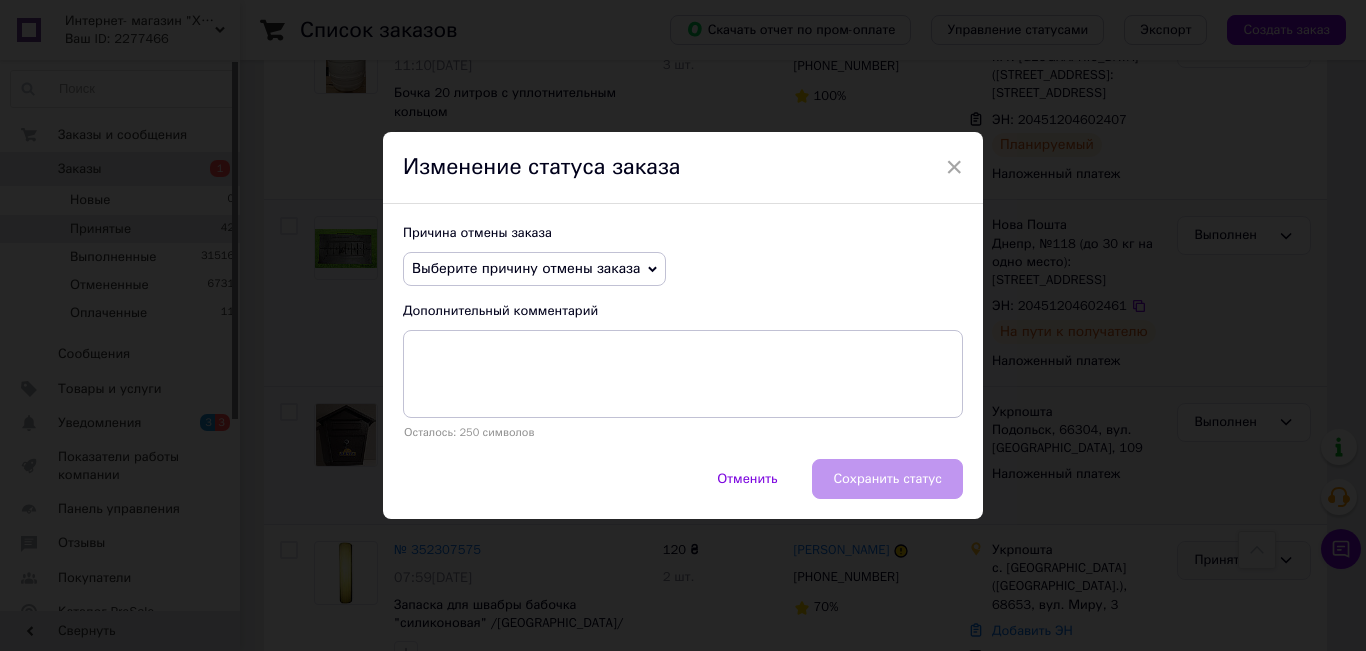 click on "Выберите причину отмены заказа" at bounding box center (526, 268) 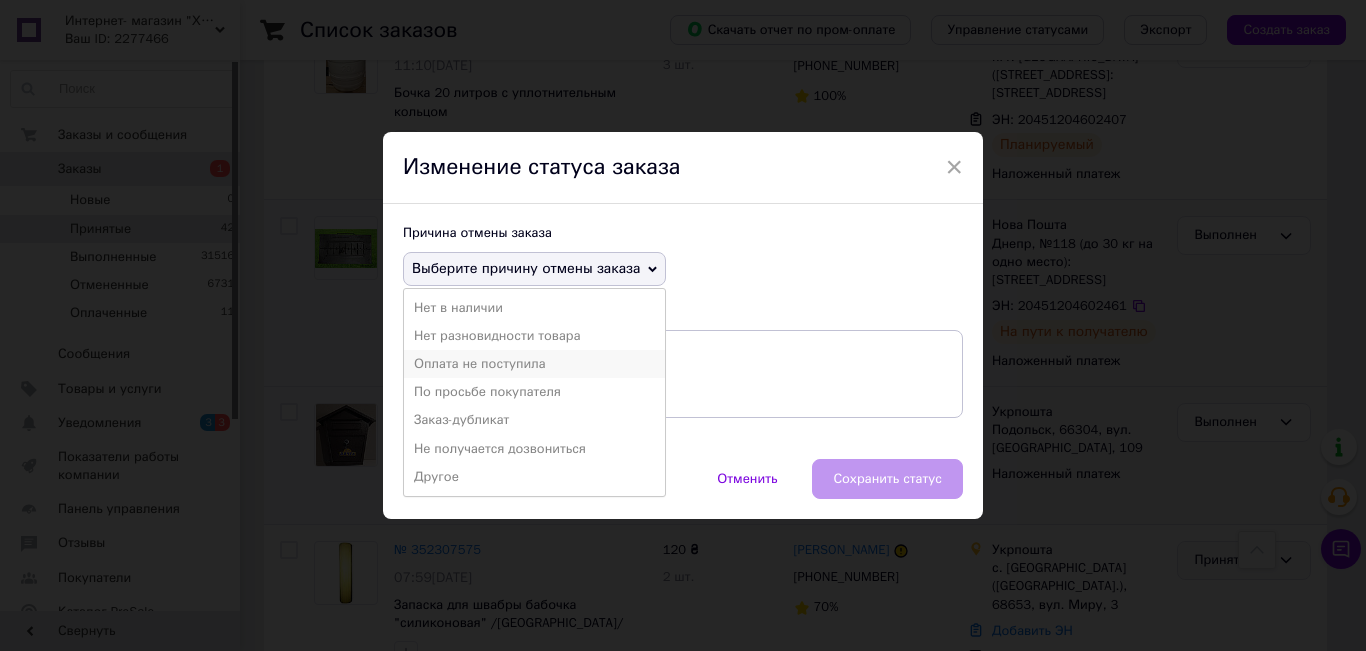 click on "Оплата не поступила" at bounding box center (534, 364) 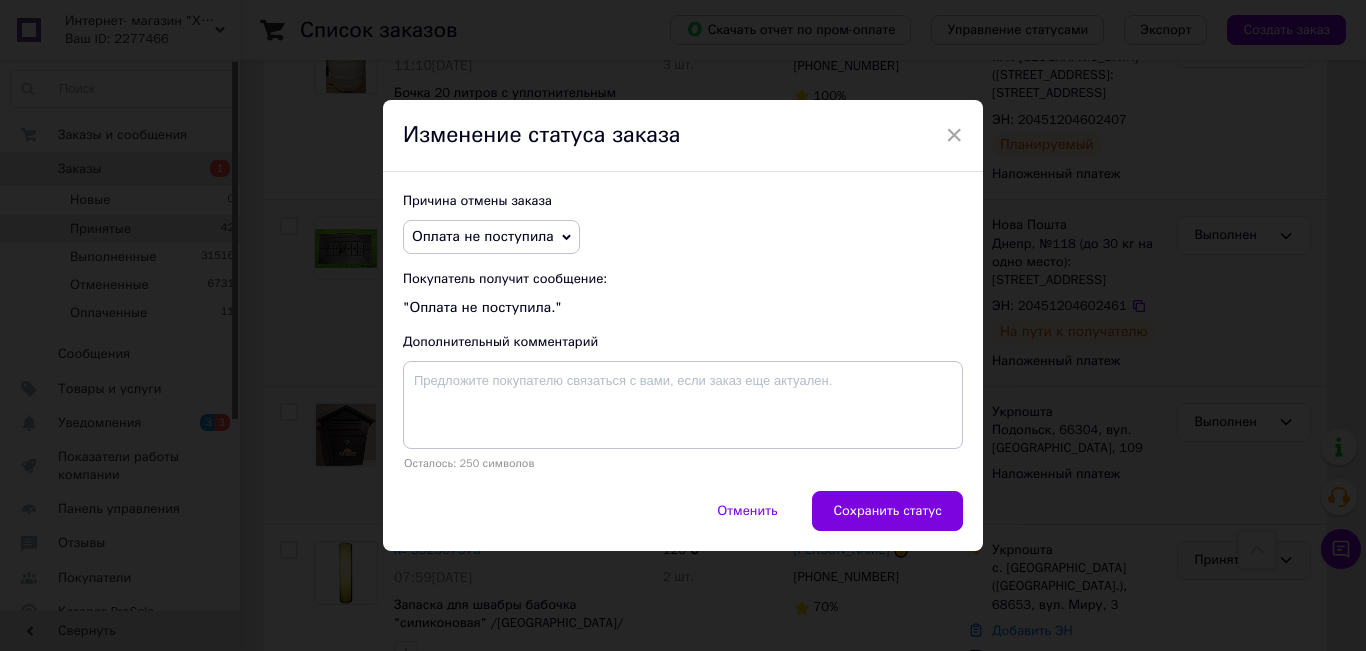drag, startPoint x: 918, startPoint y: 492, endPoint x: 968, endPoint y: 467, distance: 55.9017 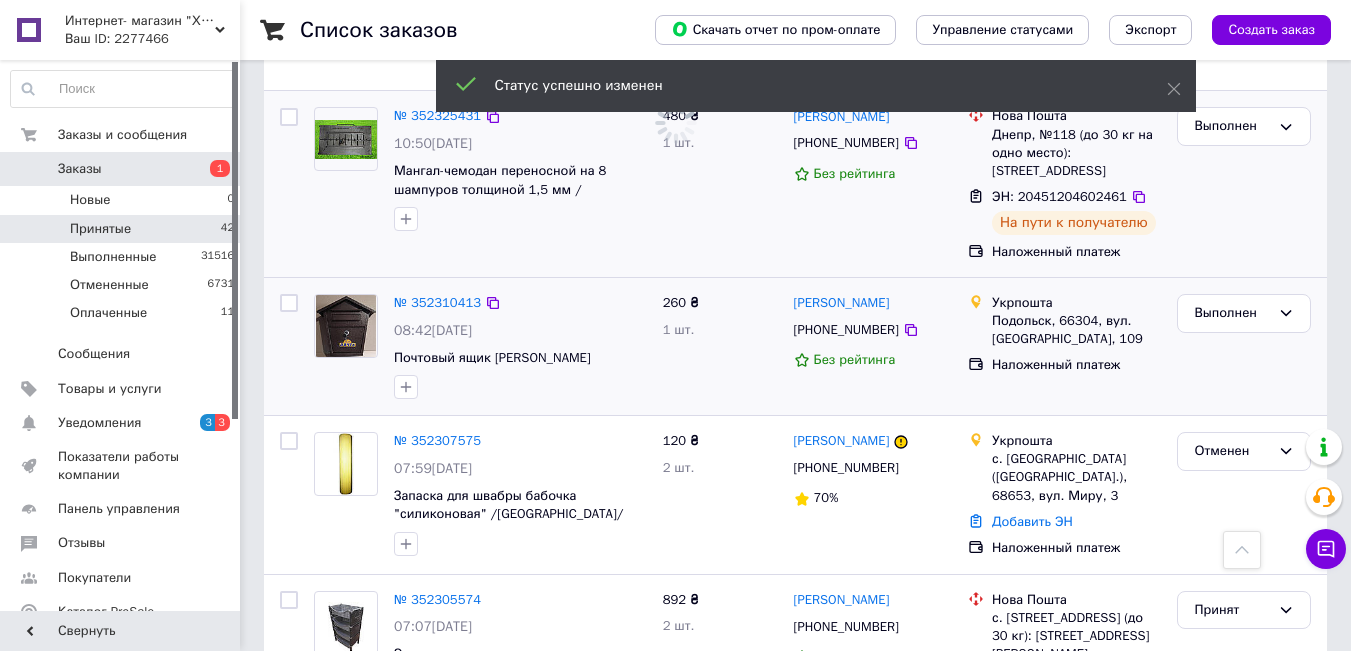 scroll, scrollTop: 4174, scrollLeft: 0, axis: vertical 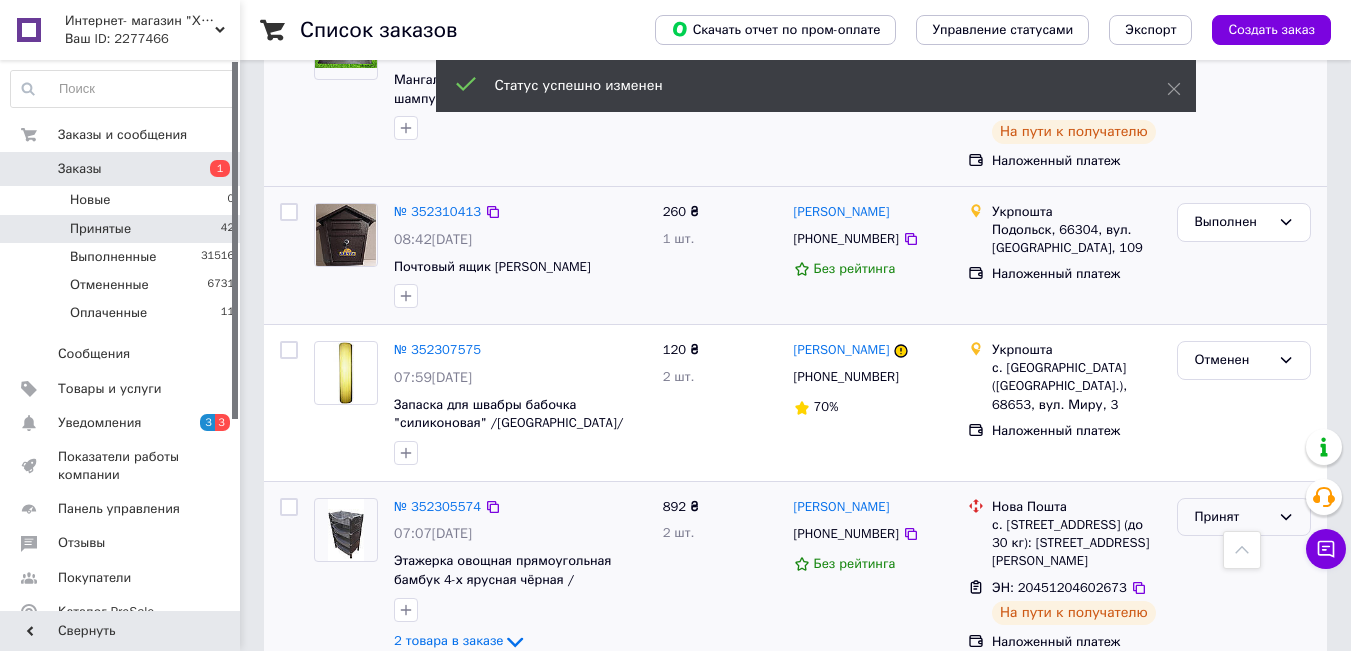 drag, startPoint x: 1246, startPoint y: 290, endPoint x: 1239, endPoint y: 306, distance: 17.464249 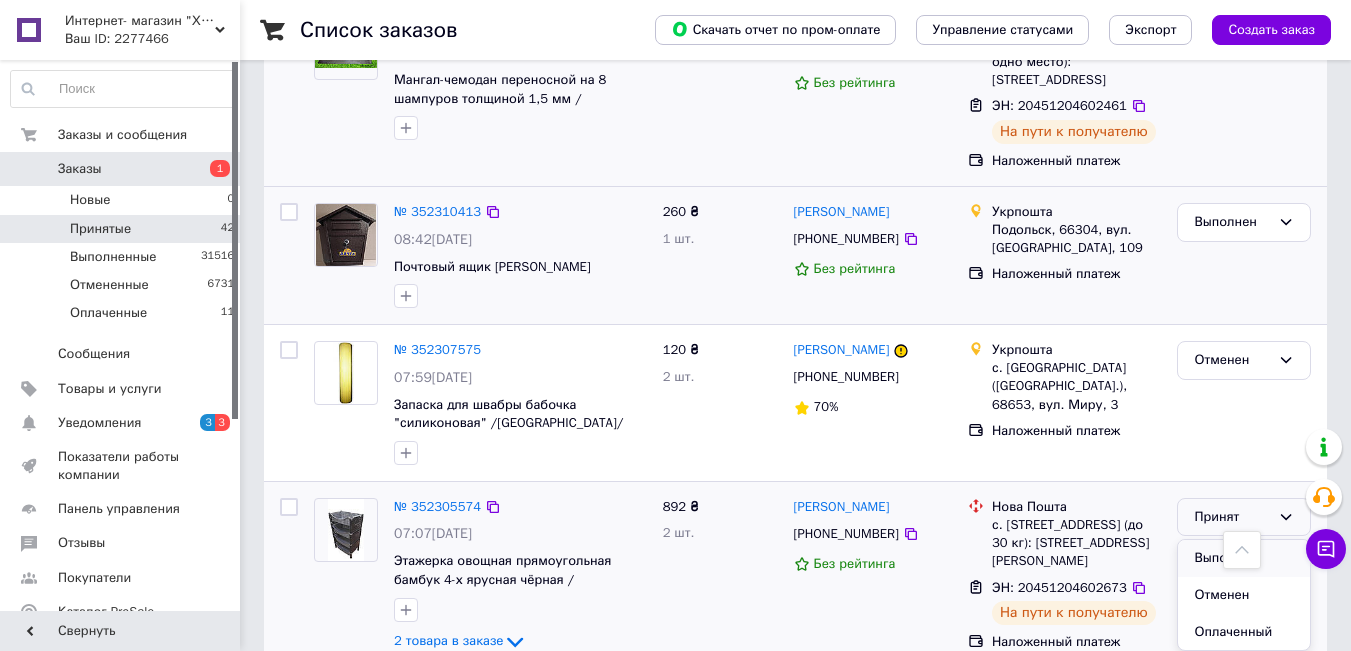 click on "Выполнен" at bounding box center [1244, 558] 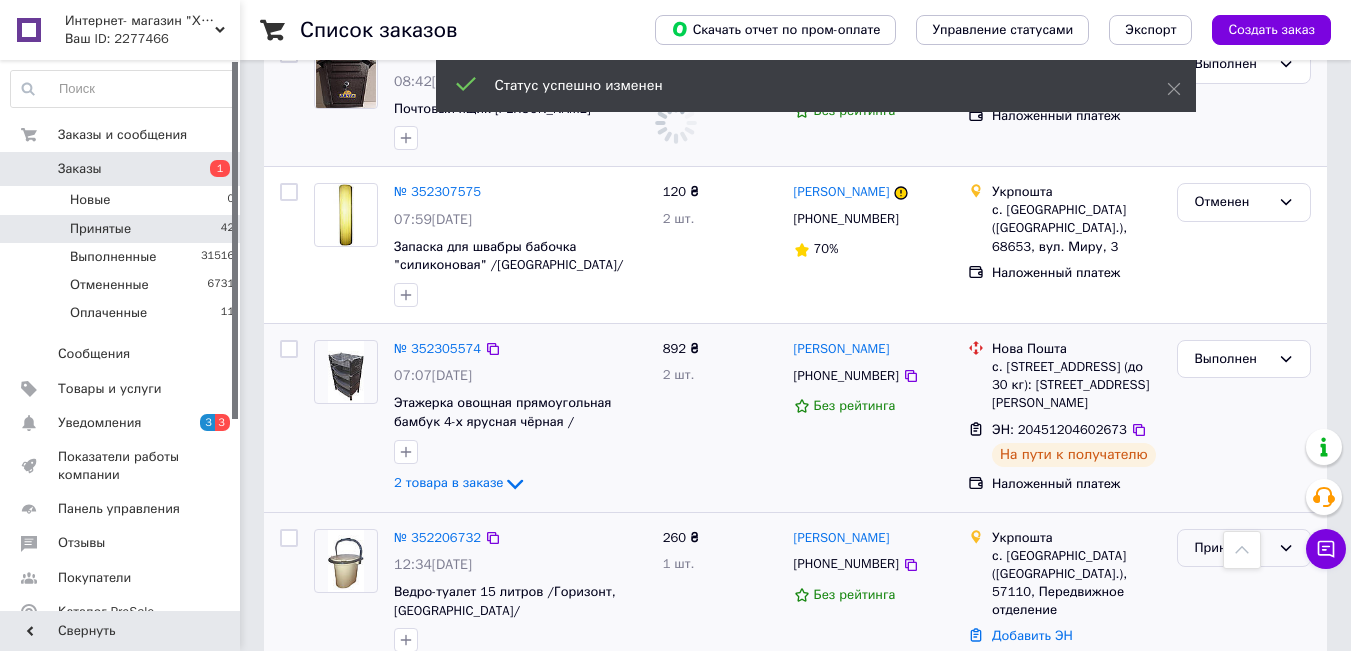 scroll, scrollTop: 4374, scrollLeft: 0, axis: vertical 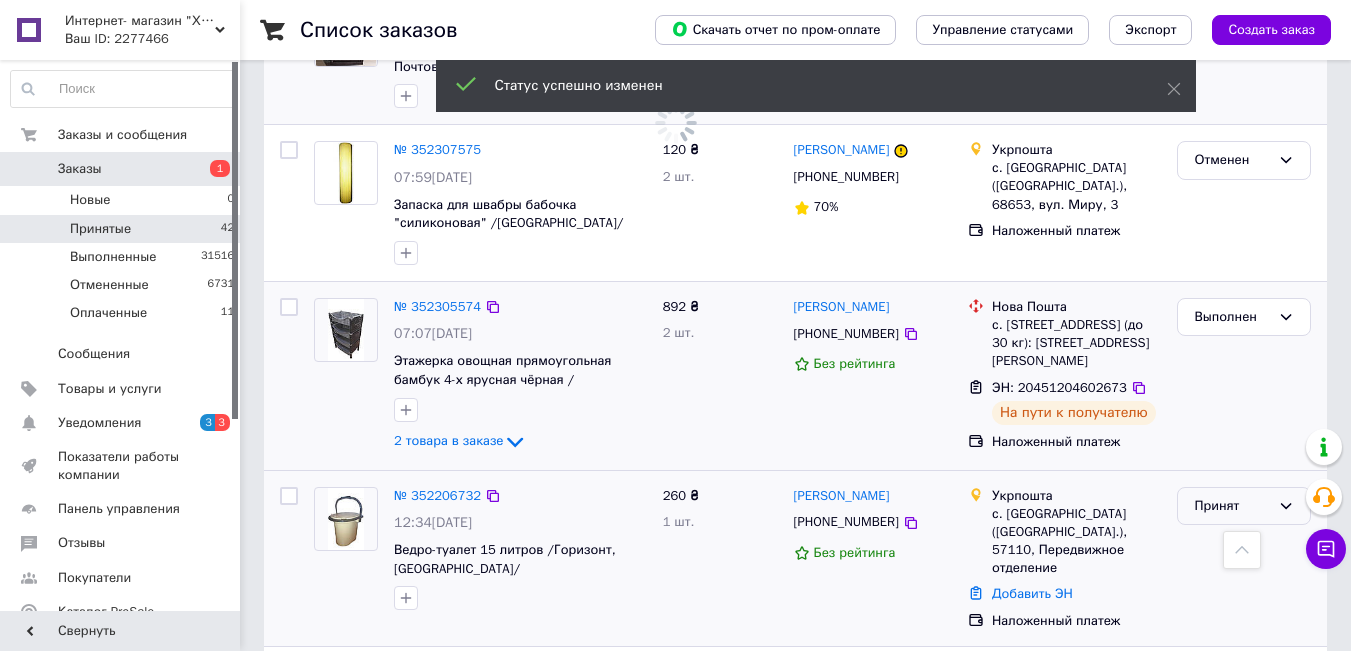 click on "Принят" at bounding box center (1232, 506) 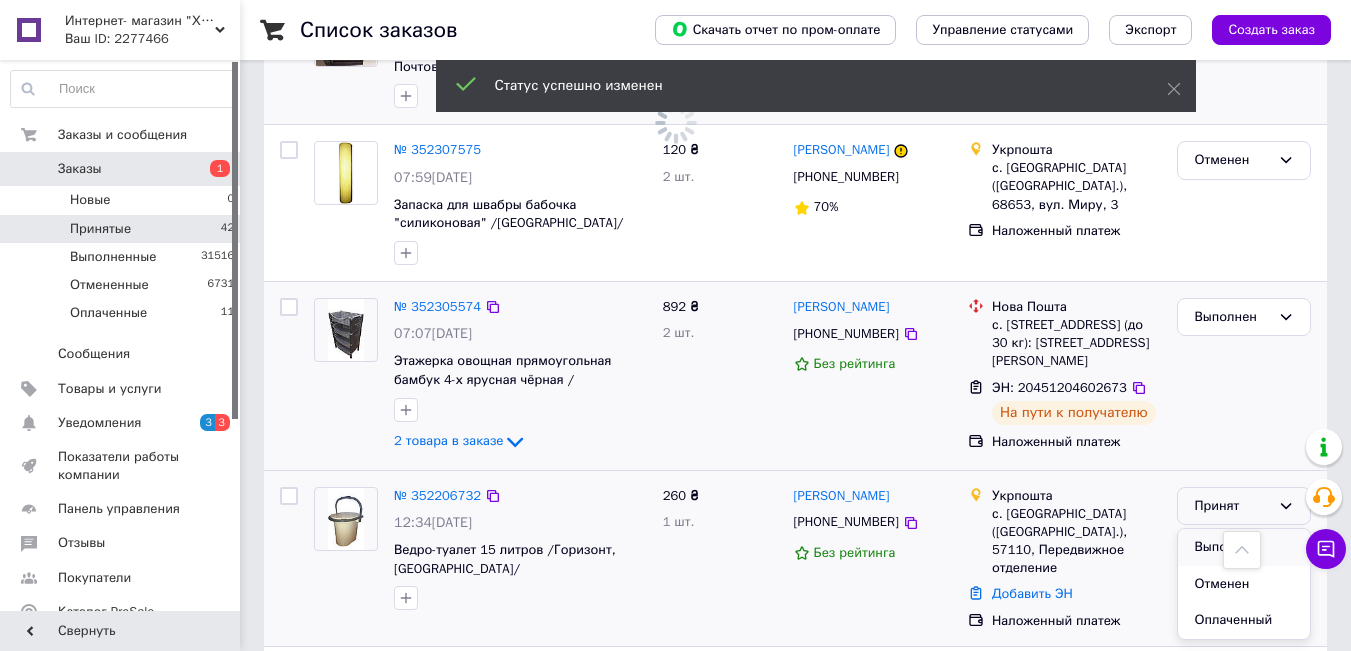 click on "Выполнен" at bounding box center (1244, 547) 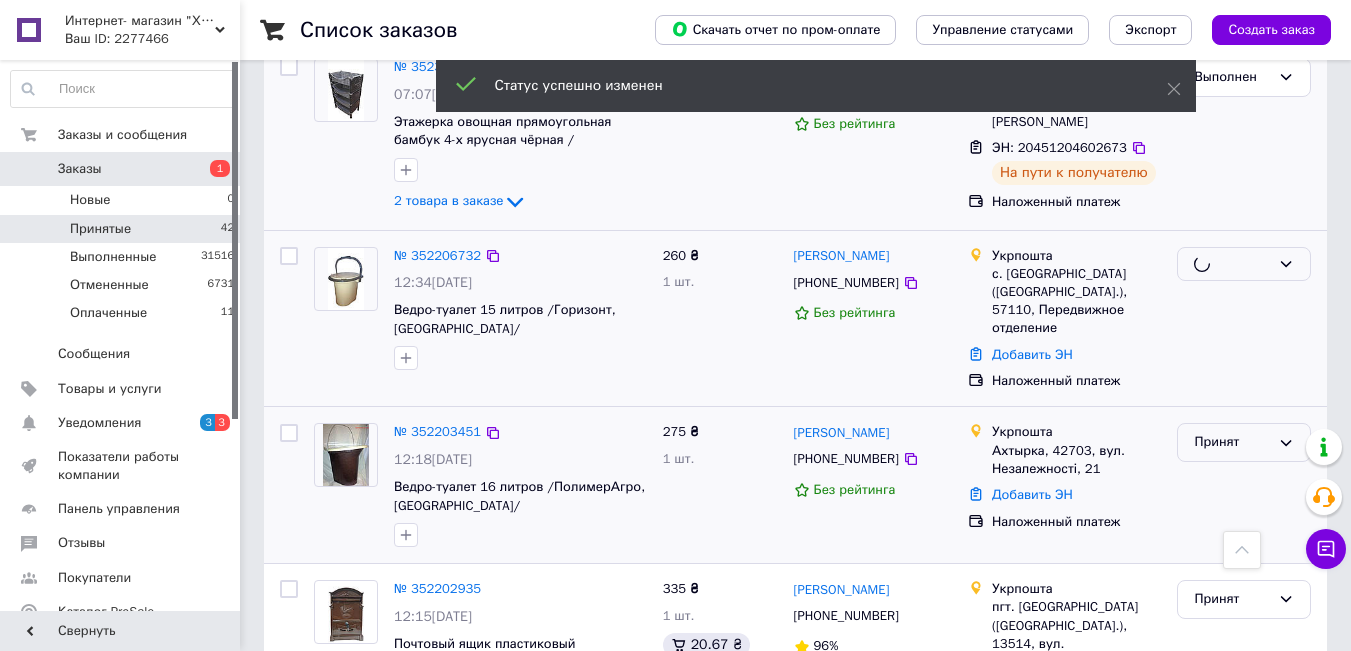 scroll, scrollTop: 3738, scrollLeft: 0, axis: vertical 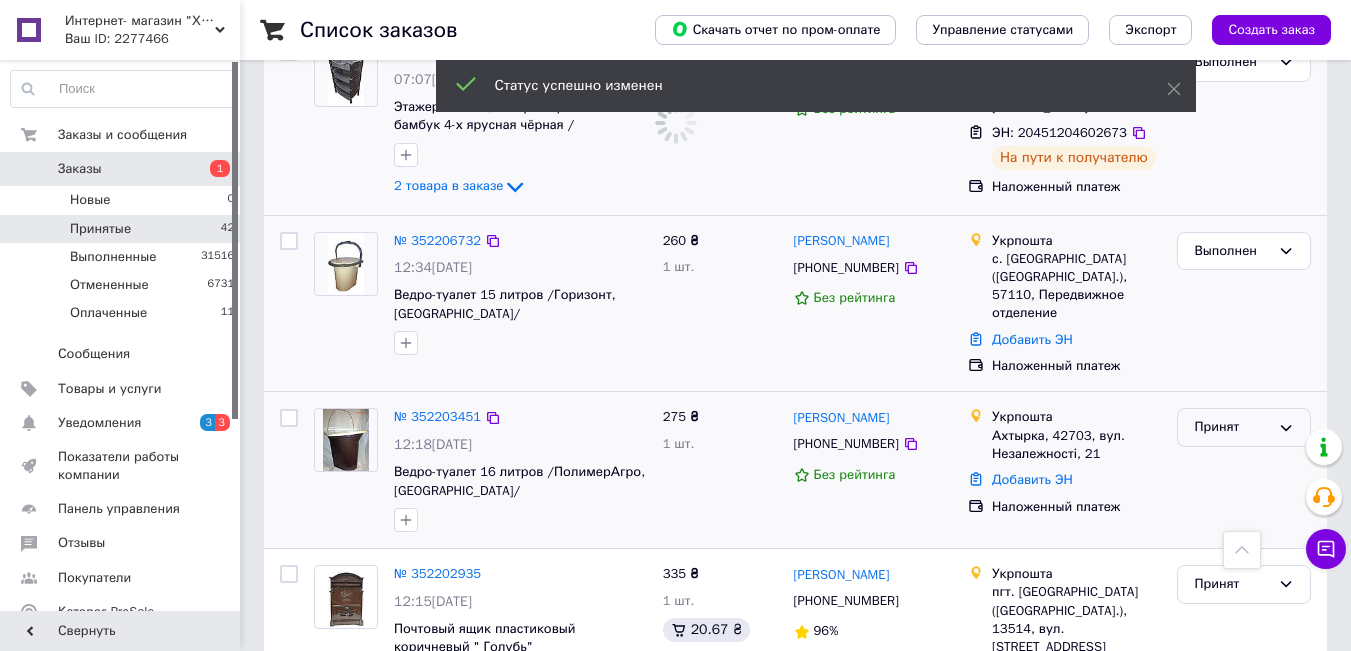 drag, startPoint x: 1255, startPoint y: 242, endPoint x: 1249, endPoint y: 252, distance: 11.661903 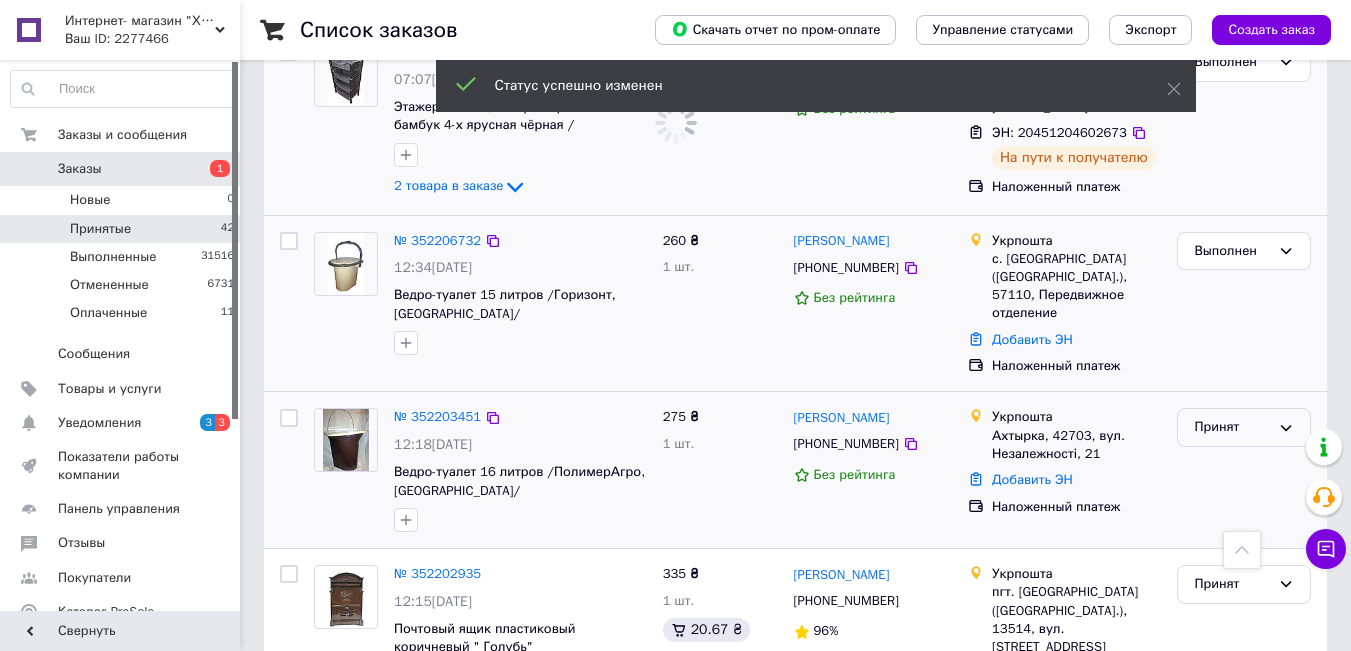 click on "Принят" at bounding box center (1232, 427) 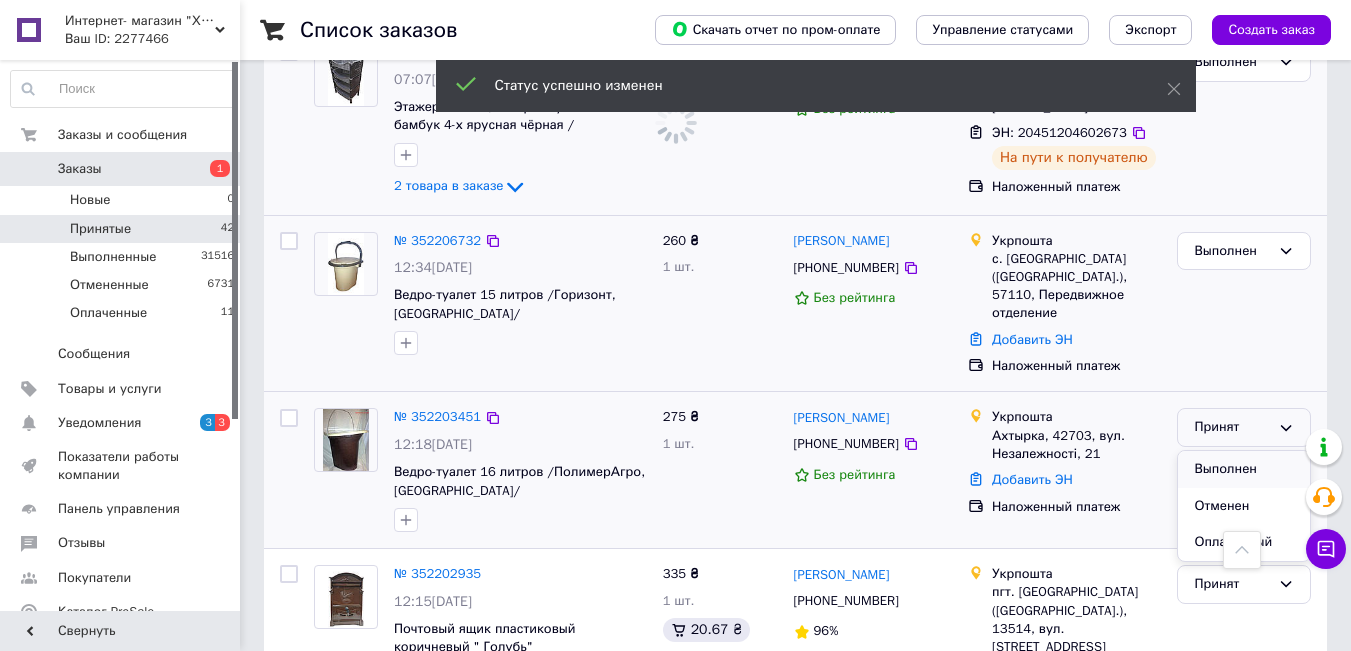 click on "Выполнен" at bounding box center [1244, 469] 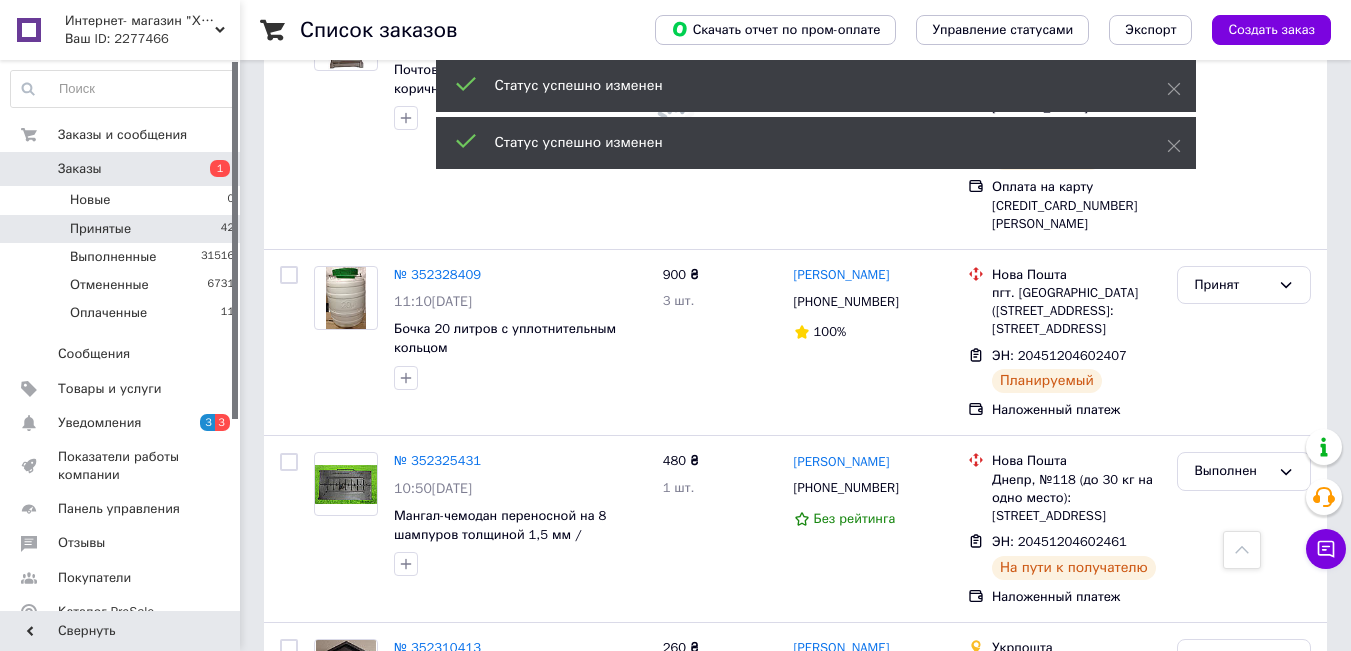 scroll, scrollTop: 4873, scrollLeft: 0, axis: vertical 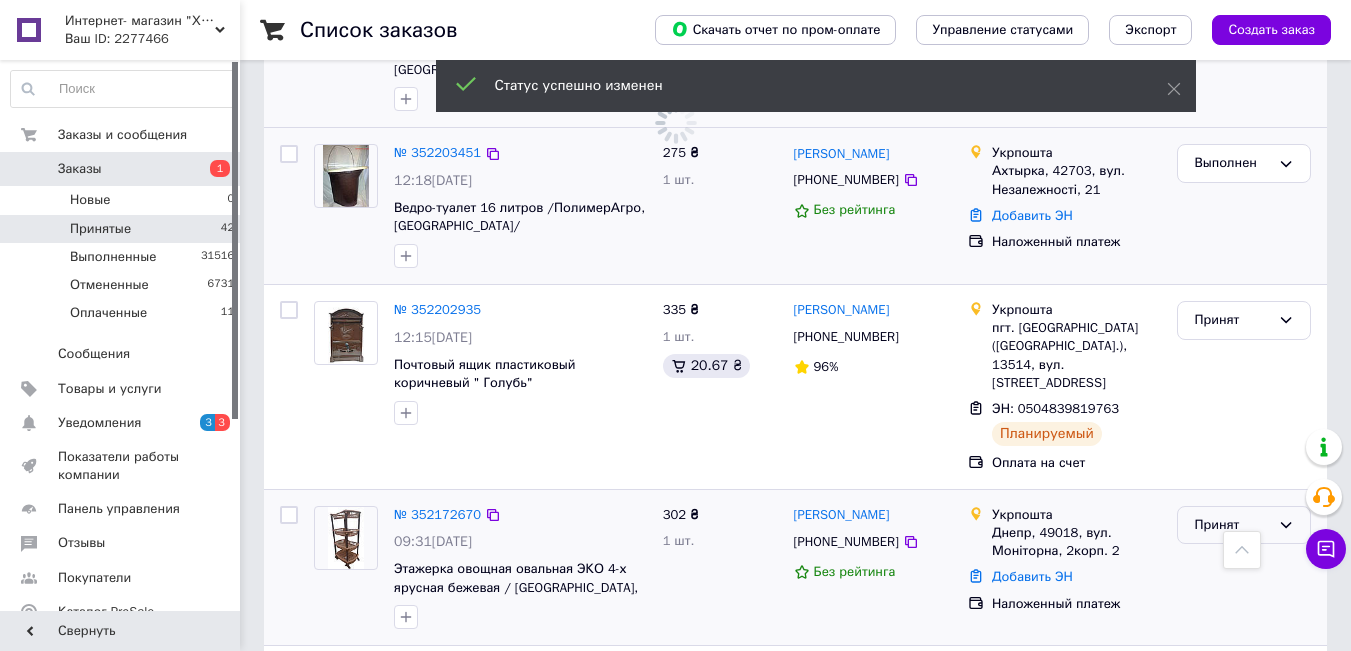 click on "Принят" at bounding box center [1232, 525] 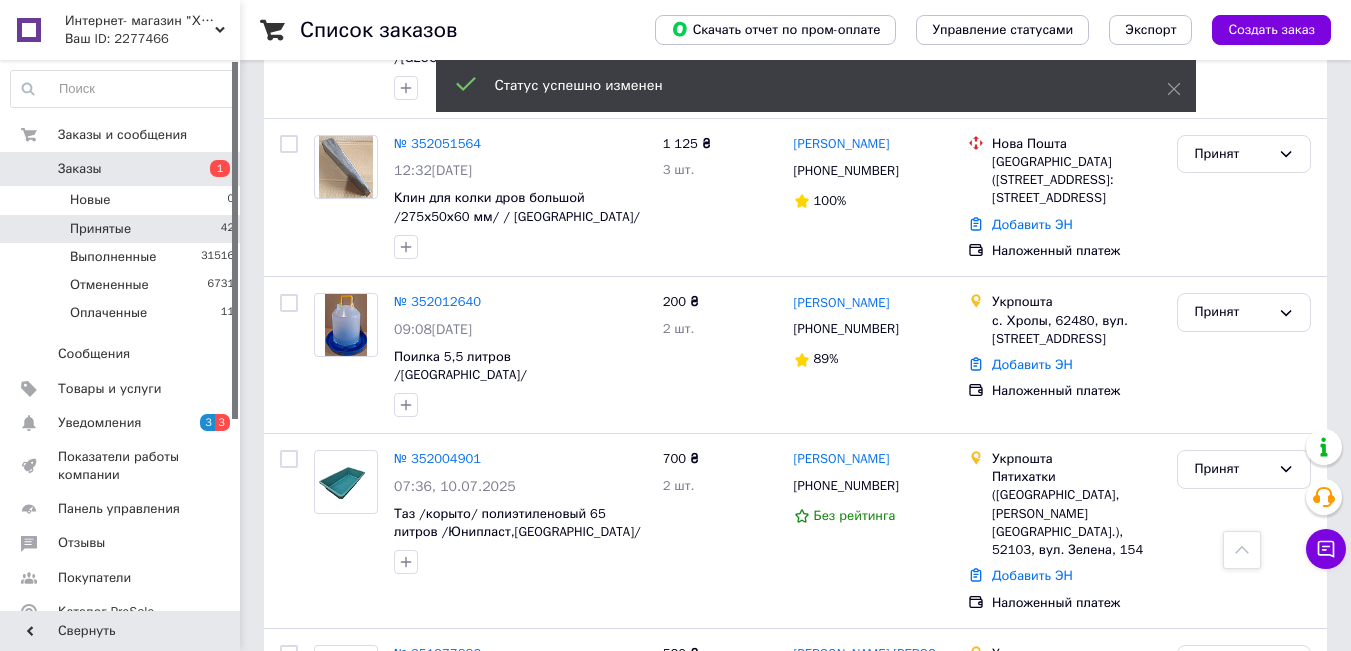 scroll, scrollTop: 4037, scrollLeft: 0, axis: vertical 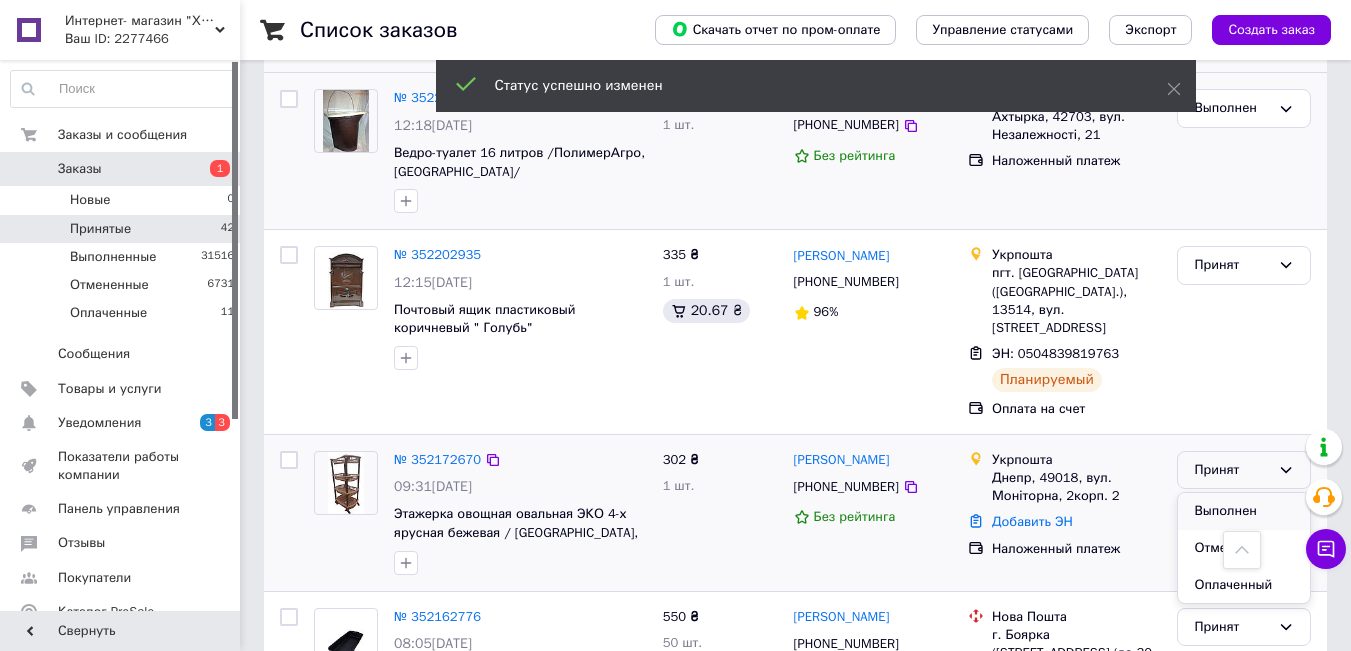 click on "Выполнен" at bounding box center (1244, 511) 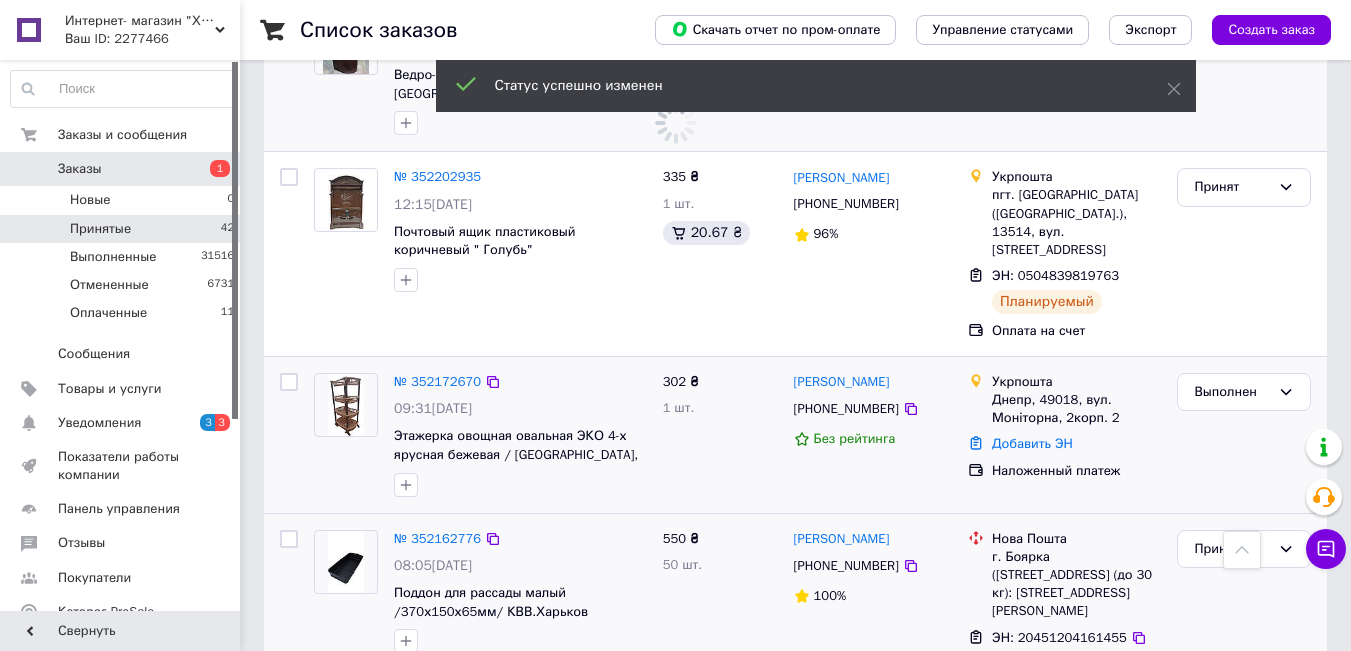 scroll, scrollTop: 4137, scrollLeft: 0, axis: vertical 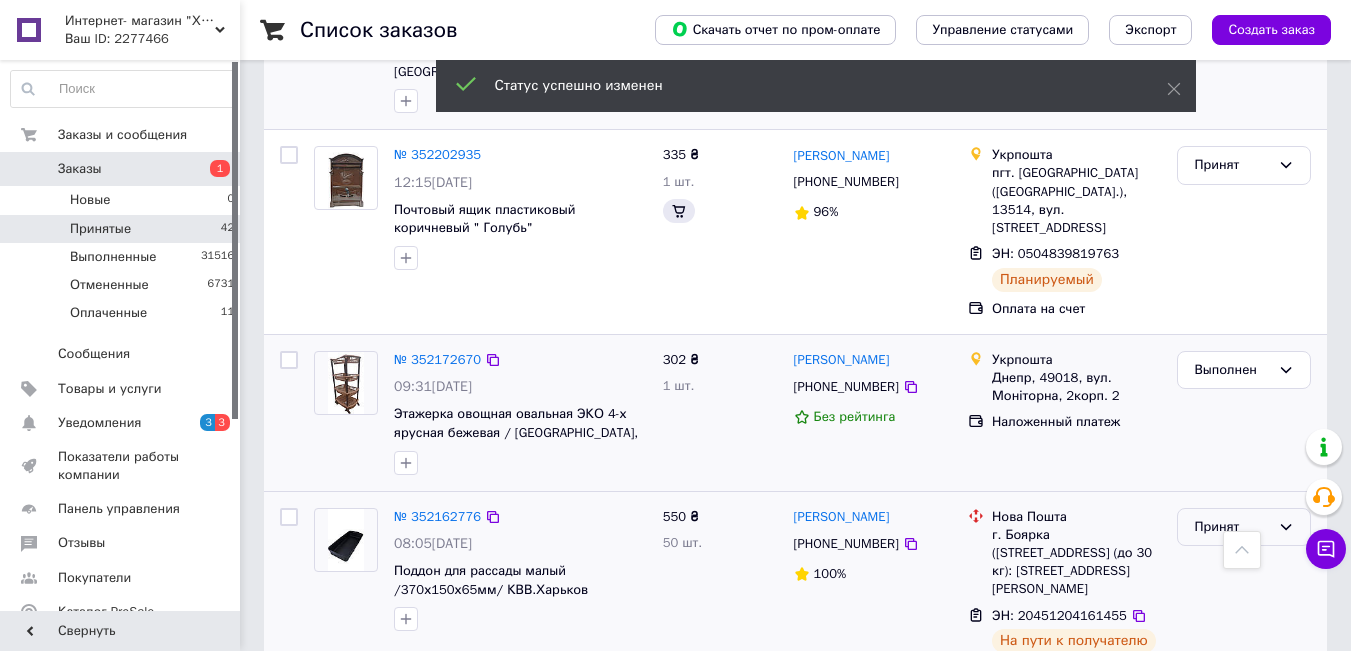 click on "Принят" at bounding box center [1232, 527] 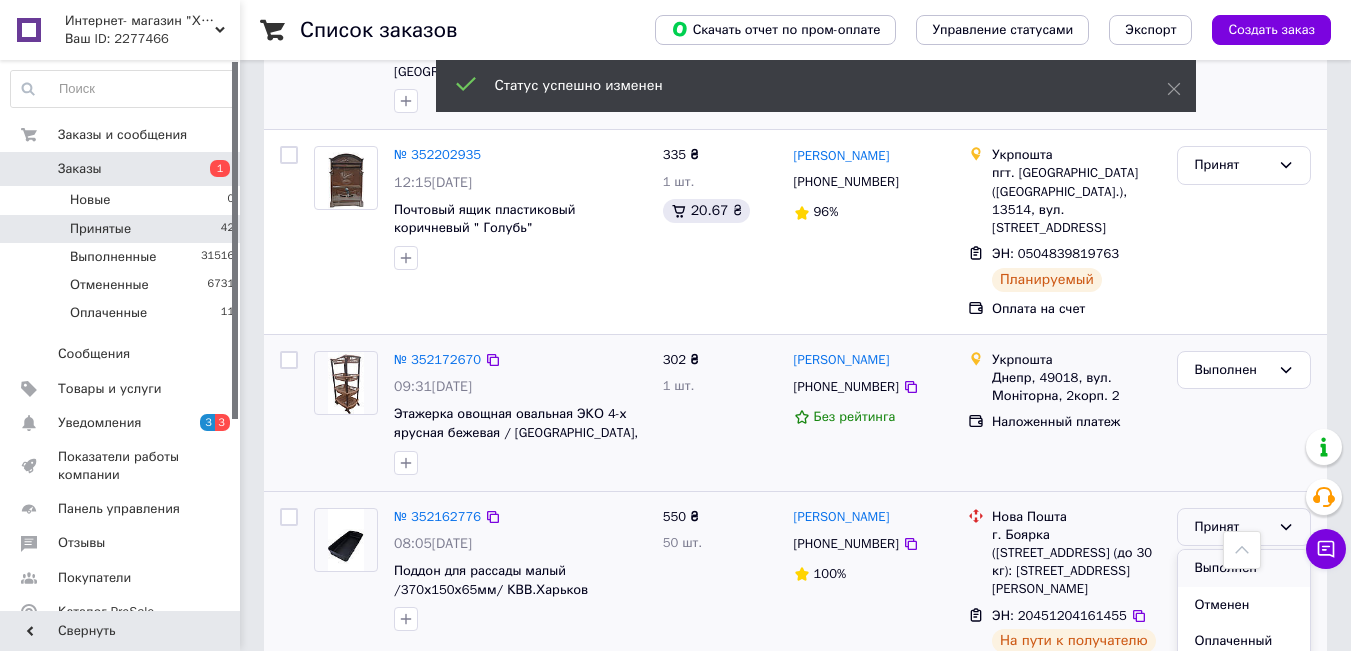 click on "Выполнен" at bounding box center [1244, 568] 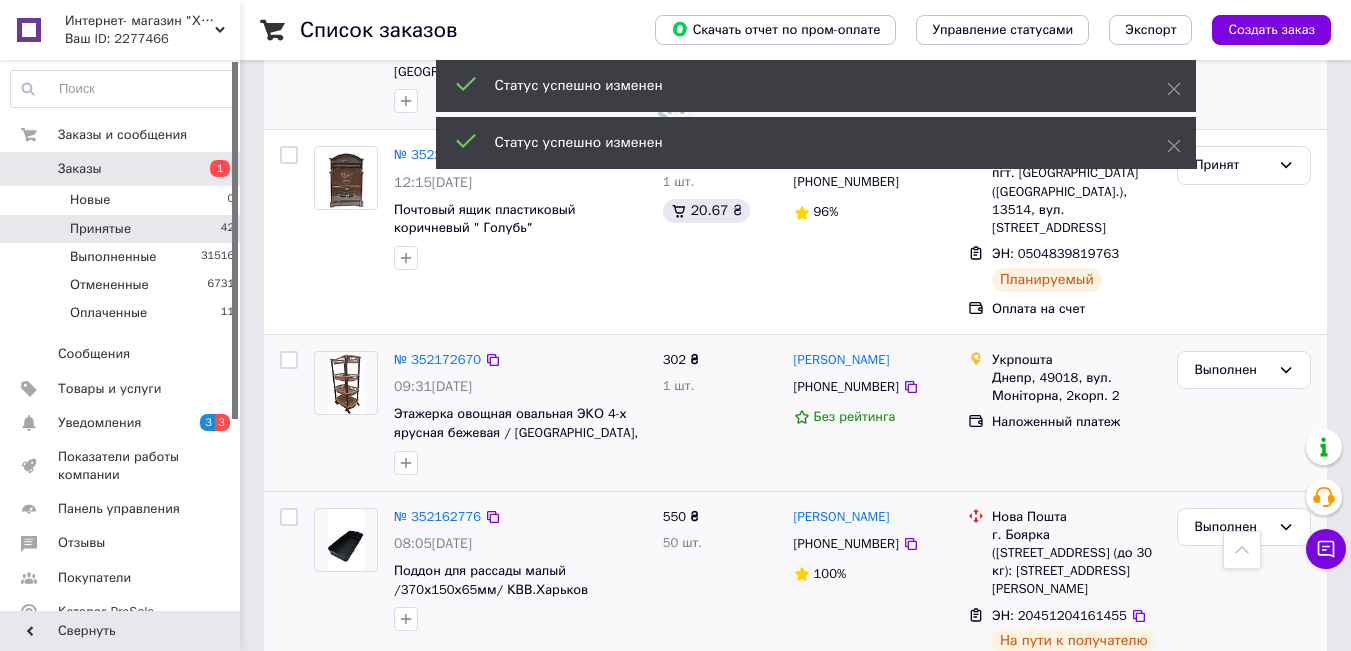 scroll, scrollTop: 4337, scrollLeft: 0, axis: vertical 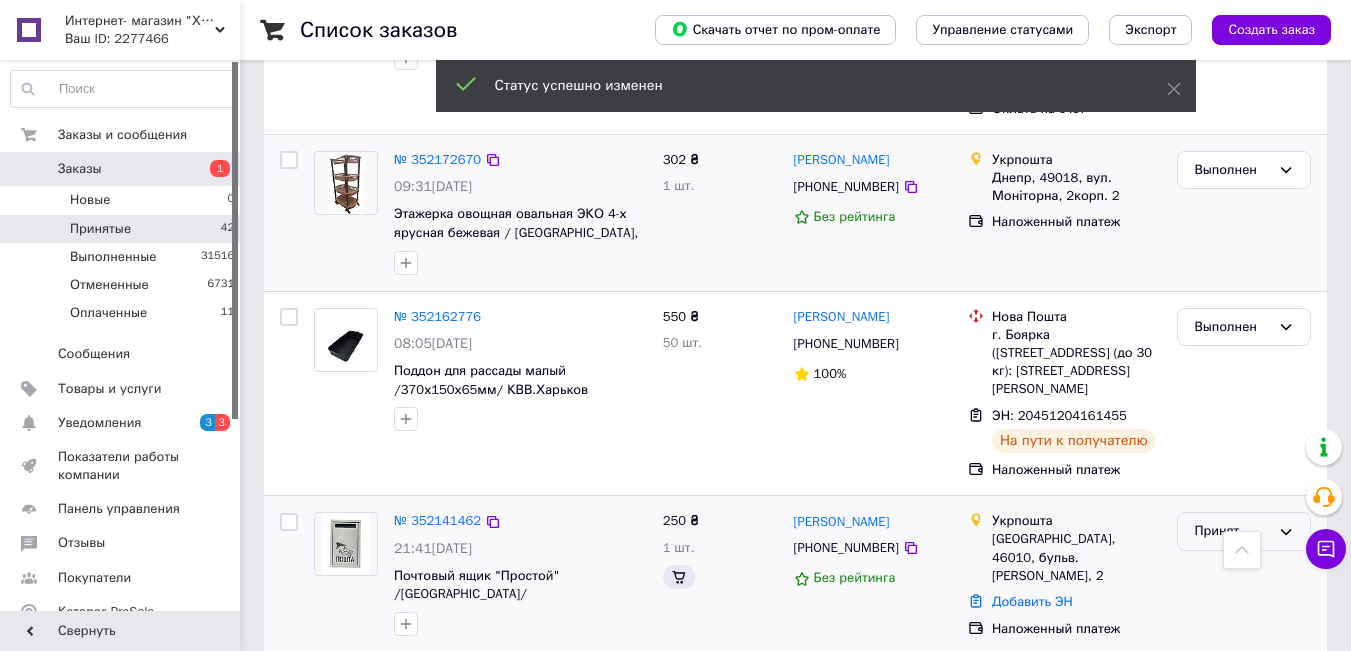 click on "Принят" at bounding box center (1232, 531) 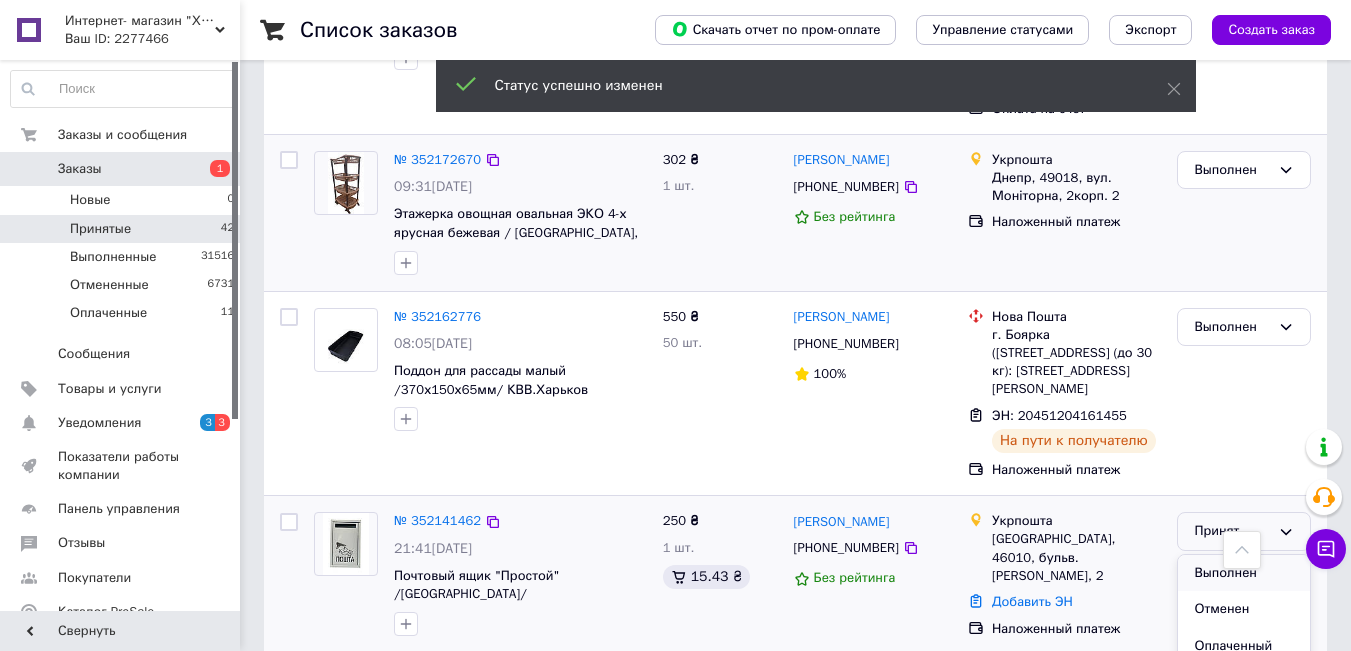 click on "Выполнен" at bounding box center [1244, 573] 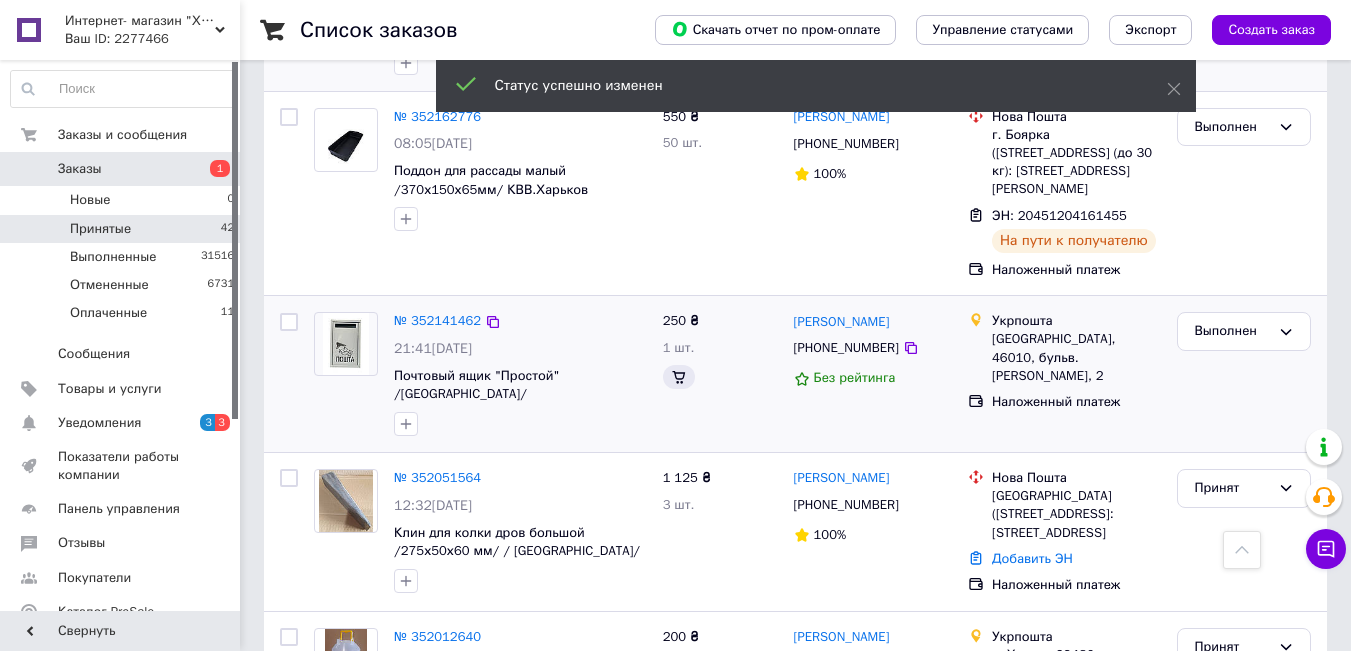 scroll, scrollTop: 4637, scrollLeft: 0, axis: vertical 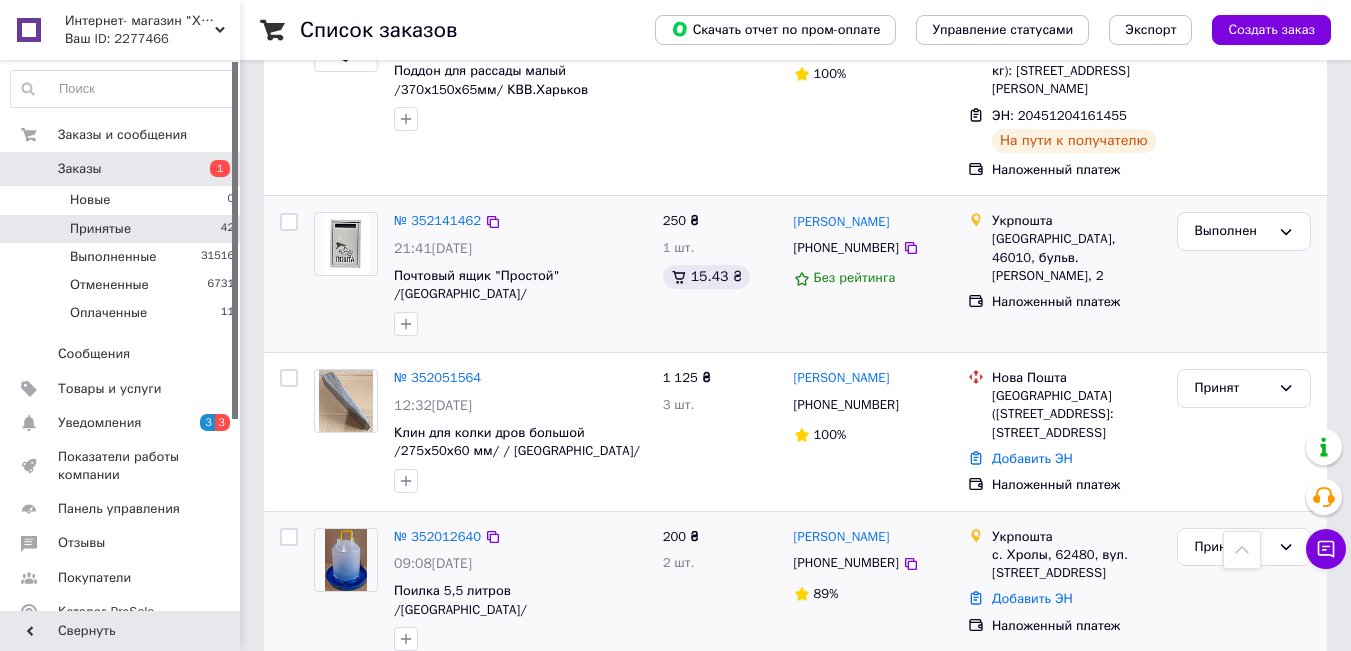 click on "Принят" at bounding box center [1244, 590] 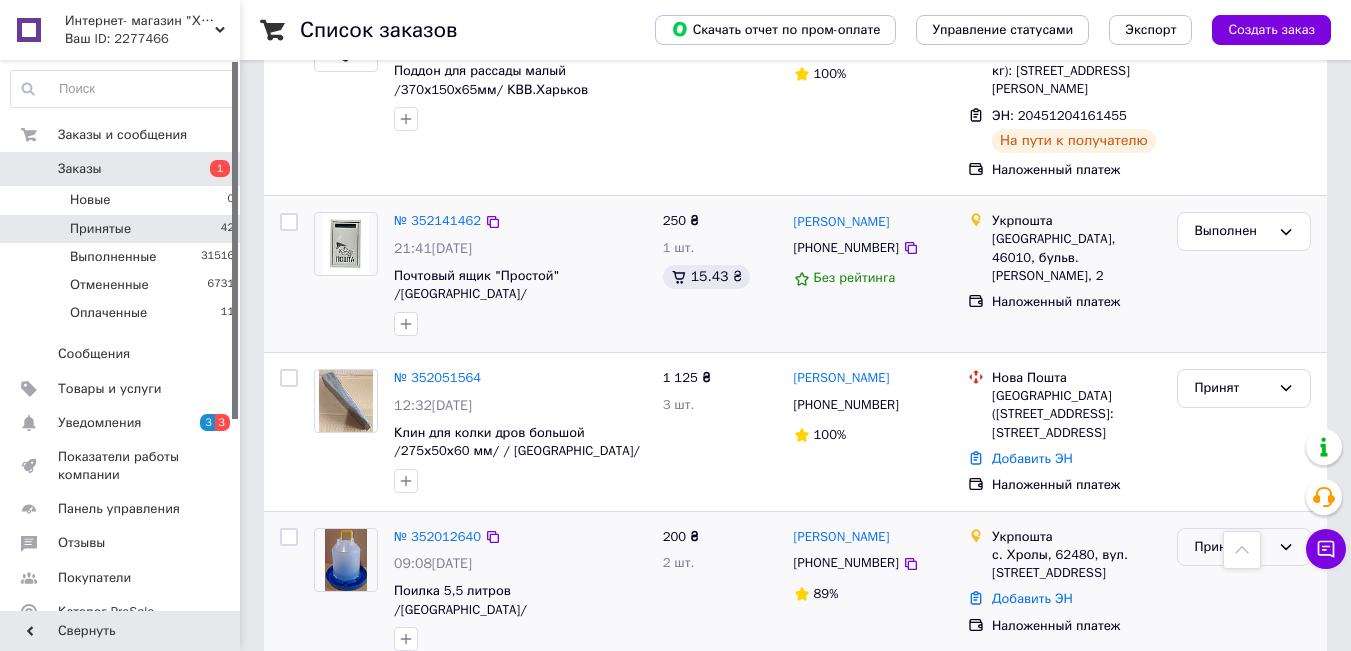 click on "Принят" at bounding box center (1232, 547) 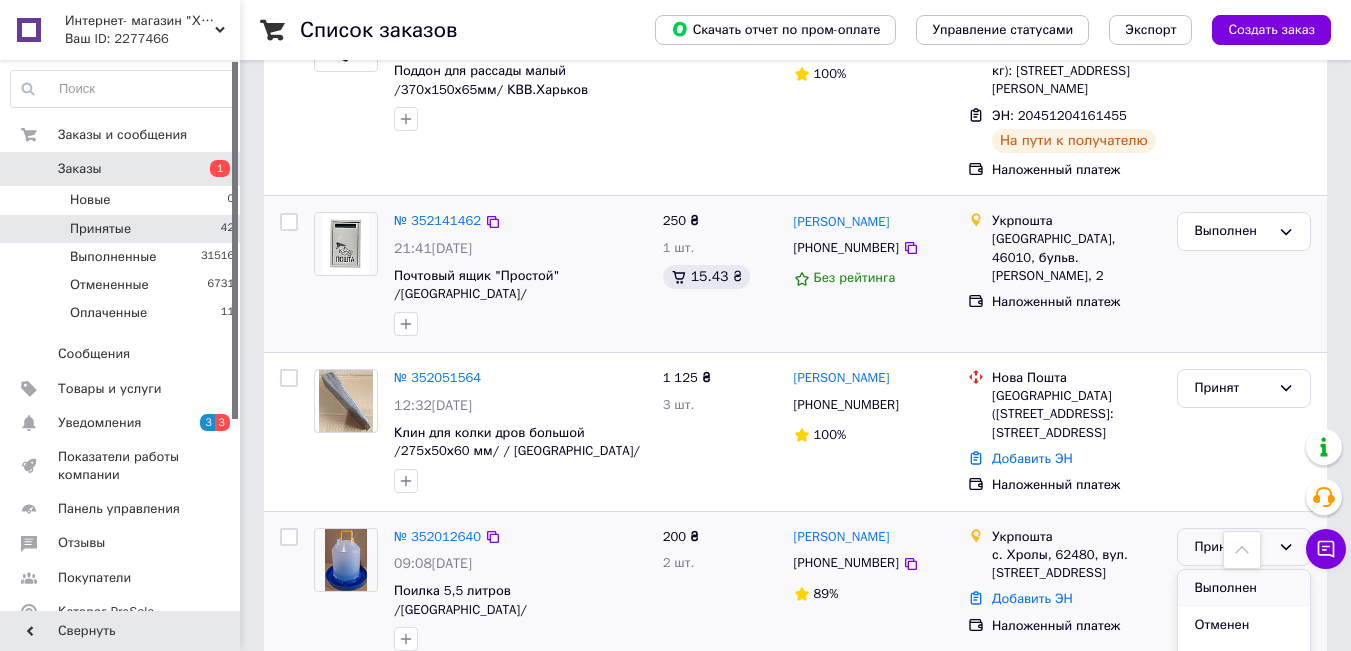 click on "Выполнен" at bounding box center (1244, 588) 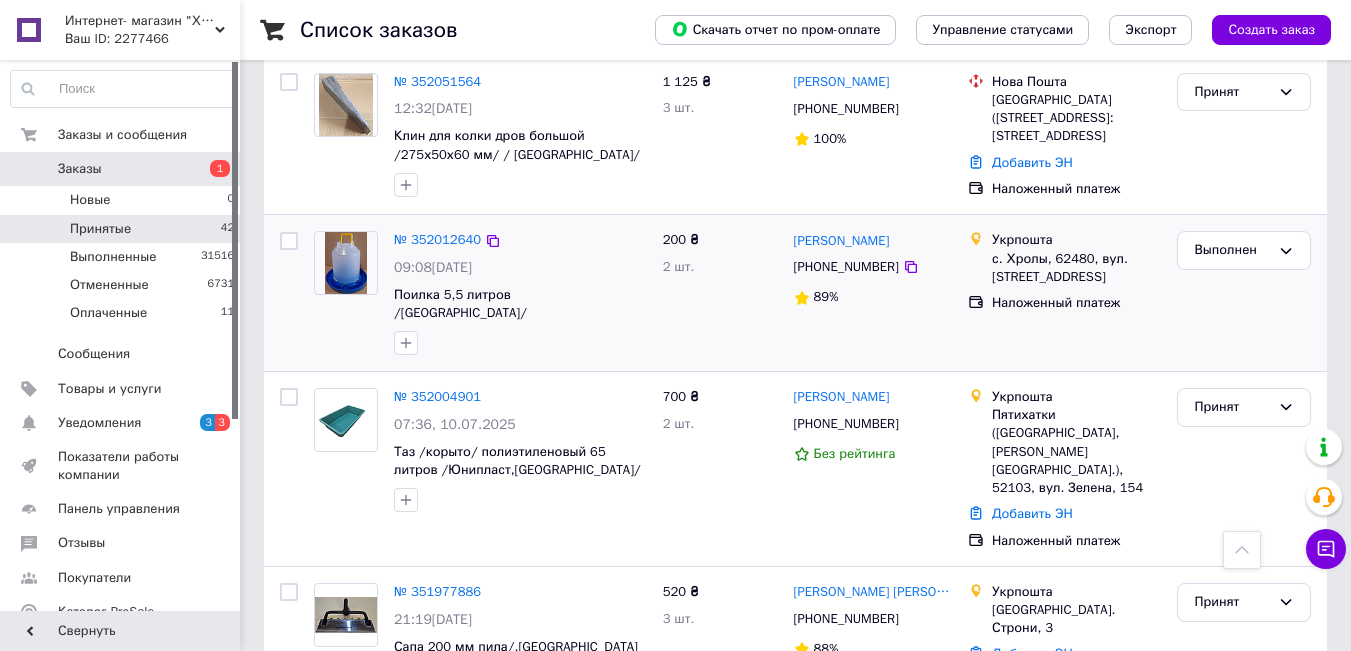scroll, scrollTop: 5831, scrollLeft: 0, axis: vertical 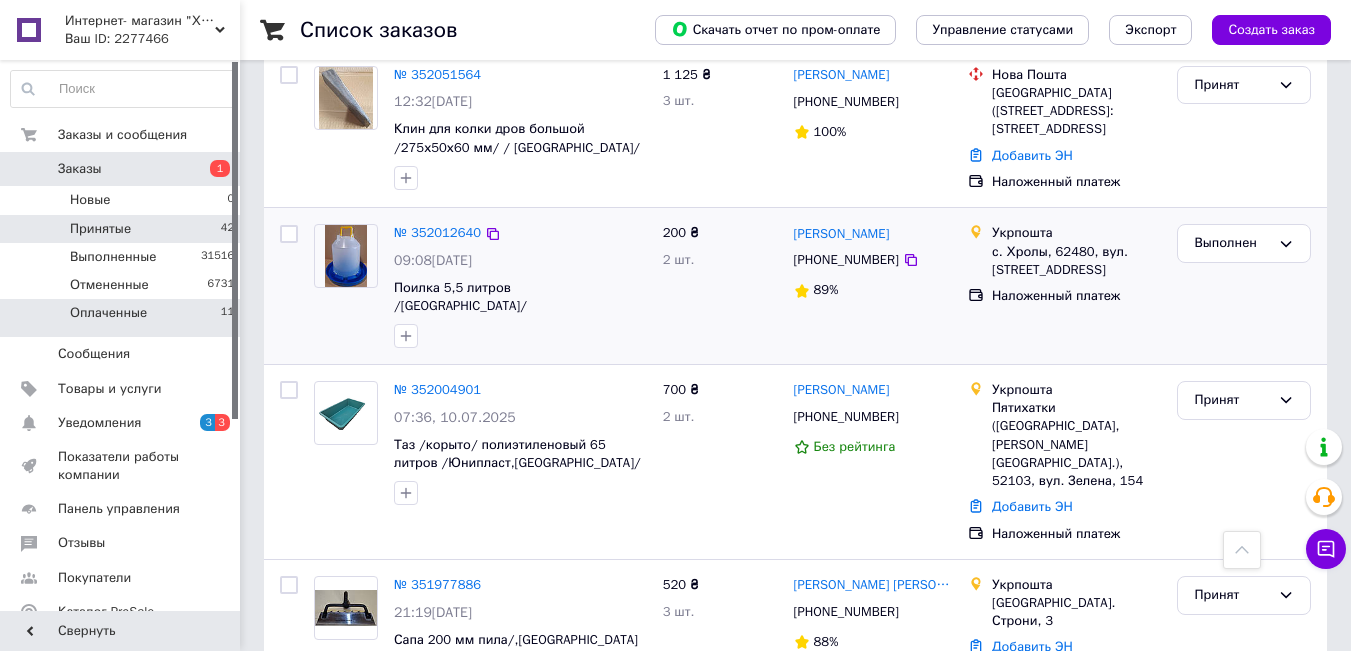 click on "Оплаченные 11" at bounding box center [123, 318] 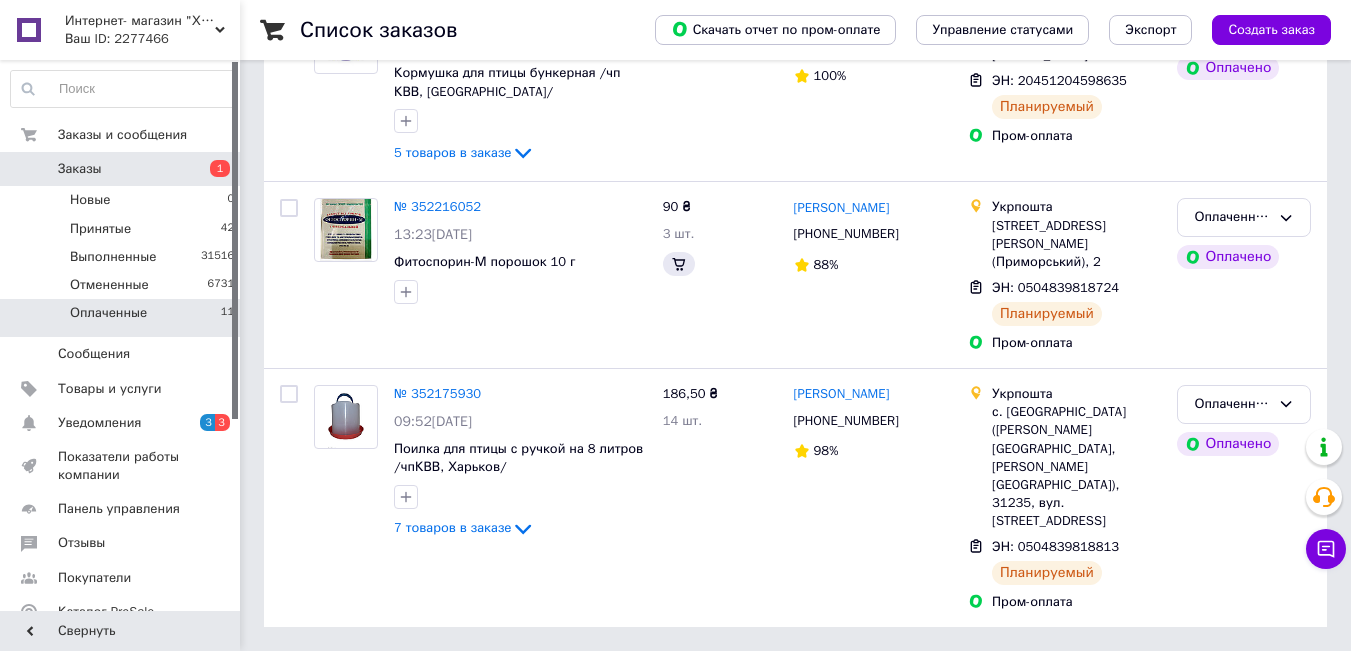 scroll, scrollTop: 0, scrollLeft: 0, axis: both 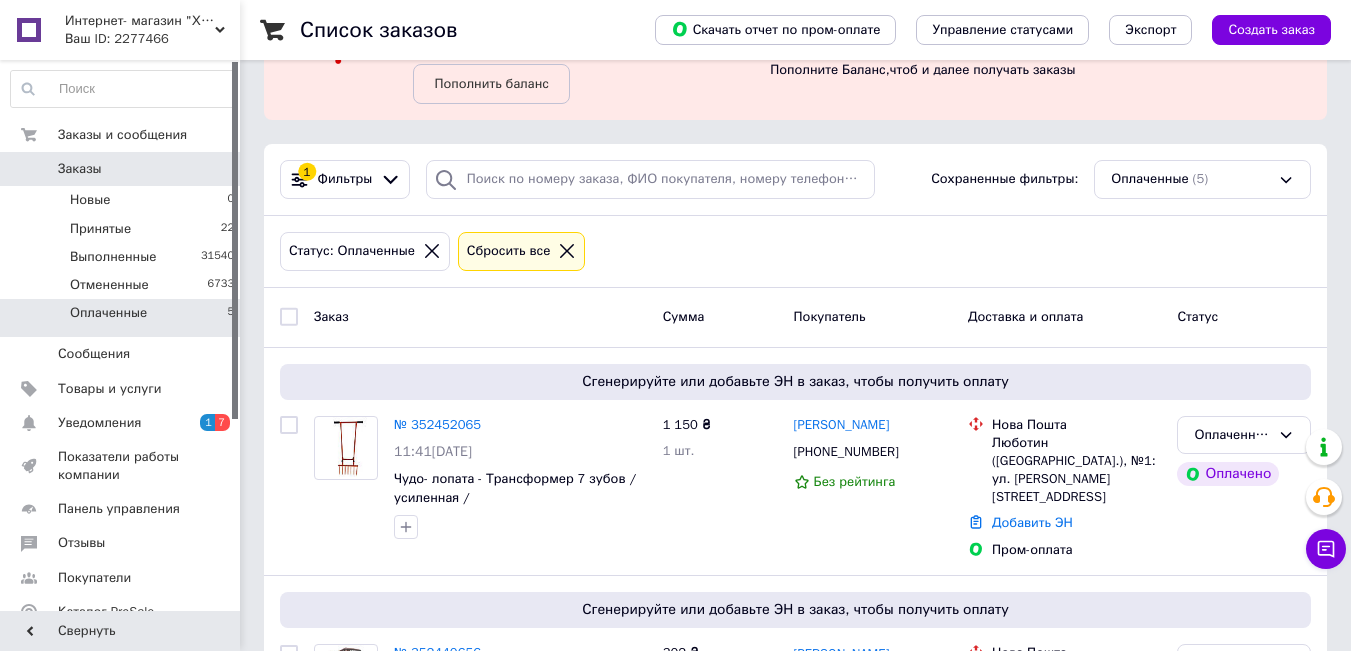 click on "№ 352452065" at bounding box center [437, 424] 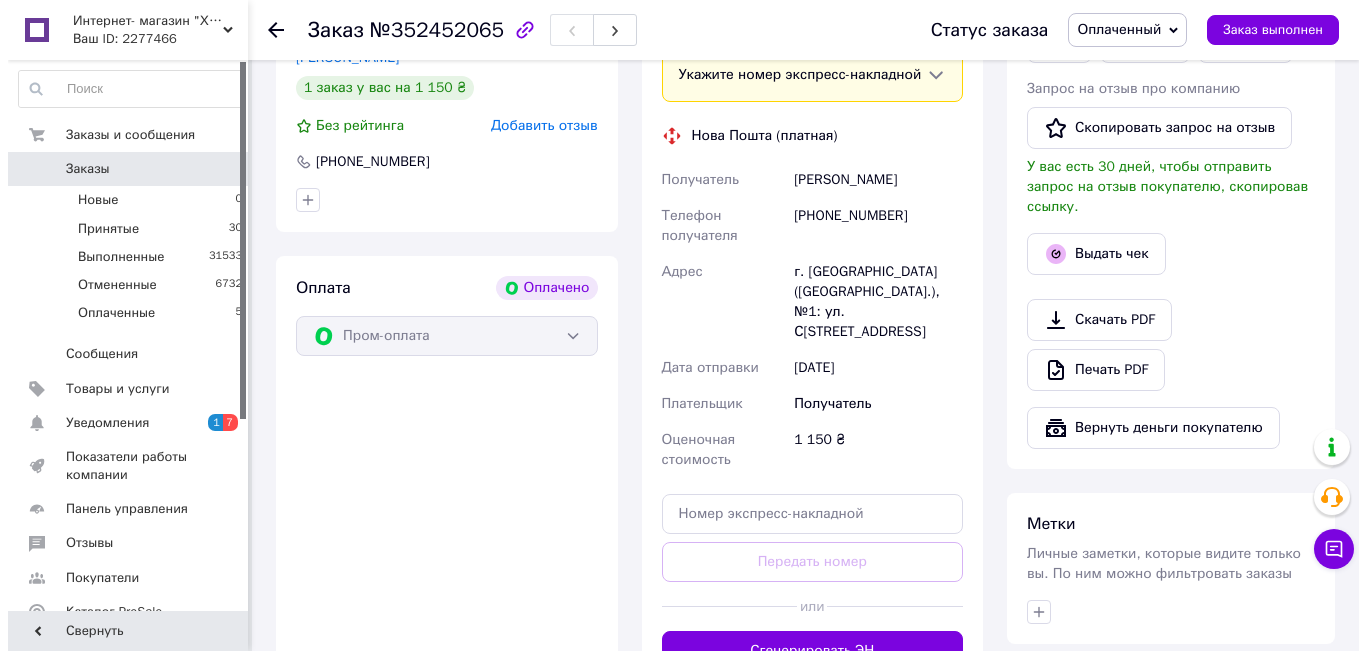 scroll, scrollTop: 600, scrollLeft: 0, axis: vertical 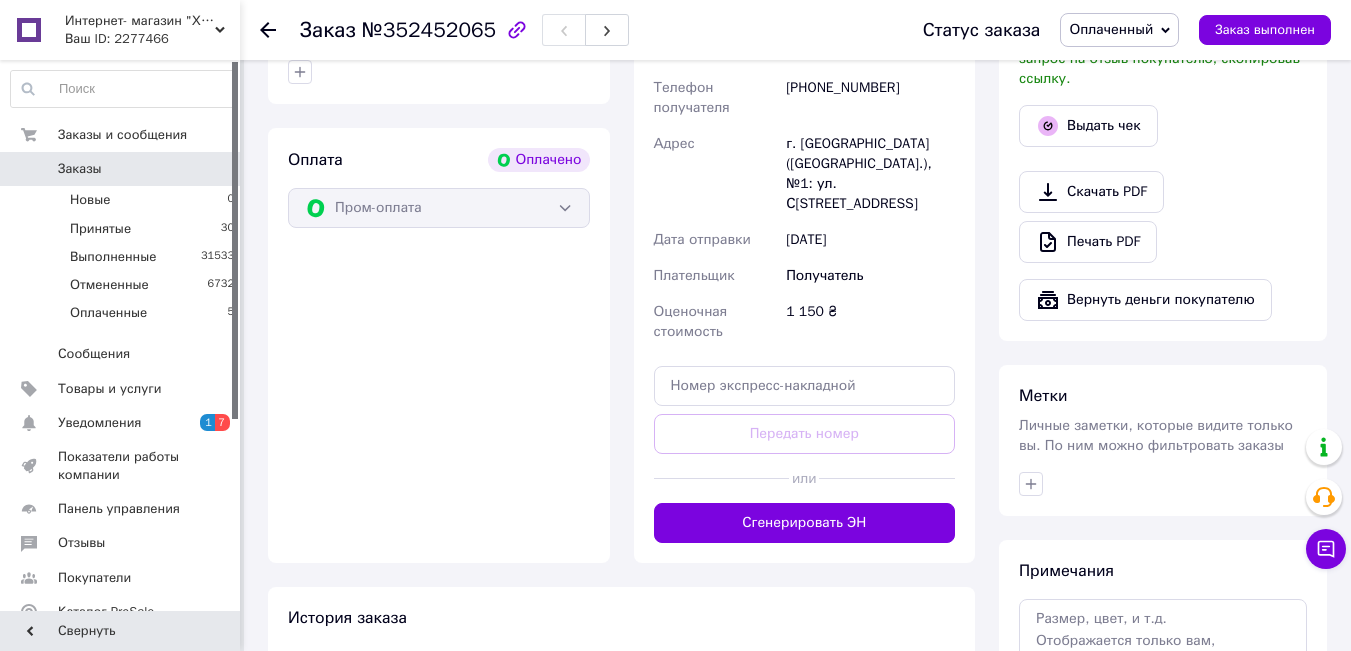 click at bounding box center [887, 478] 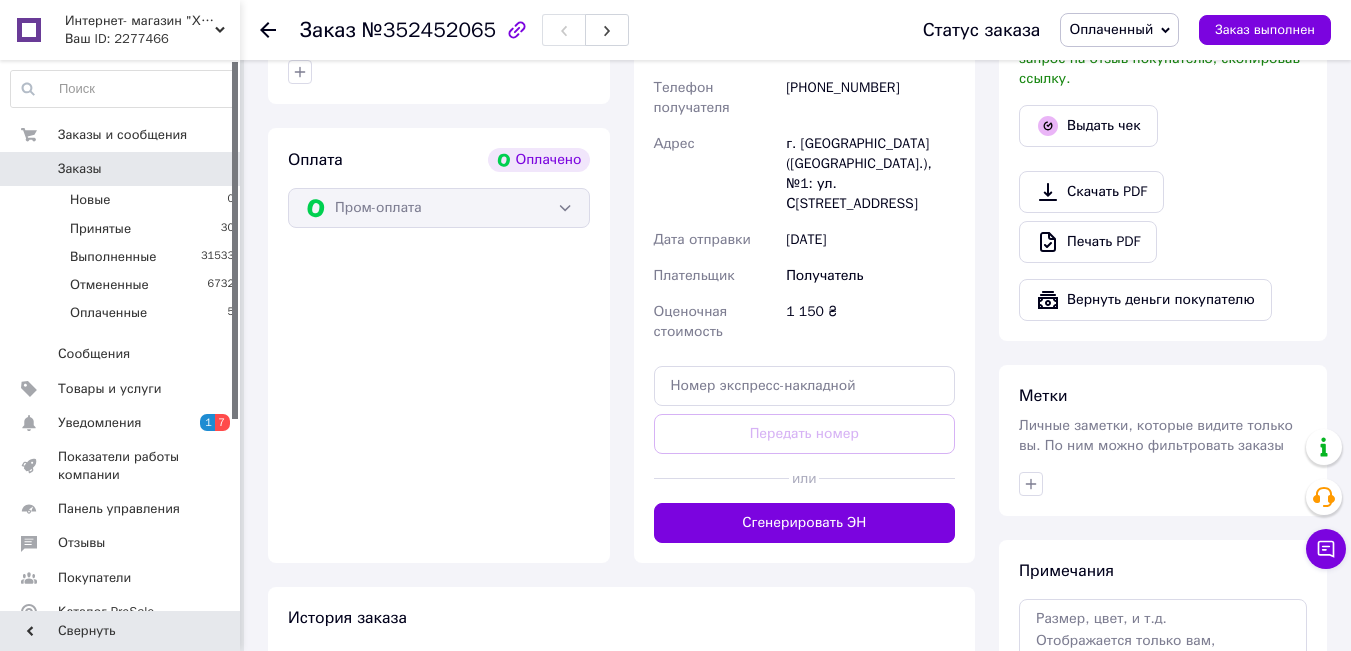 click on "Сгенерировать ЭН" at bounding box center (805, 523) 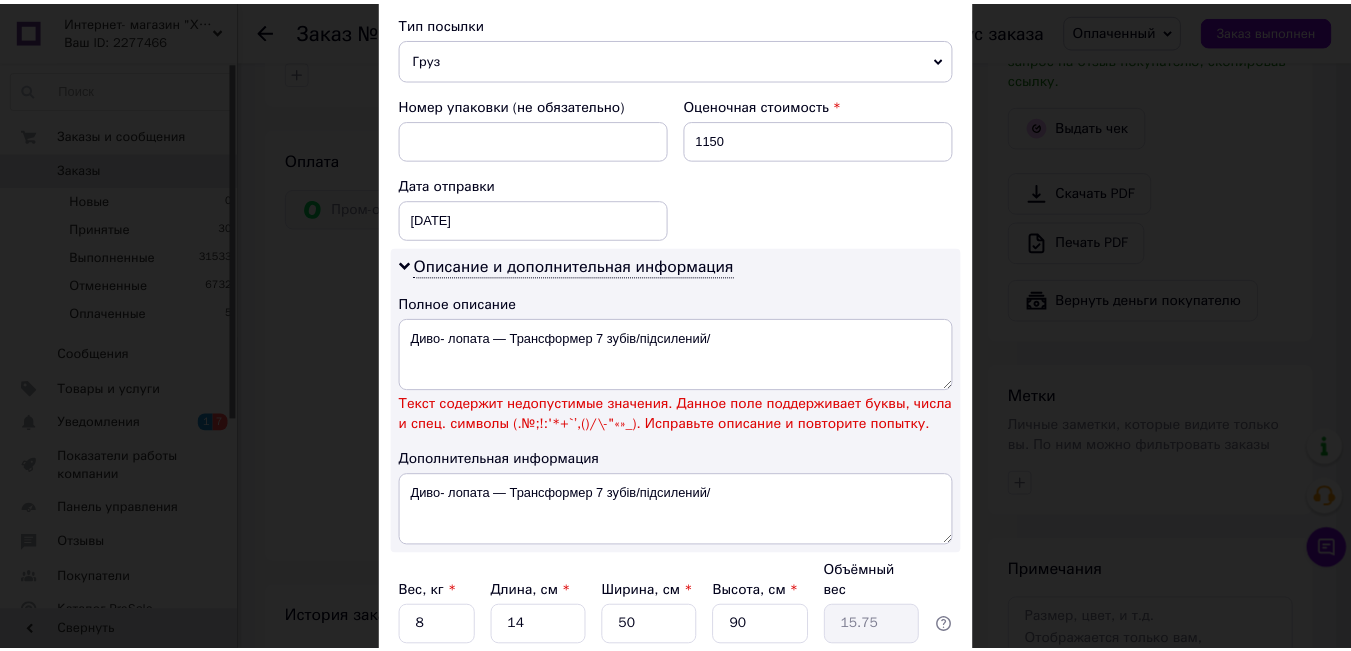 scroll, scrollTop: 800, scrollLeft: 0, axis: vertical 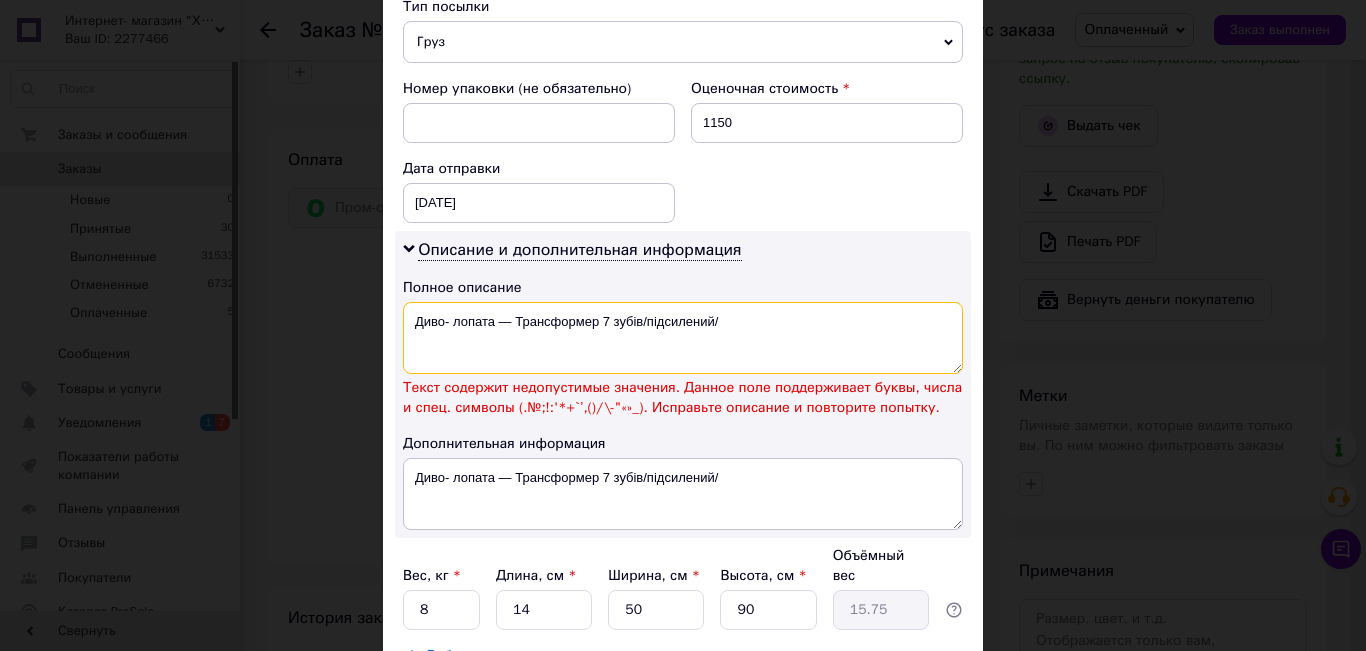 click on "Диво- лопата — Трансформер 7 зубів/підсилений/" at bounding box center (683, 338) 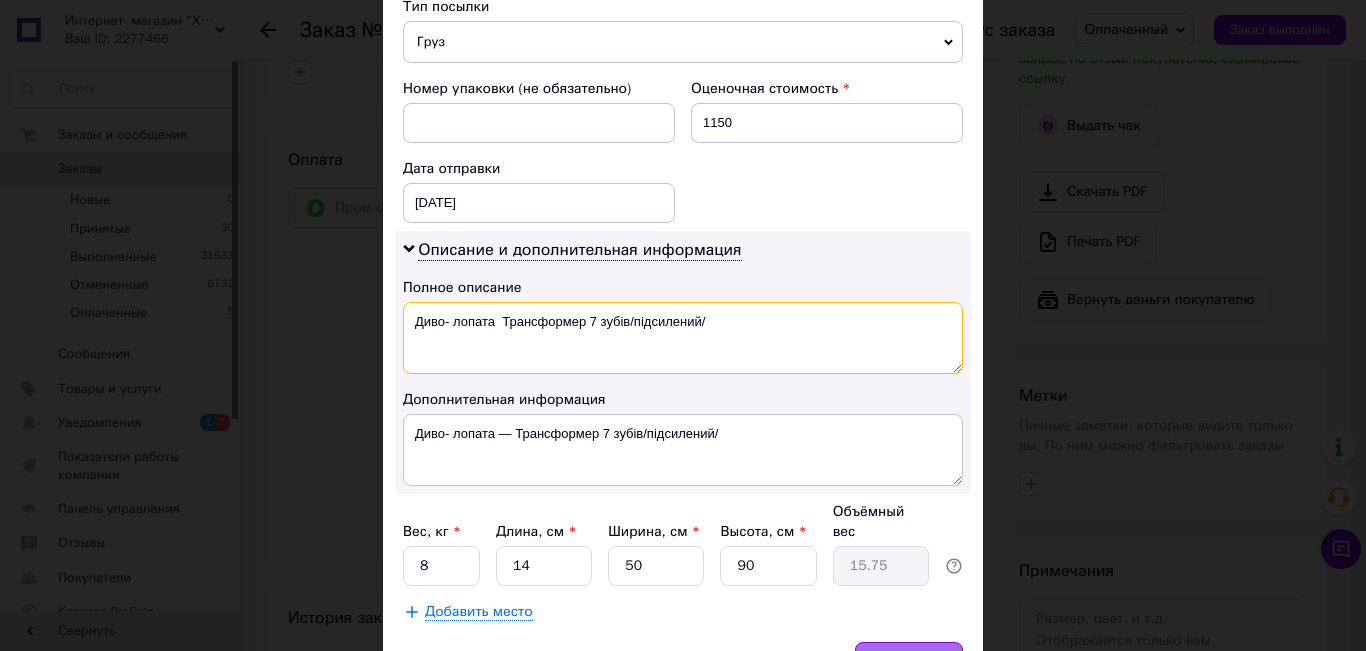 type on "Диво- лопата  Трансформер 7 зубів/підсилений/" 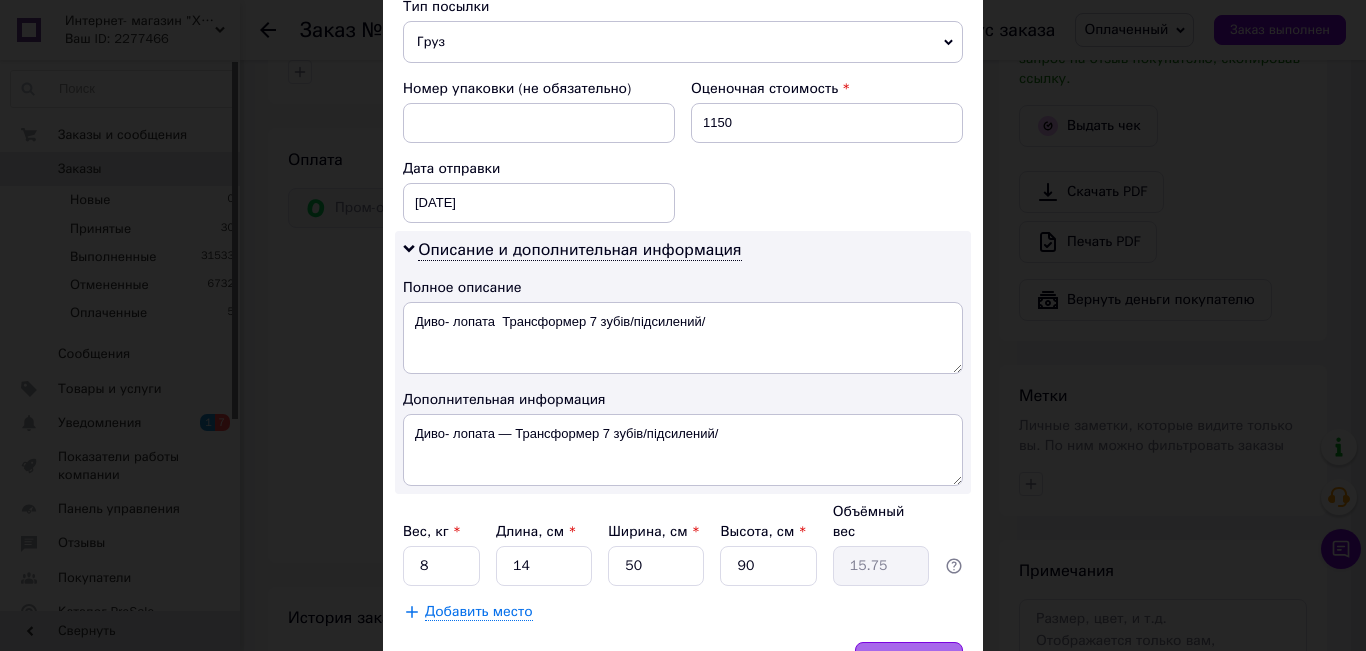 click on "Сохранить" at bounding box center [909, 662] 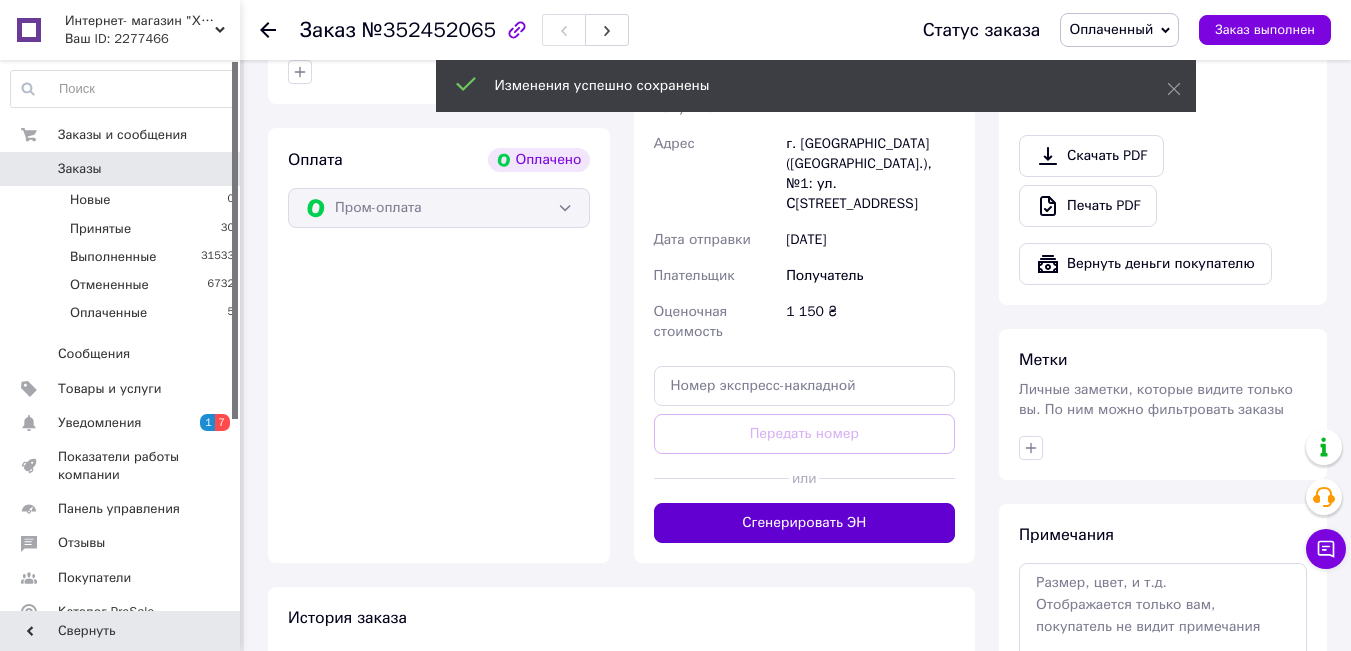 click on "Доставка Редактировать Укажите номер экспресс-накладной Обязательно введите номер экспресс-накладной,
если создавали ее не на этой странице. В случае,
если номер ЭН не будет добавлен, мы не сможем
выплатить деньги за заказ Мобильный номер покупателя (из заказа) должен
соответствовать номеру получателя по накладной Нова Пошта (платная) Получатель [PERSON_NAME] Телефон получателя [PHONE_NUMBER] Адрес г. [GEOGRAPHIC_DATA] ([GEOGRAPHIC_DATA].), №1: ул. С[STREET_ADDRESS]�ата отправки 13[DATE]�ательщик Получатель Оценочная стоимость 1 150 ₴ Передать номер или Сгенерировать ЭН" at bounding box center (805, 212) 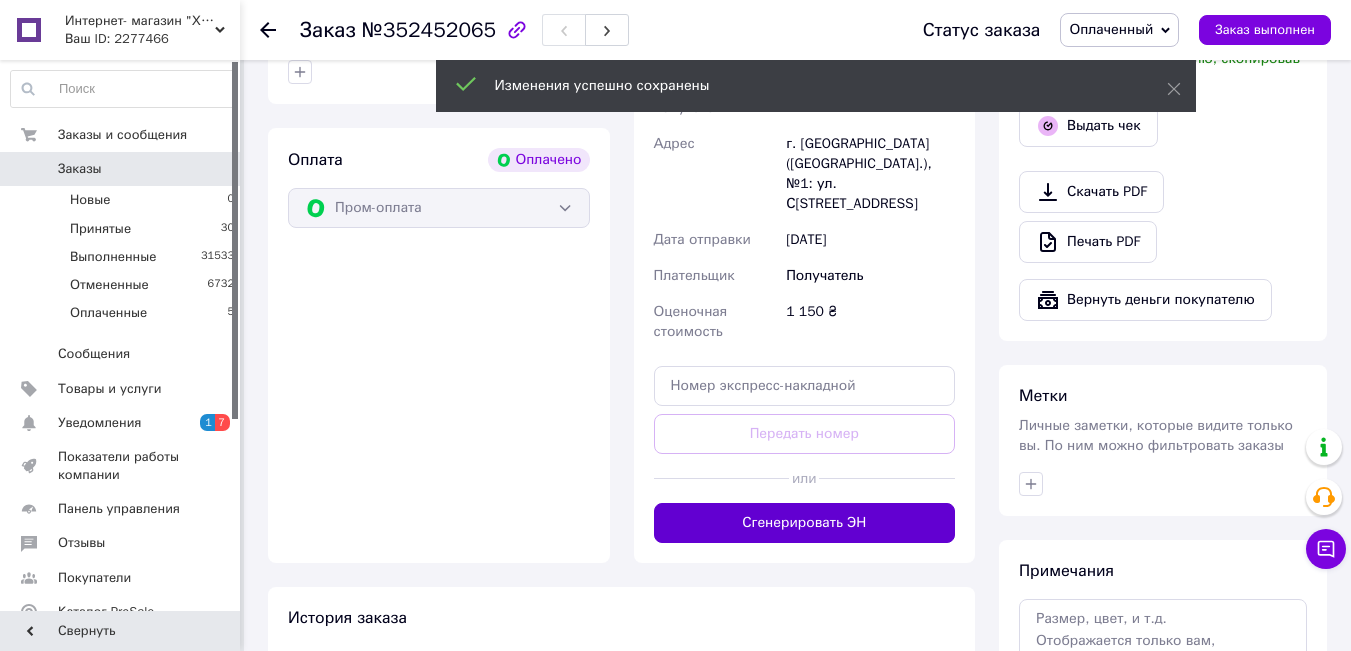 click on "Сгенерировать ЭН" at bounding box center (805, 523) 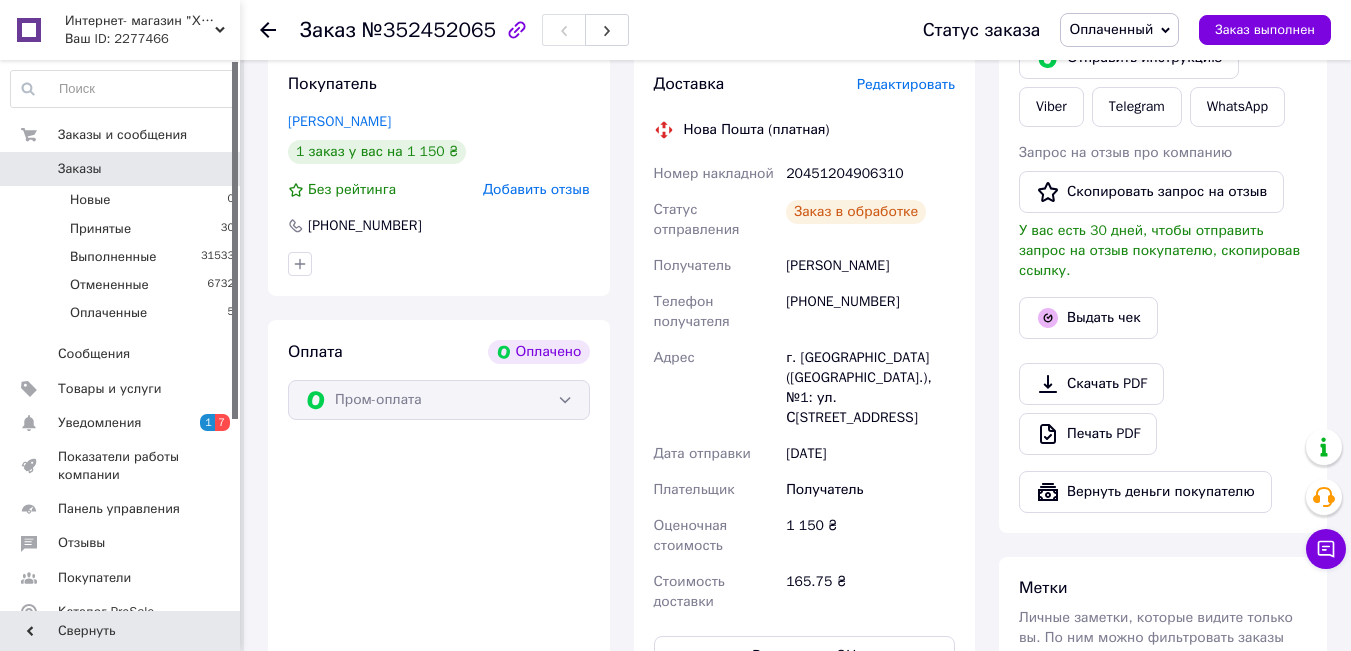 scroll, scrollTop: 400, scrollLeft: 0, axis: vertical 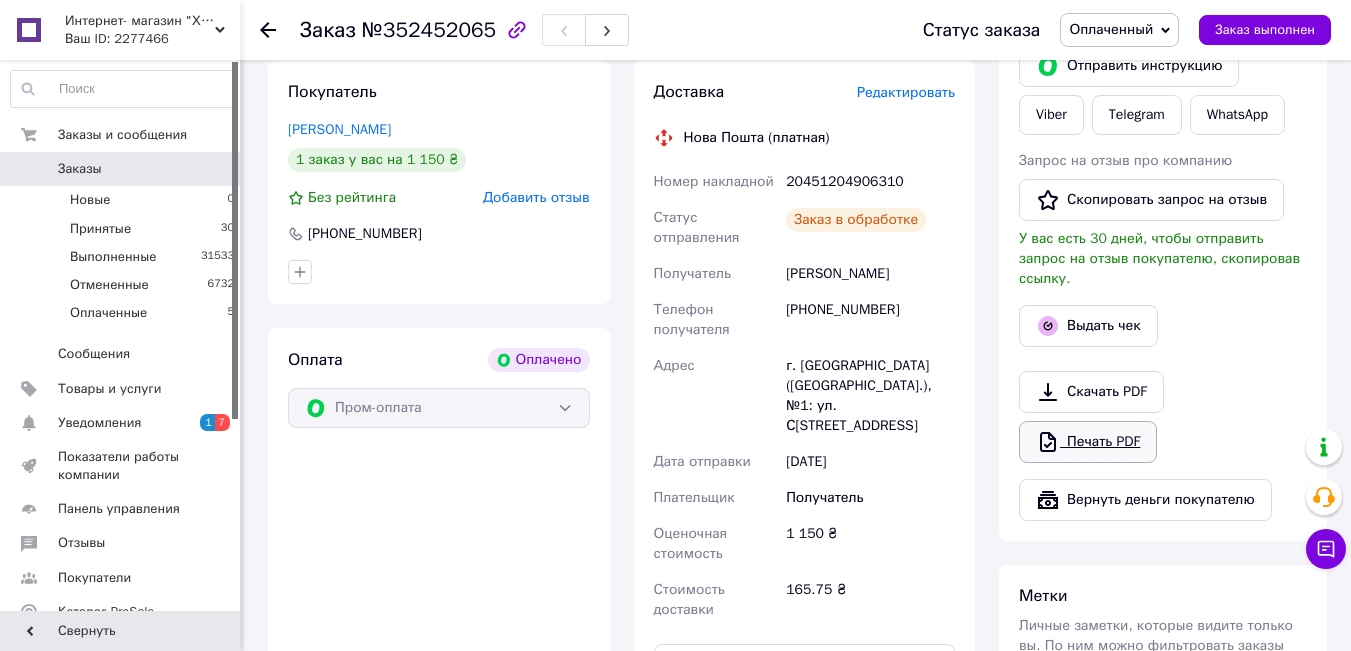 click on "Печать PDF" at bounding box center [1088, 442] 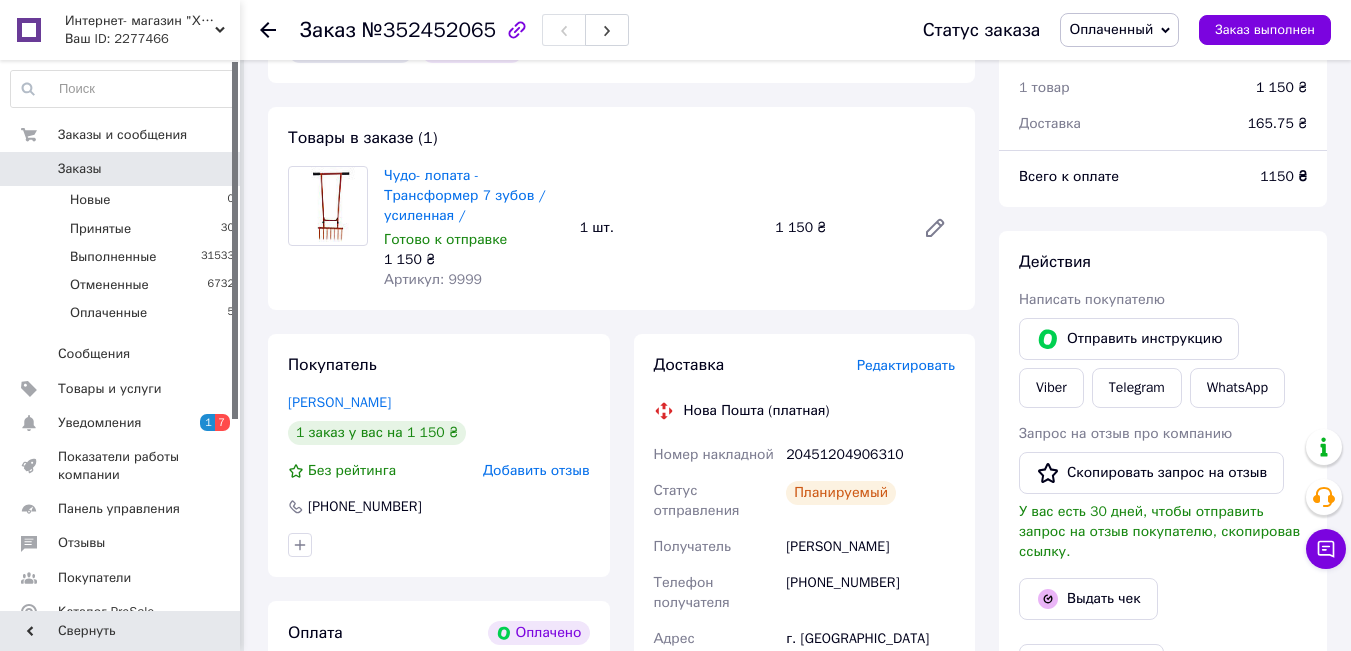 scroll, scrollTop: 100, scrollLeft: 0, axis: vertical 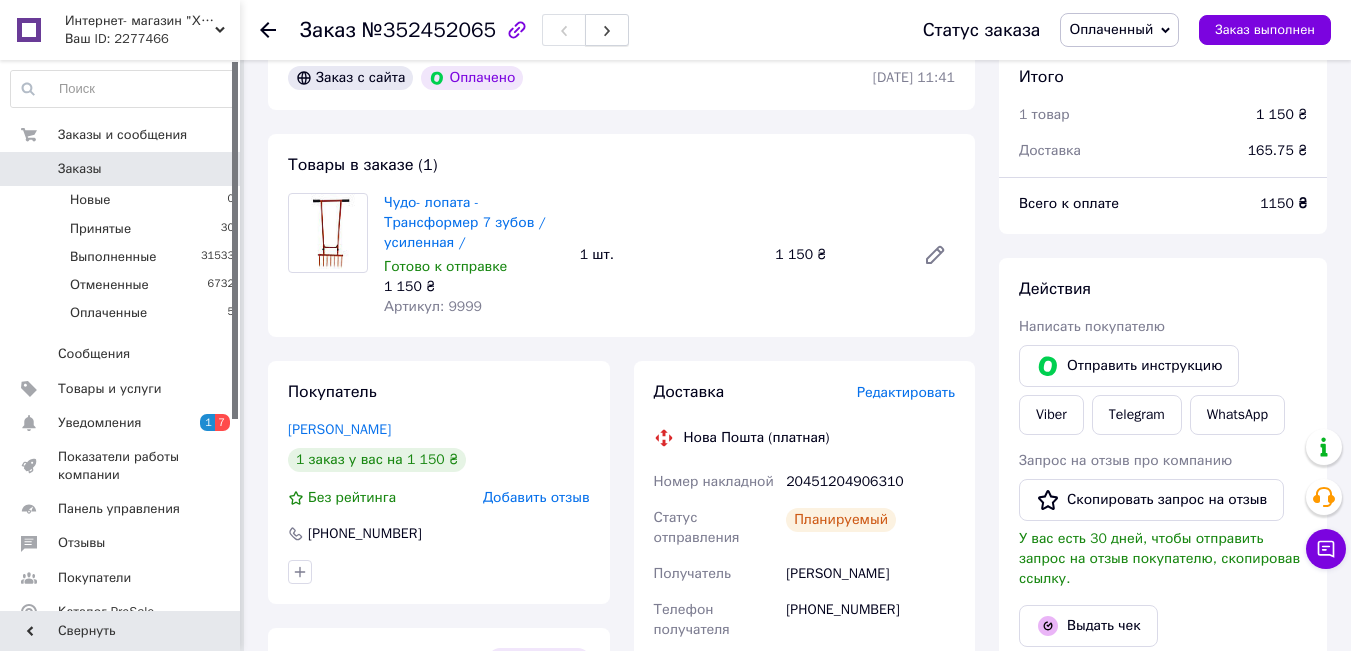 click at bounding box center [607, 30] 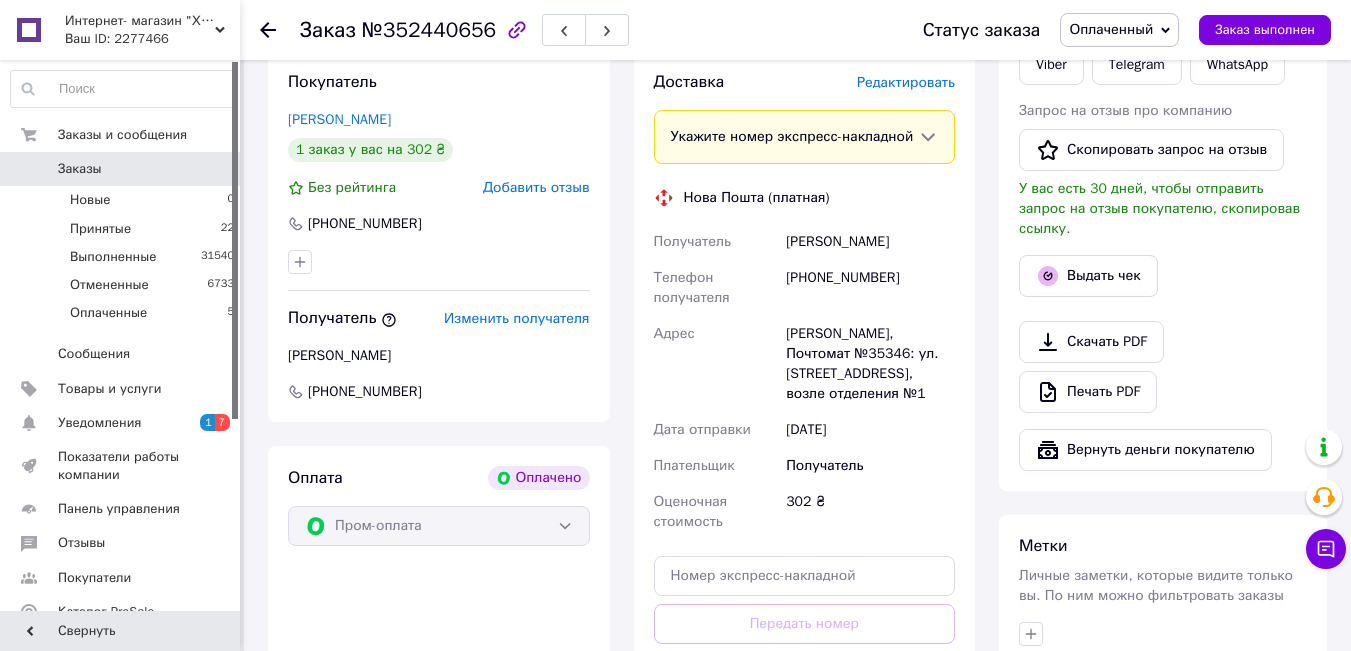 scroll, scrollTop: 500, scrollLeft: 0, axis: vertical 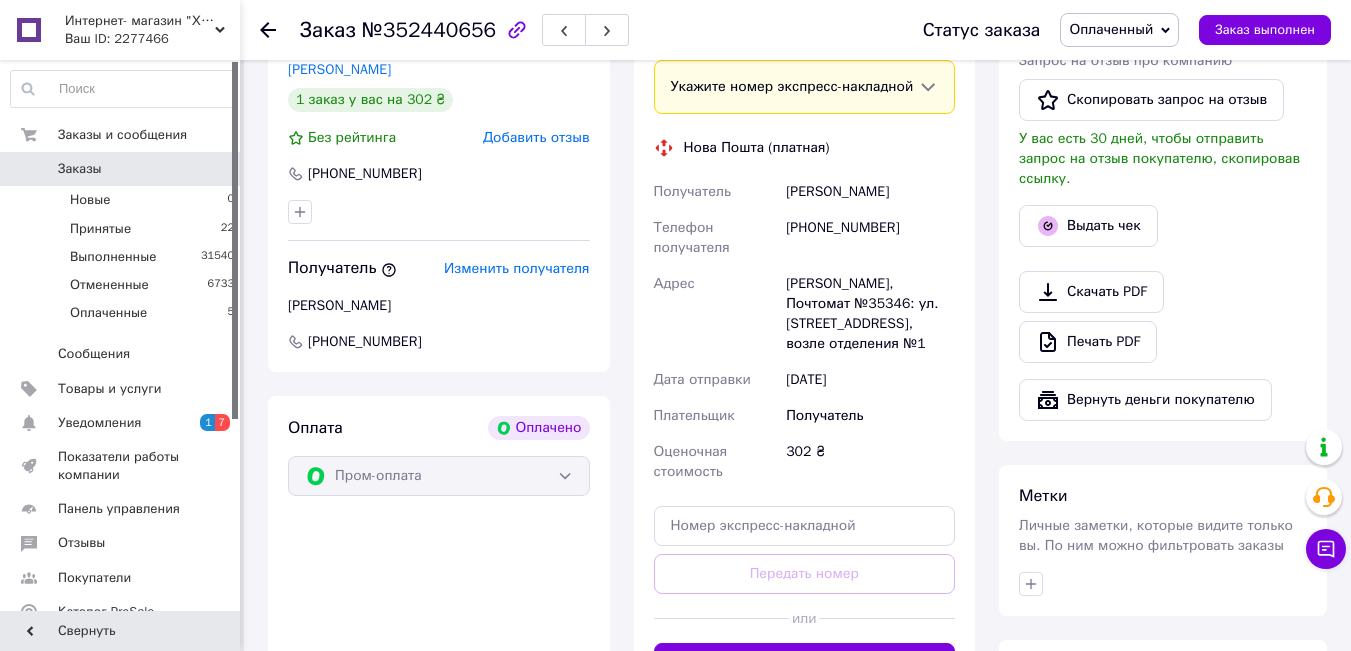 drag, startPoint x: 603, startPoint y: 32, endPoint x: 639, endPoint y: 28, distance: 36.221542 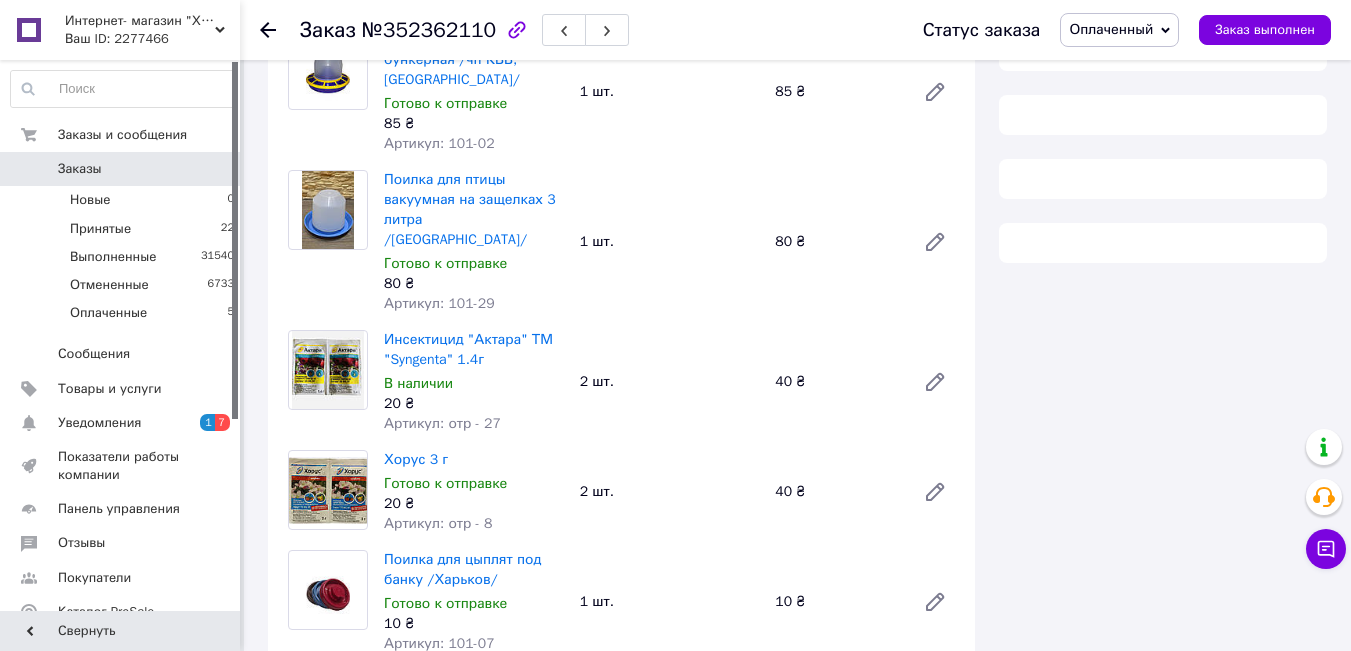 scroll, scrollTop: 500, scrollLeft: 0, axis: vertical 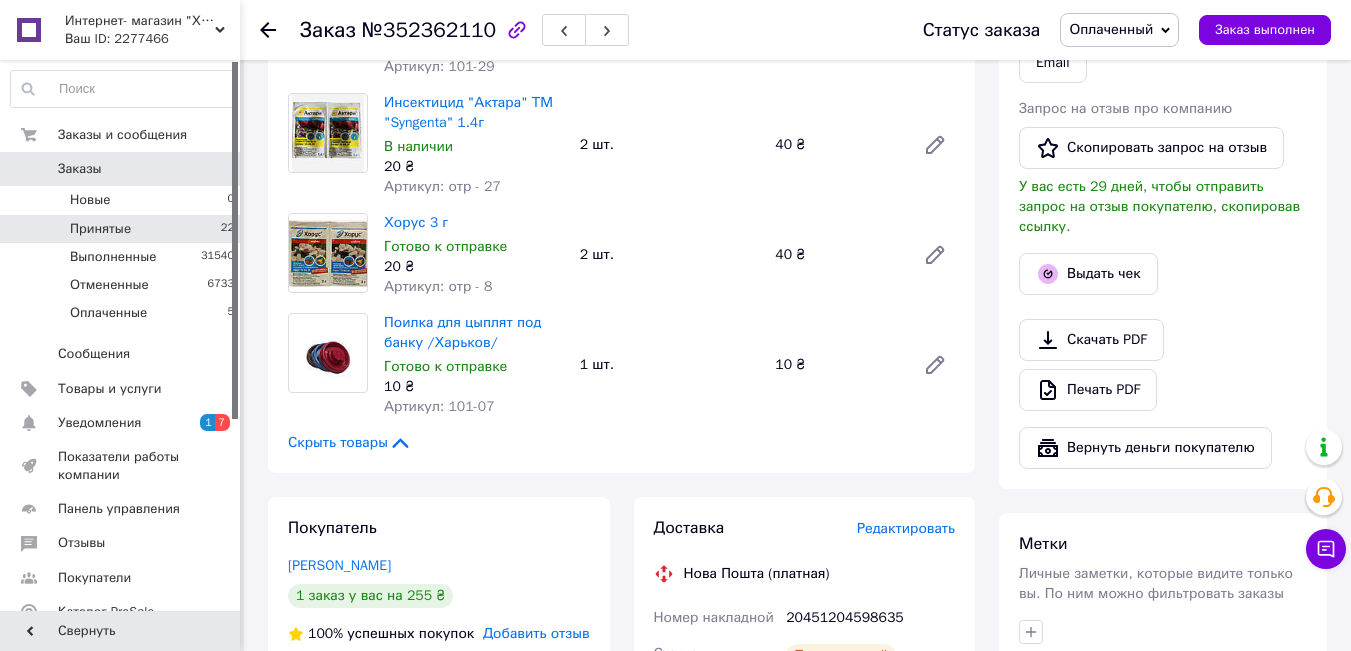 click on "Принятые 22" at bounding box center (123, 229) 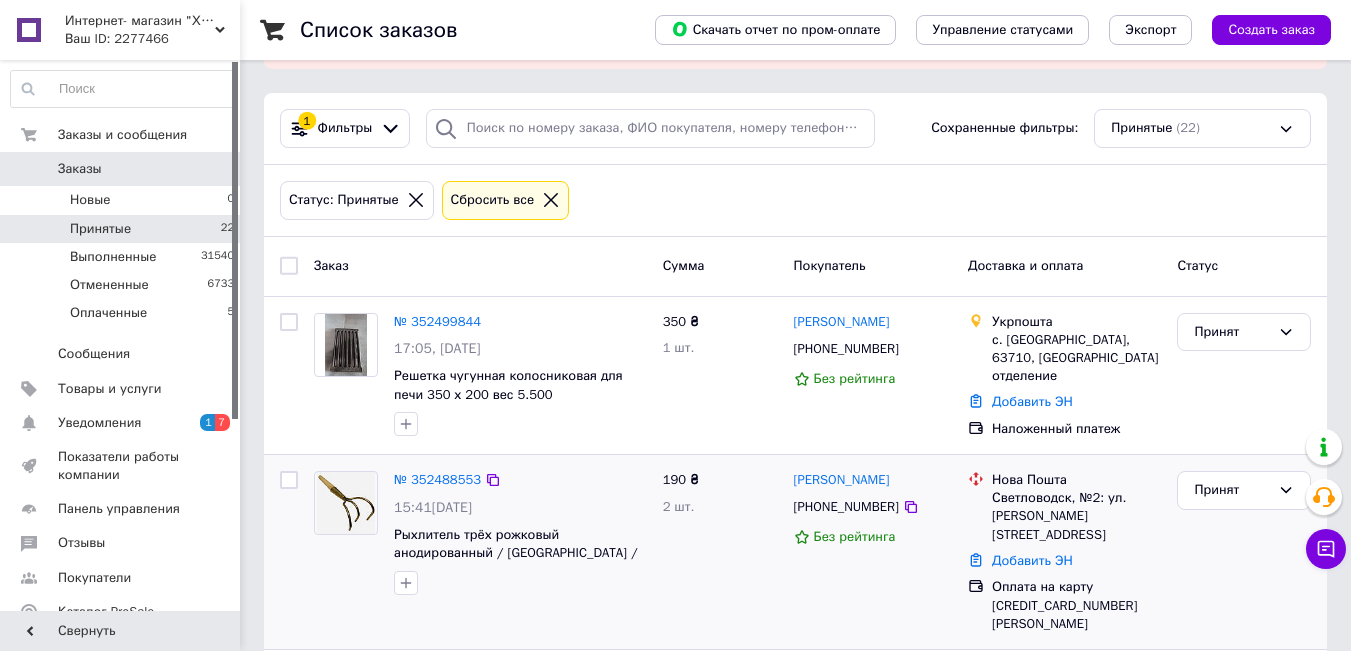 scroll, scrollTop: 200, scrollLeft: 0, axis: vertical 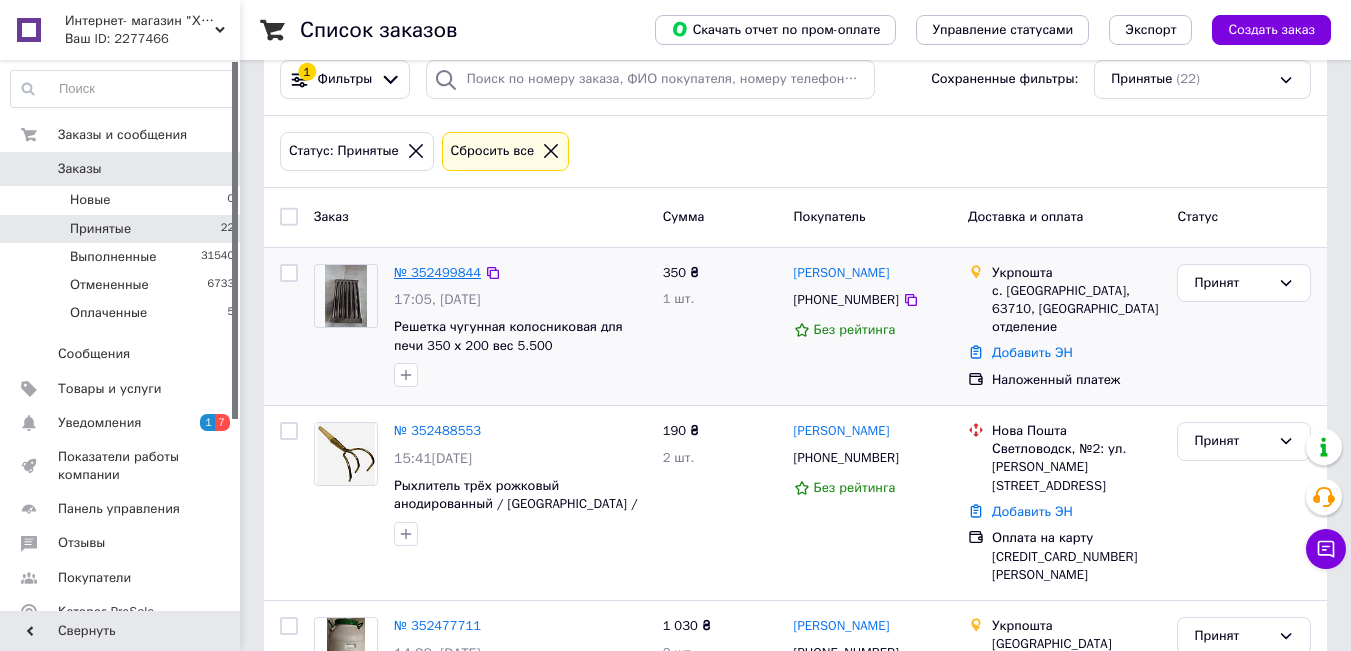 click on "№ 352499844" at bounding box center (437, 272) 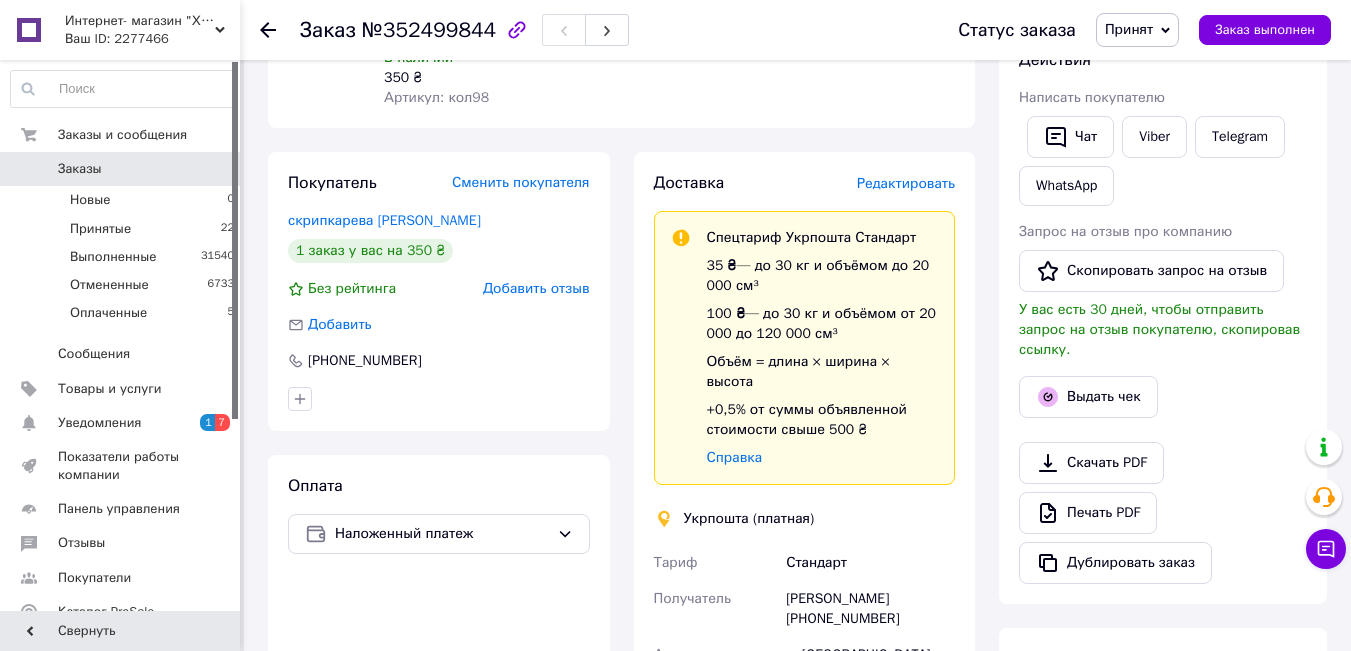 scroll, scrollTop: 300, scrollLeft: 0, axis: vertical 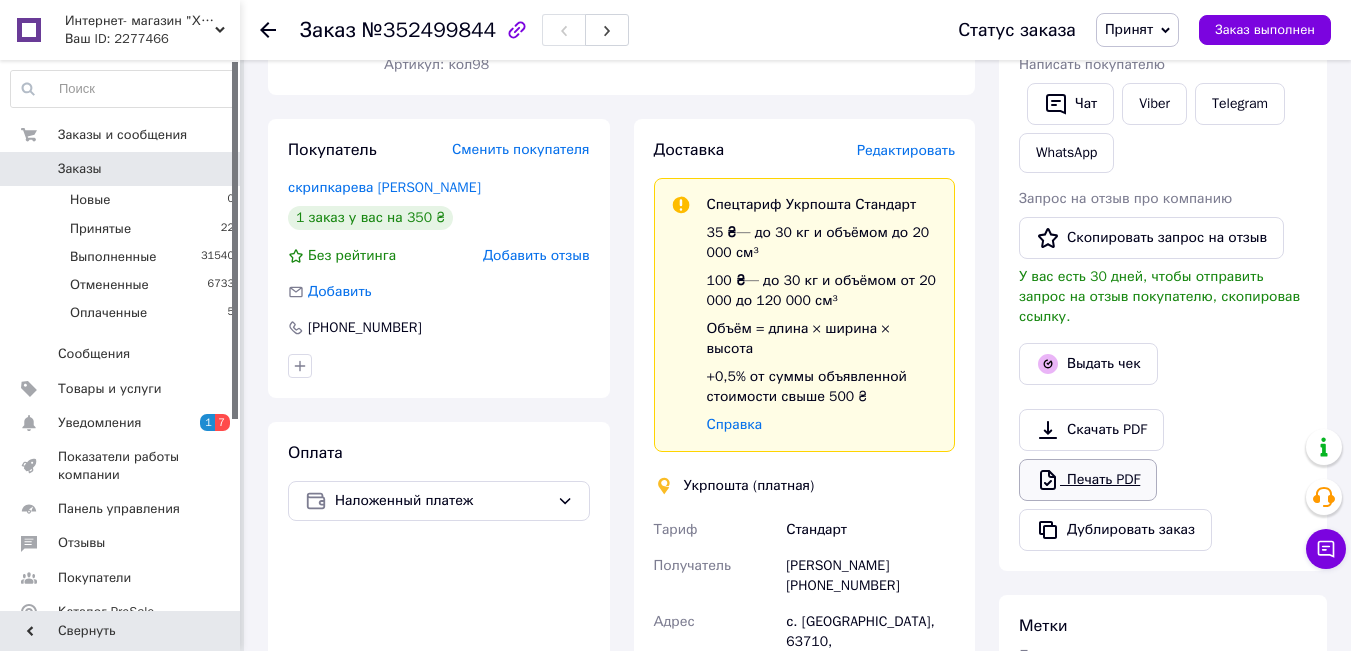 click on "Печать PDF" at bounding box center (1088, 480) 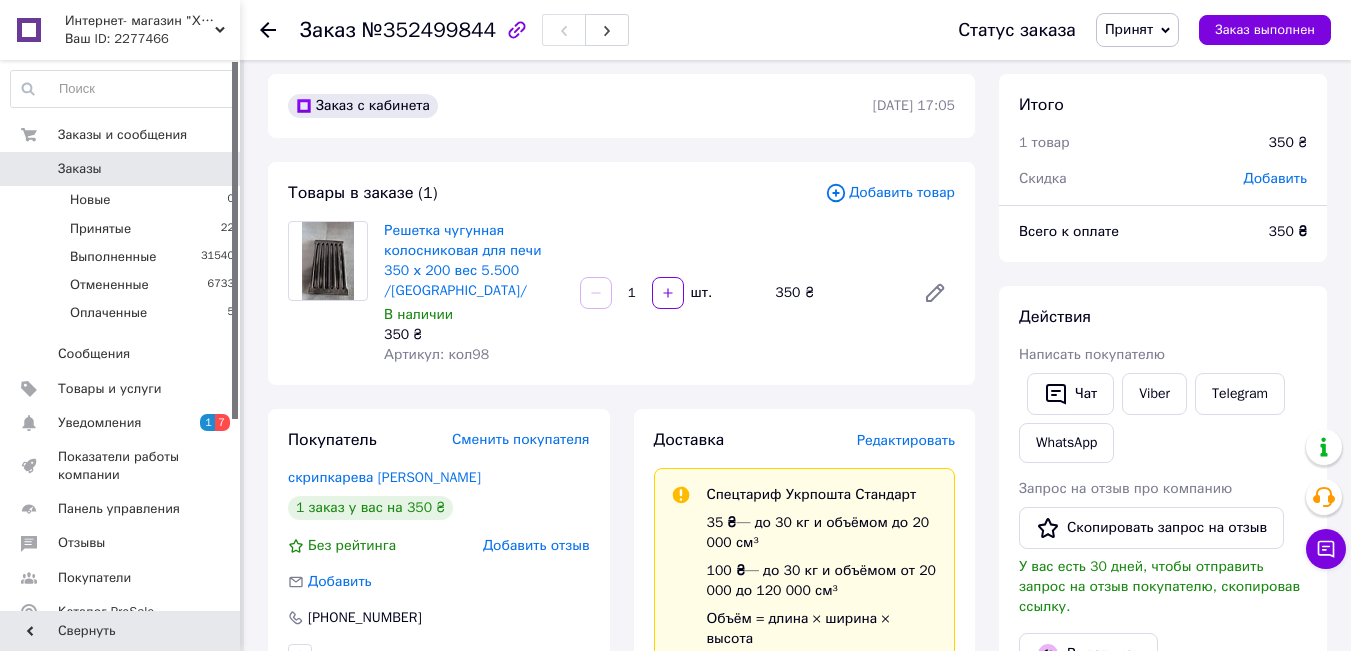 scroll, scrollTop: 0, scrollLeft: 0, axis: both 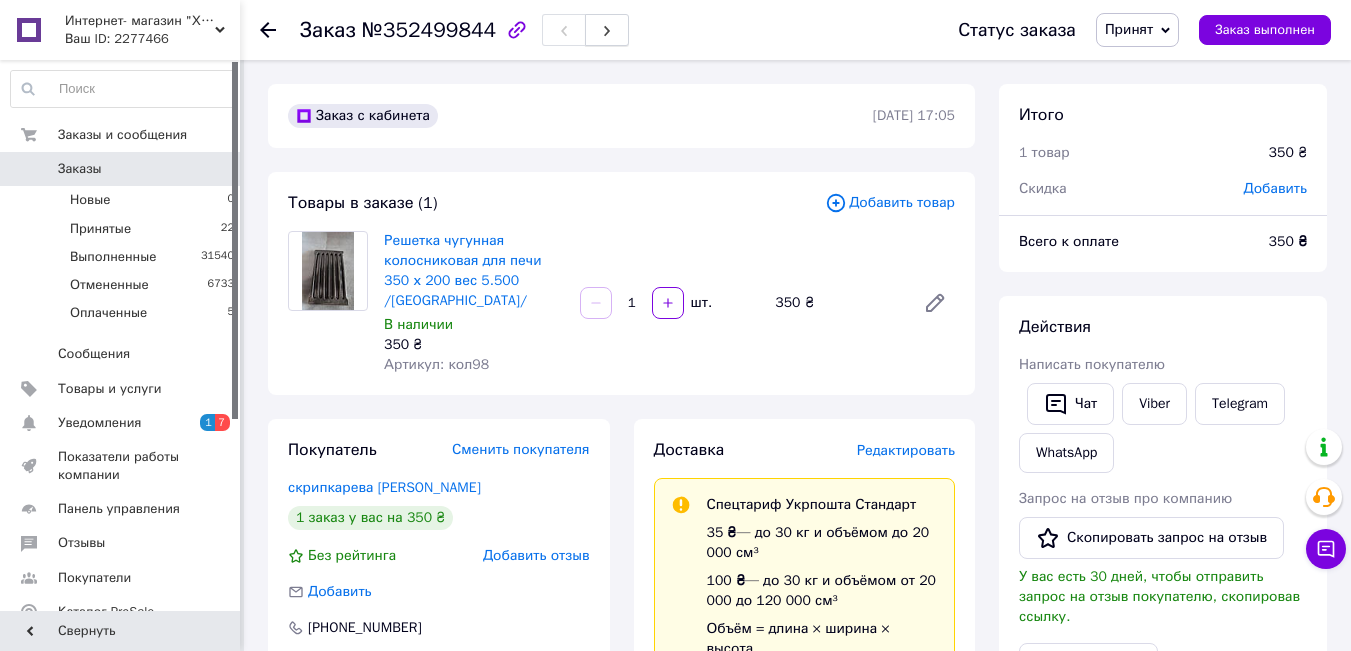 drag, startPoint x: 600, startPoint y: 26, endPoint x: 612, endPoint y: 31, distance: 13 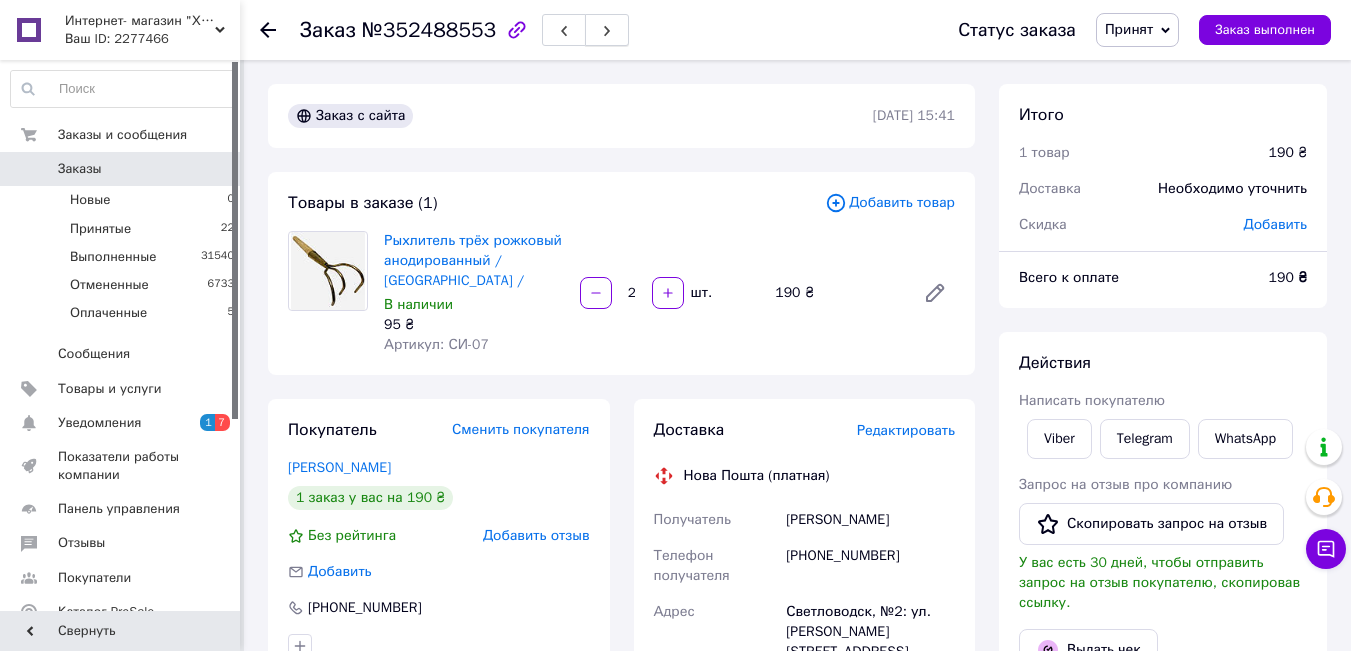 click at bounding box center [607, 30] 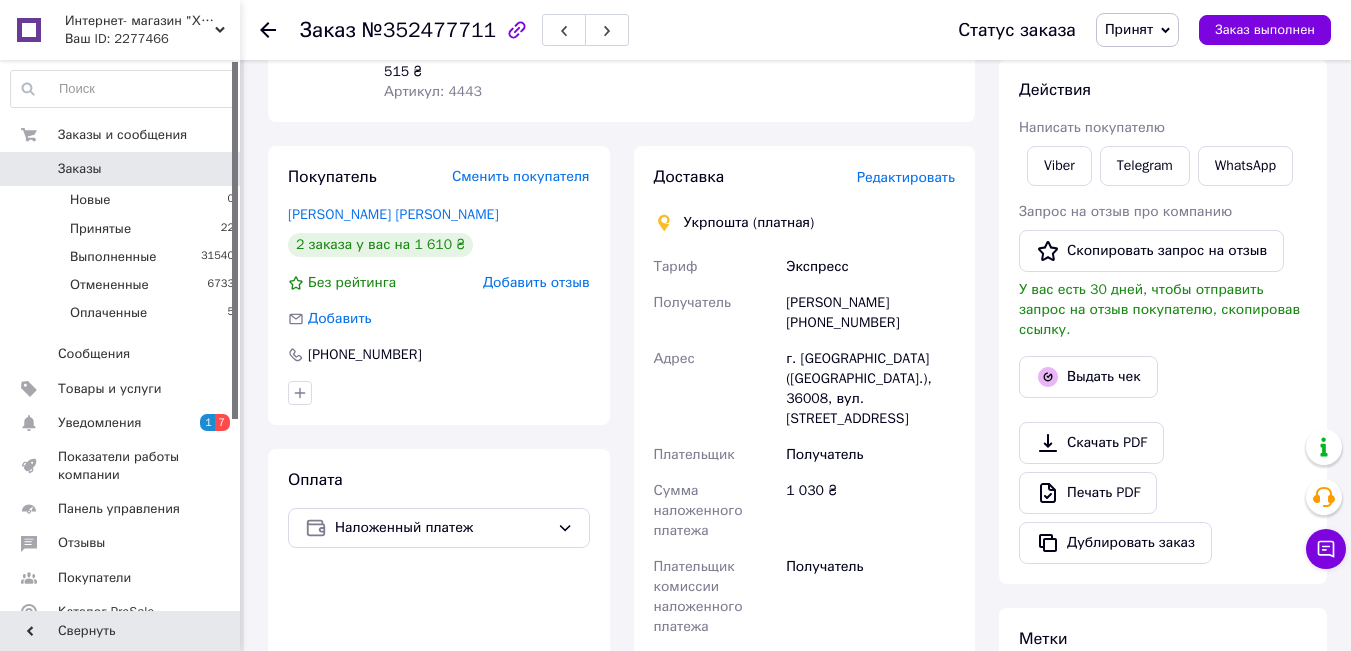 scroll, scrollTop: 300, scrollLeft: 0, axis: vertical 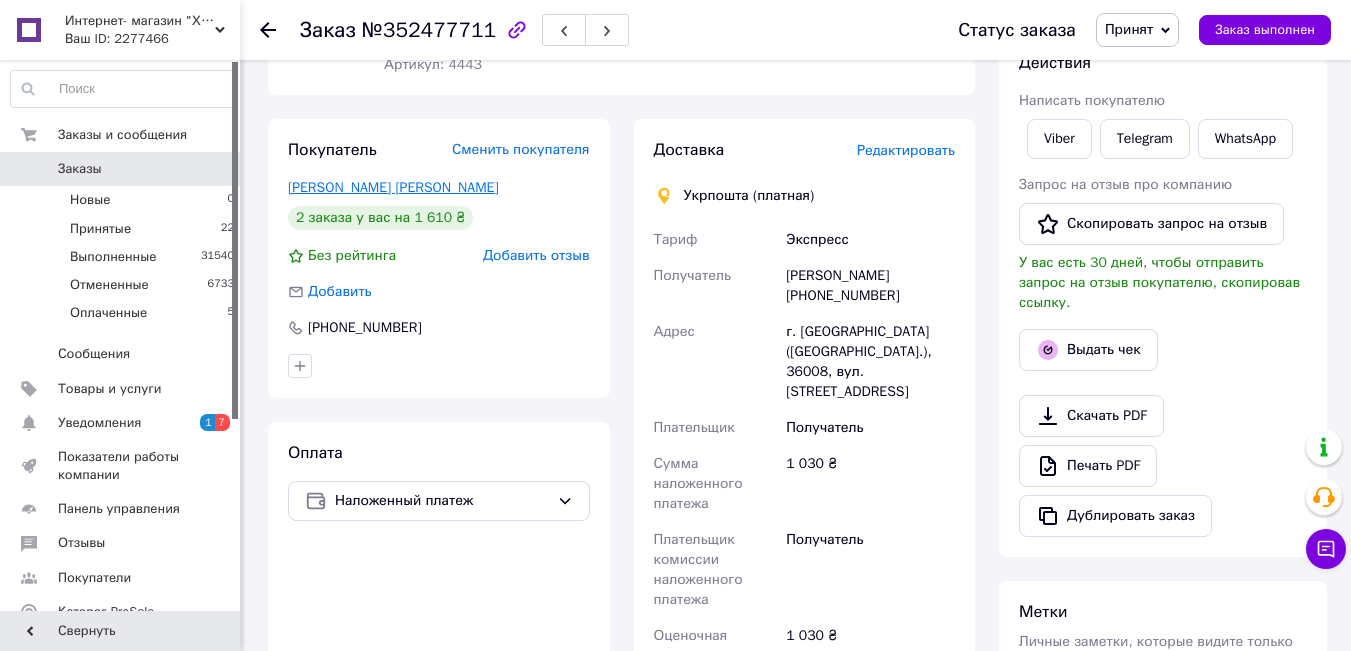click on "[PERSON_NAME] [PERSON_NAME]" at bounding box center [393, 187] 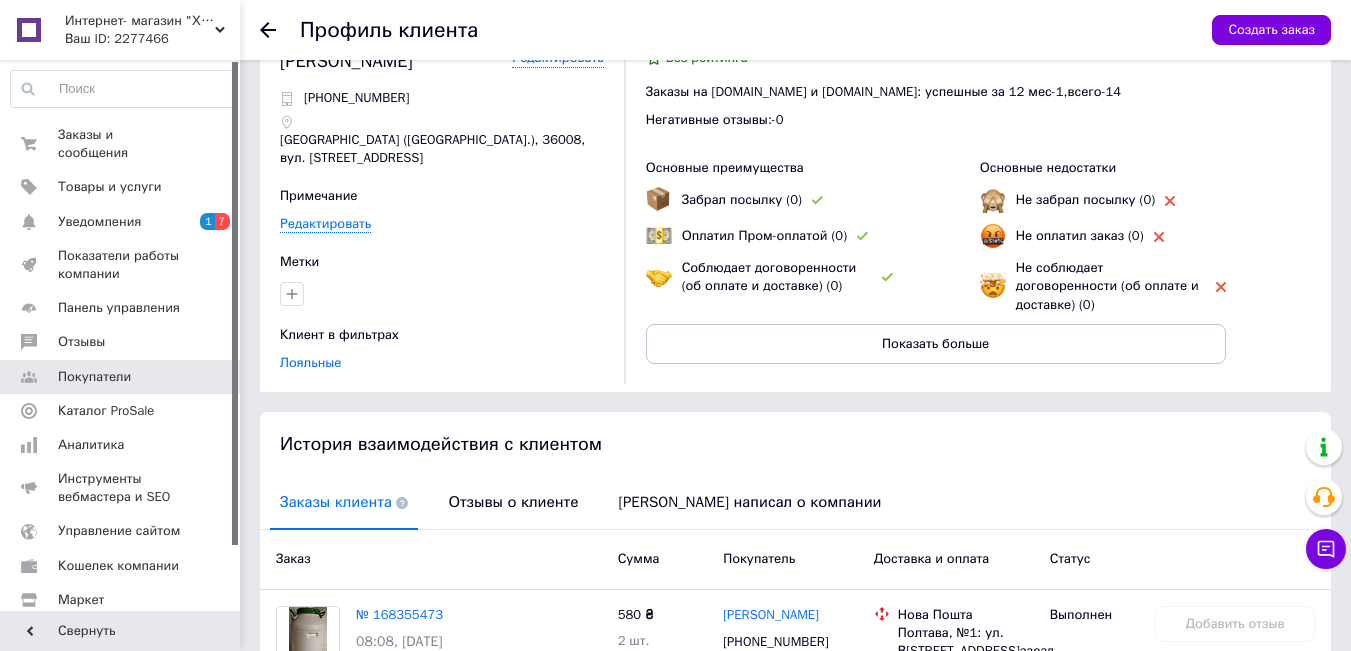 scroll, scrollTop: 0, scrollLeft: 0, axis: both 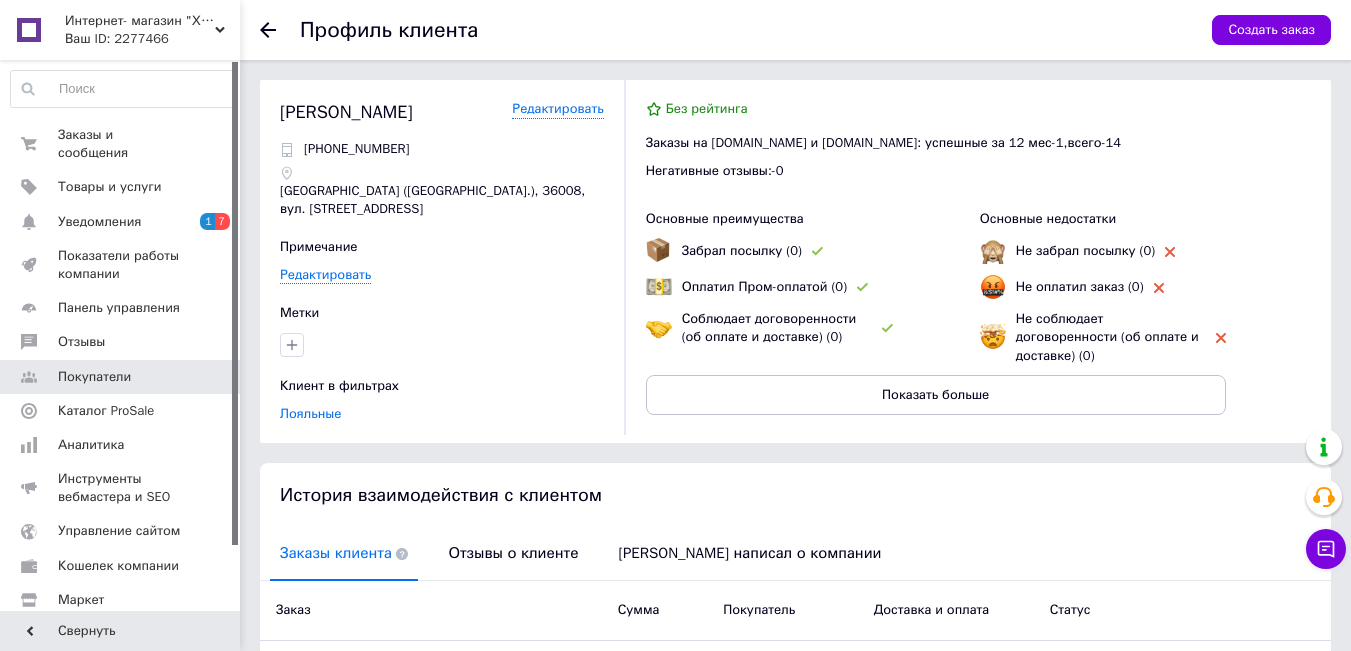 click 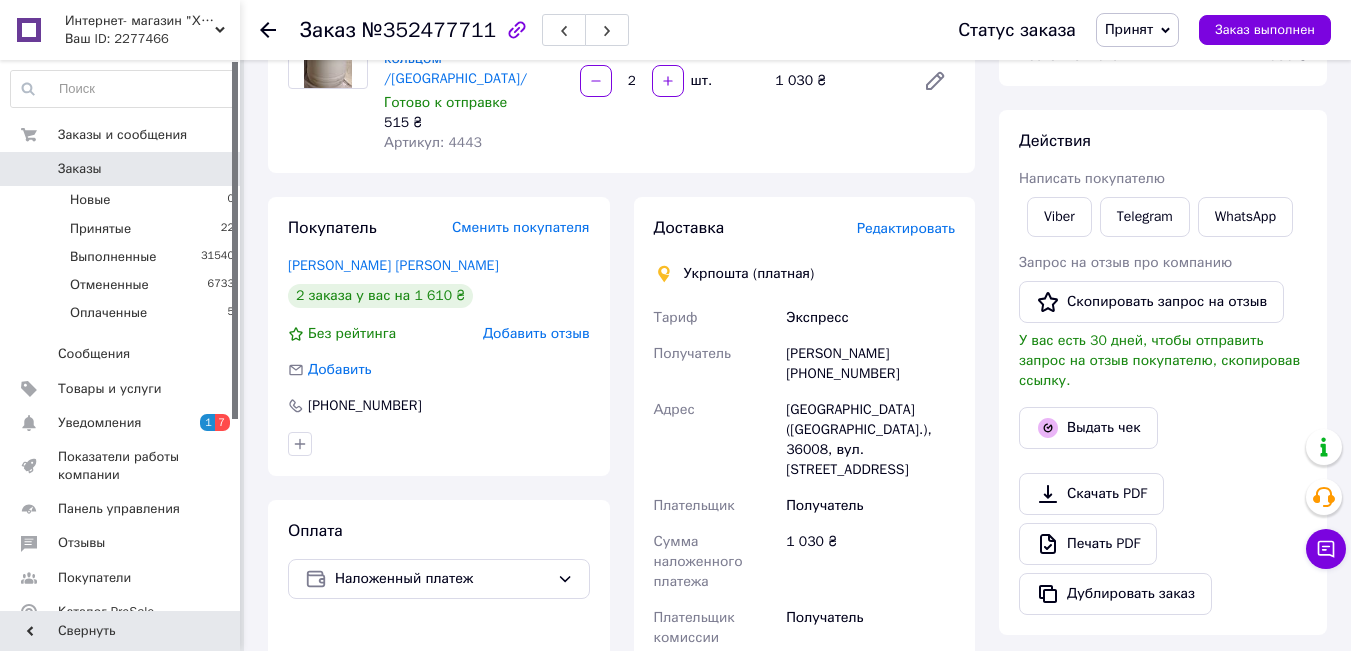scroll, scrollTop: 263, scrollLeft: 0, axis: vertical 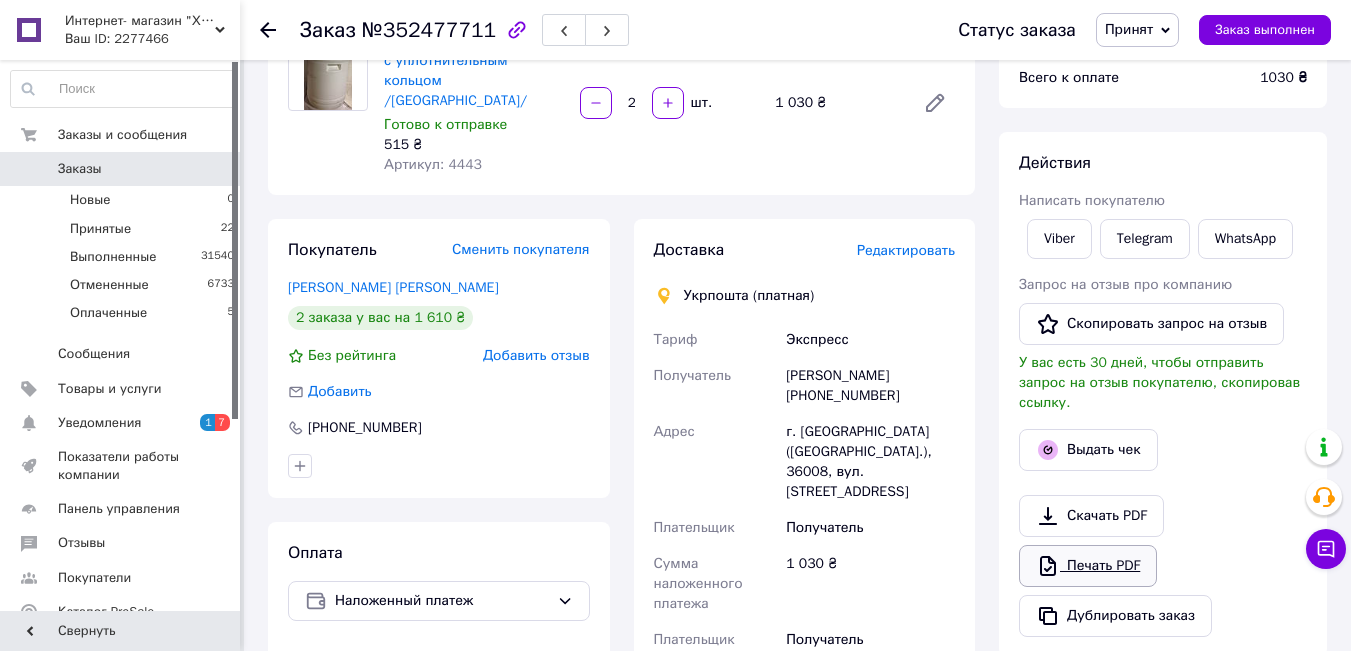click on "Печать PDF" at bounding box center [1088, 566] 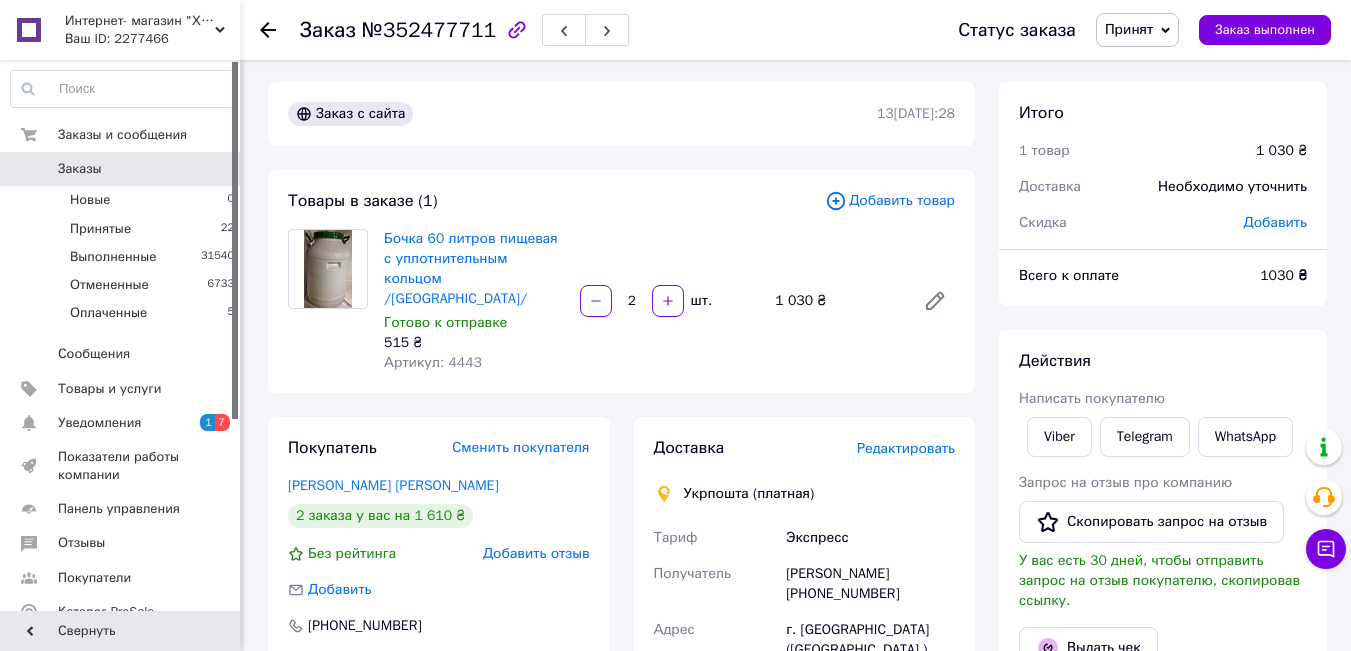 scroll, scrollTop: 0, scrollLeft: 0, axis: both 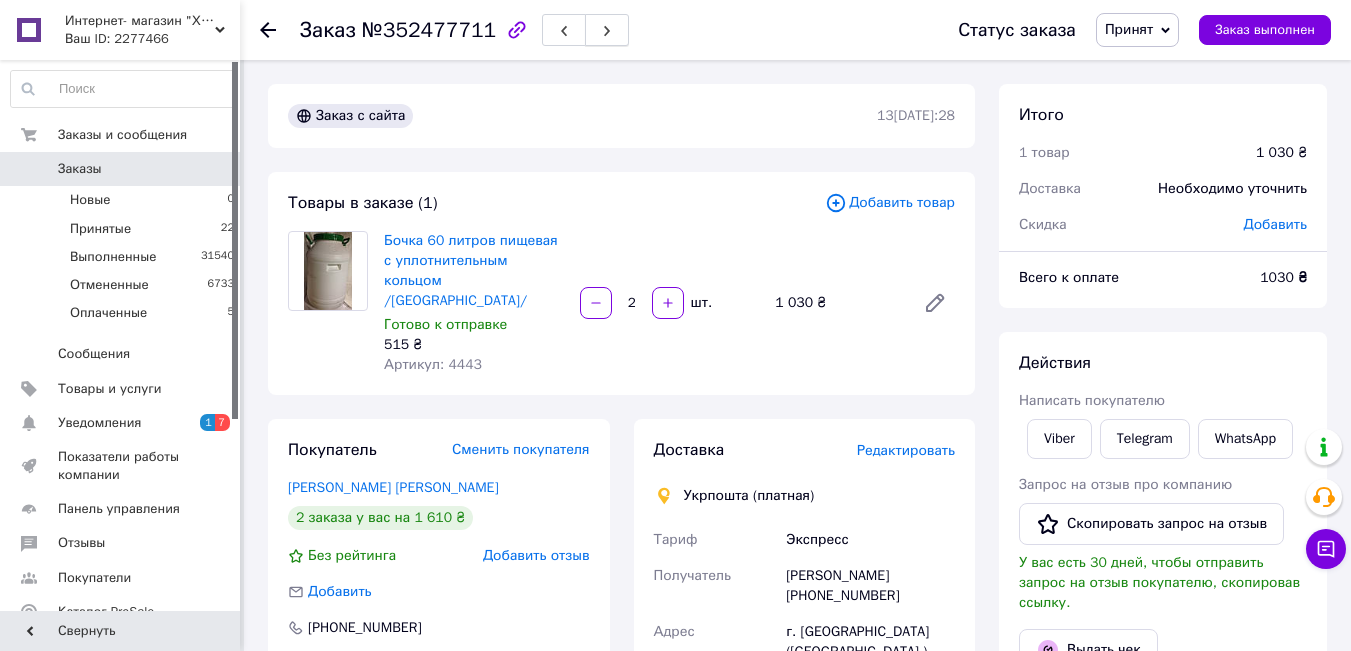 click at bounding box center [607, 30] 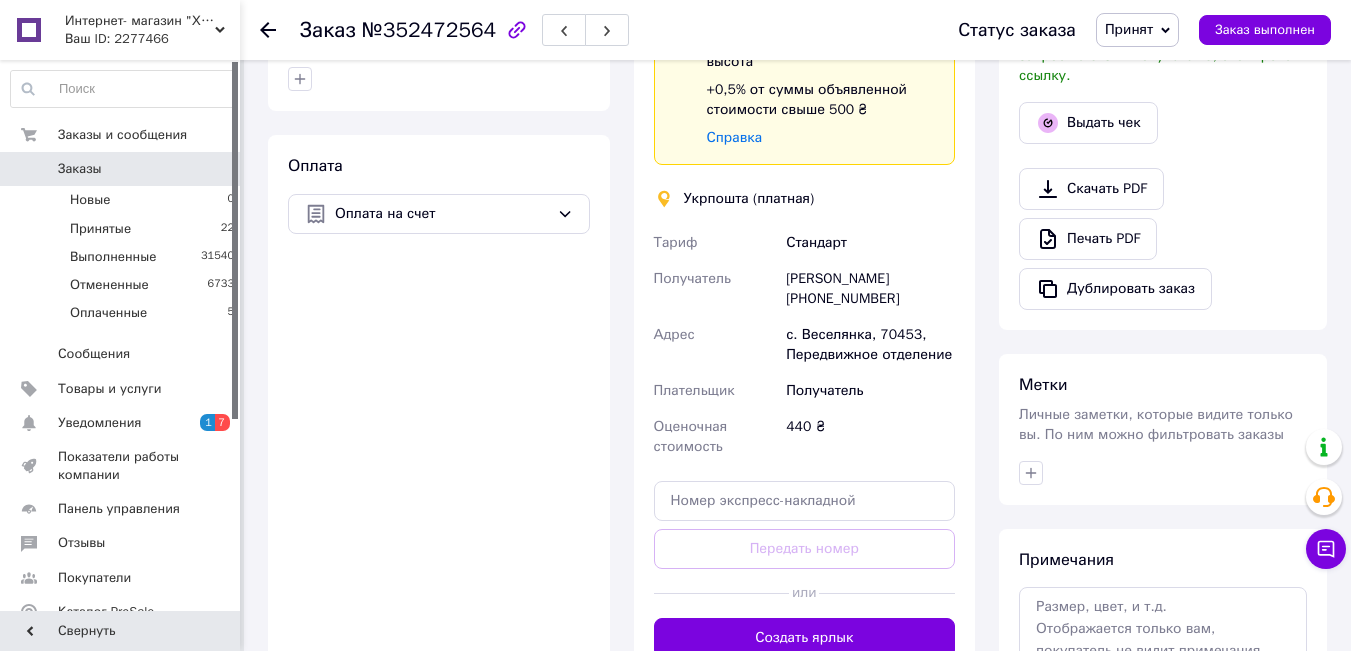 scroll, scrollTop: 600, scrollLeft: 0, axis: vertical 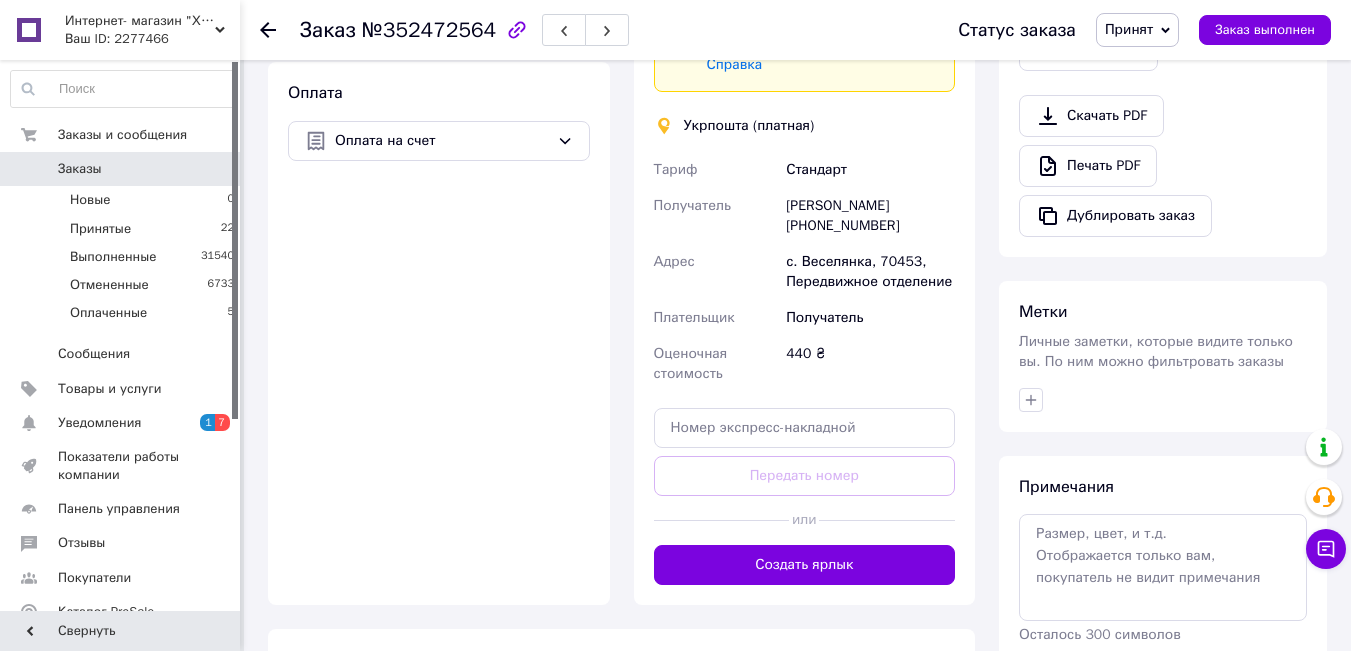 click on "Создать ярлык" at bounding box center (805, 565) 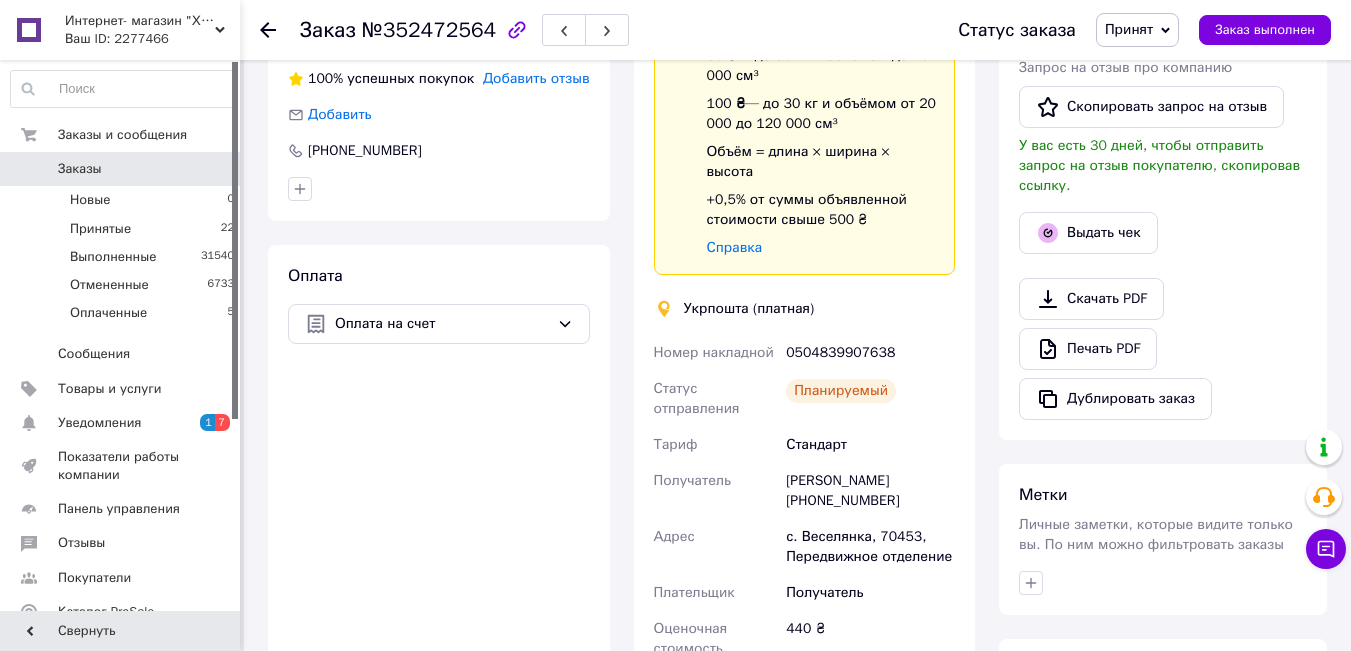 scroll, scrollTop: 400, scrollLeft: 0, axis: vertical 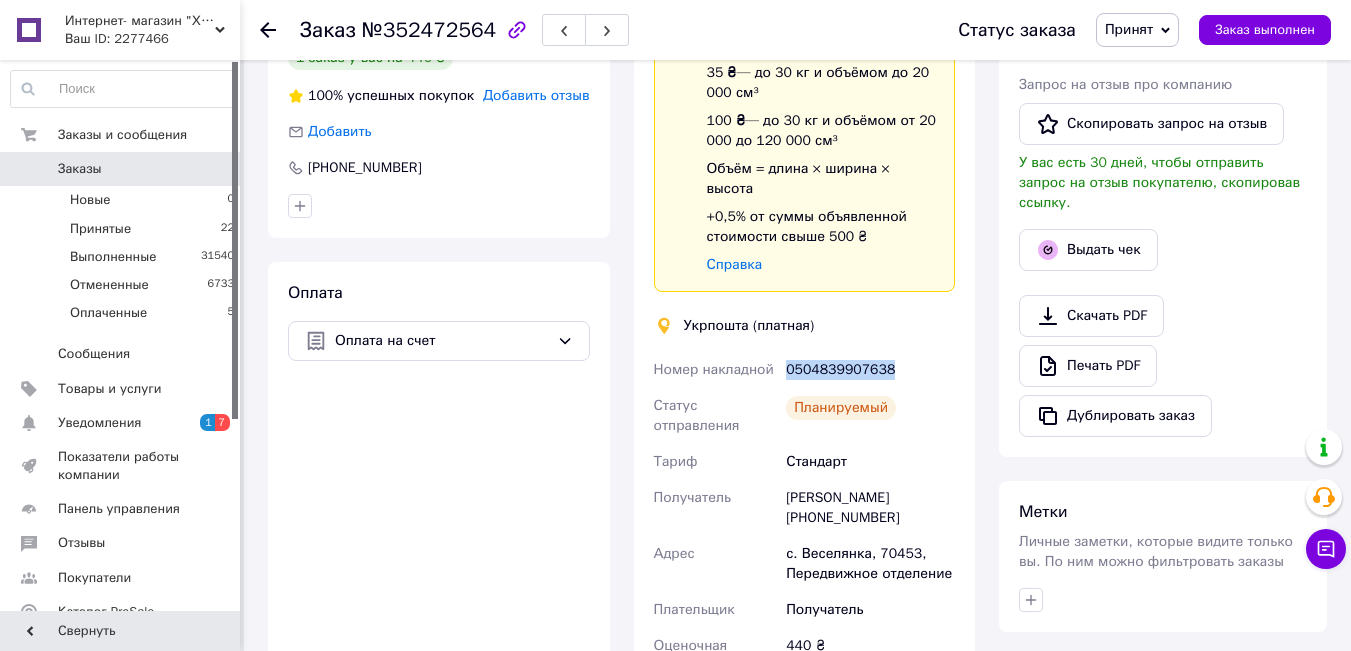 drag, startPoint x: 784, startPoint y: 350, endPoint x: 911, endPoint y: 355, distance: 127.09839 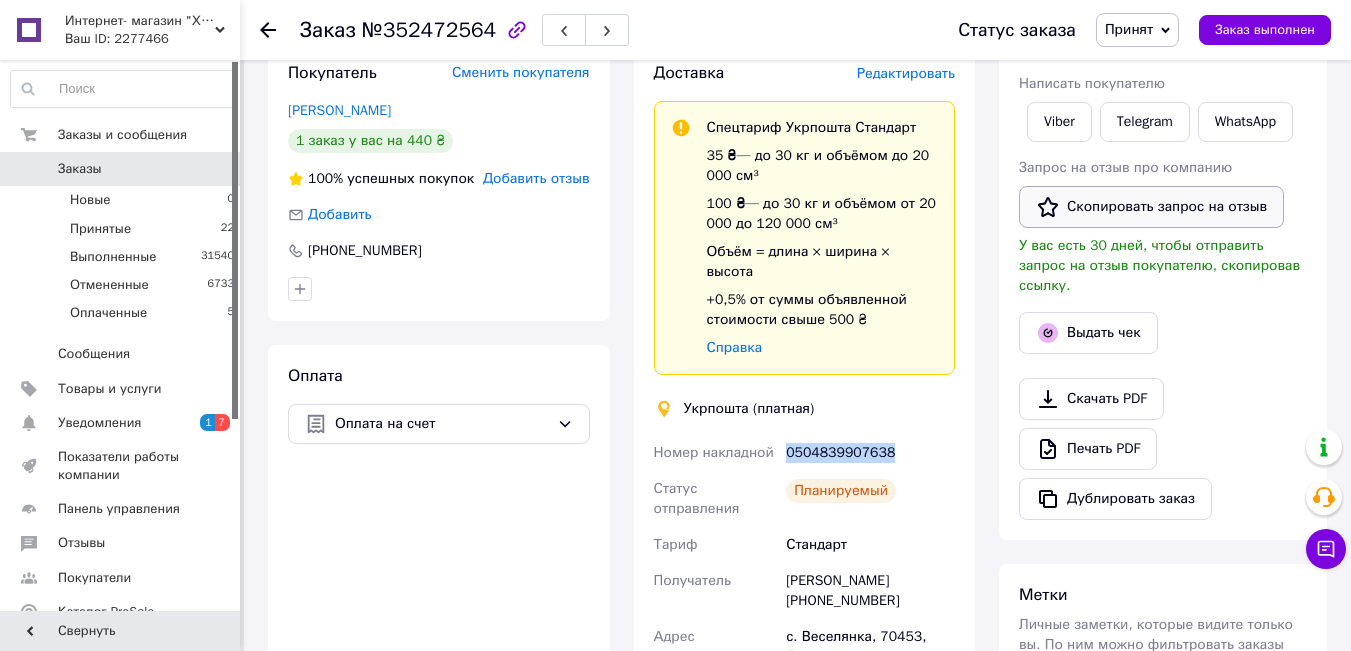 scroll, scrollTop: 200, scrollLeft: 0, axis: vertical 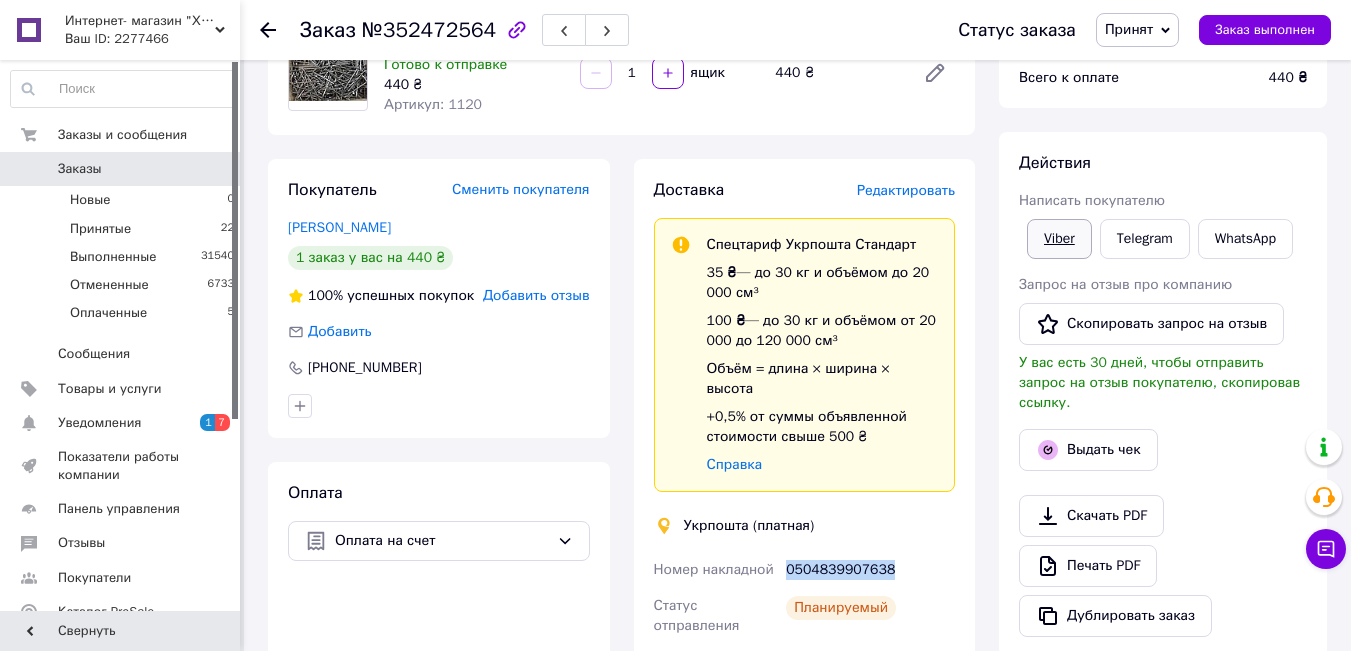 click on "Viber" at bounding box center [1059, 239] 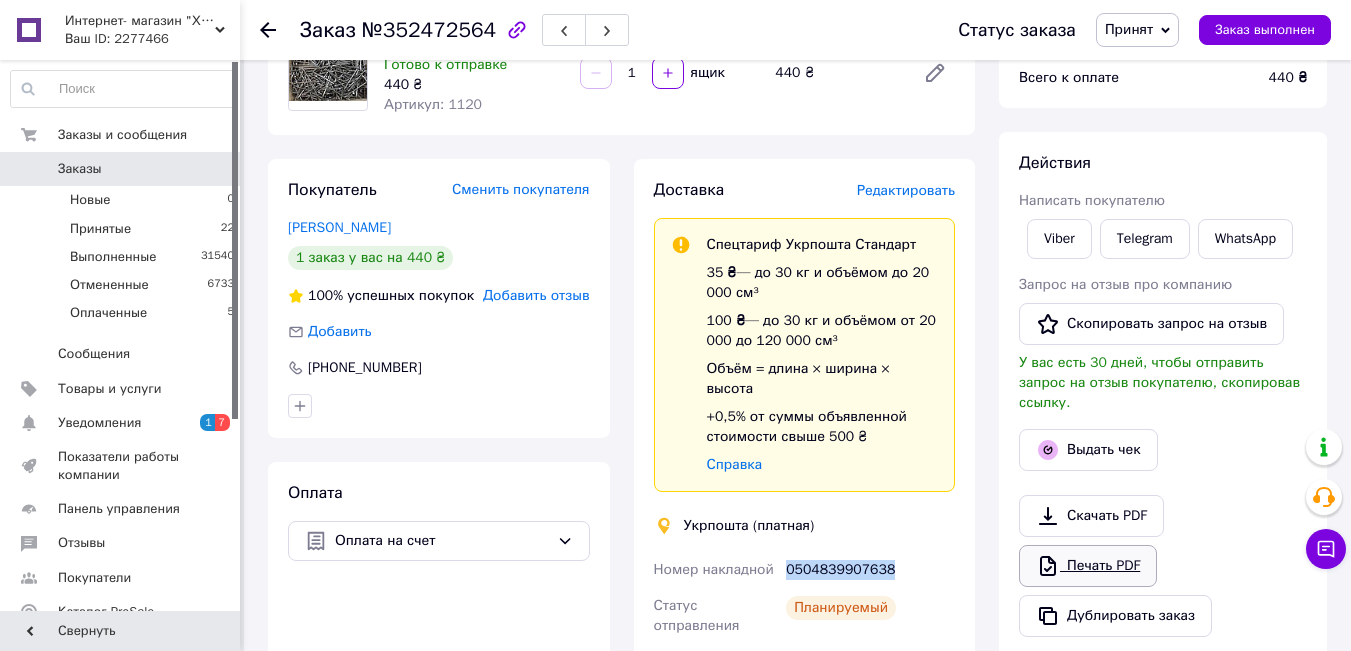 click on "Печать PDF" at bounding box center (1088, 566) 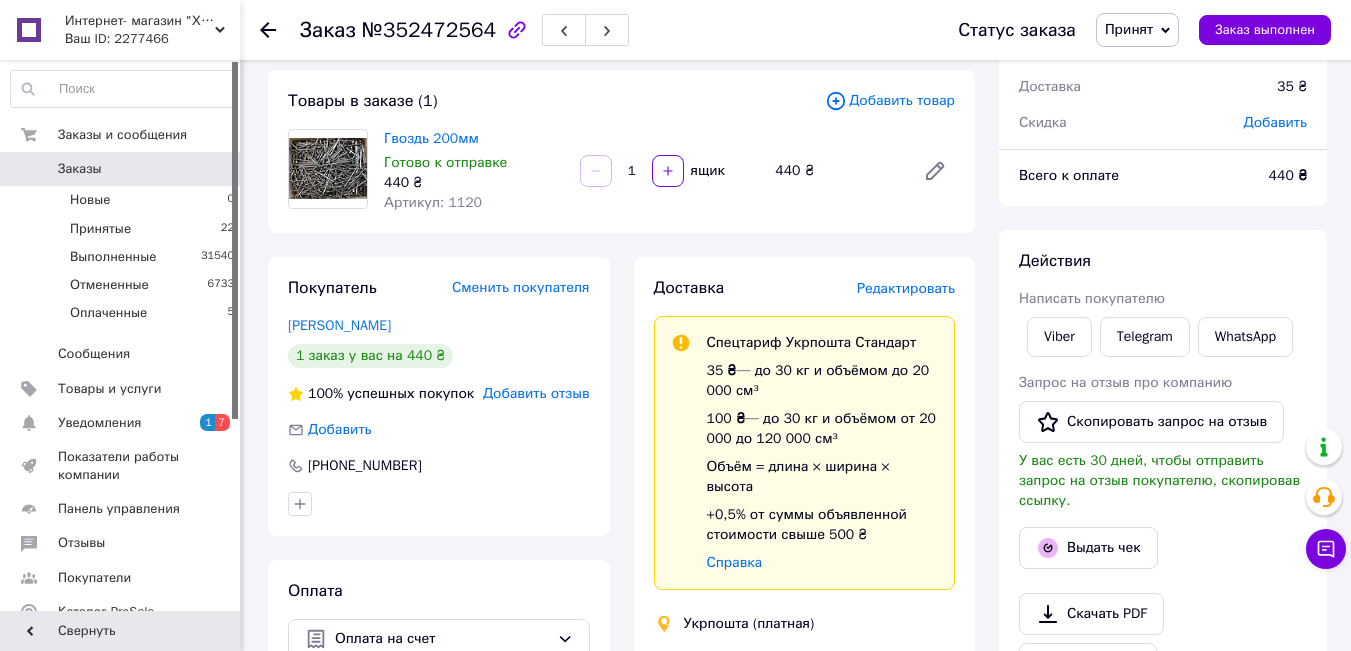 scroll, scrollTop: 0, scrollLeft: 0, axis: both 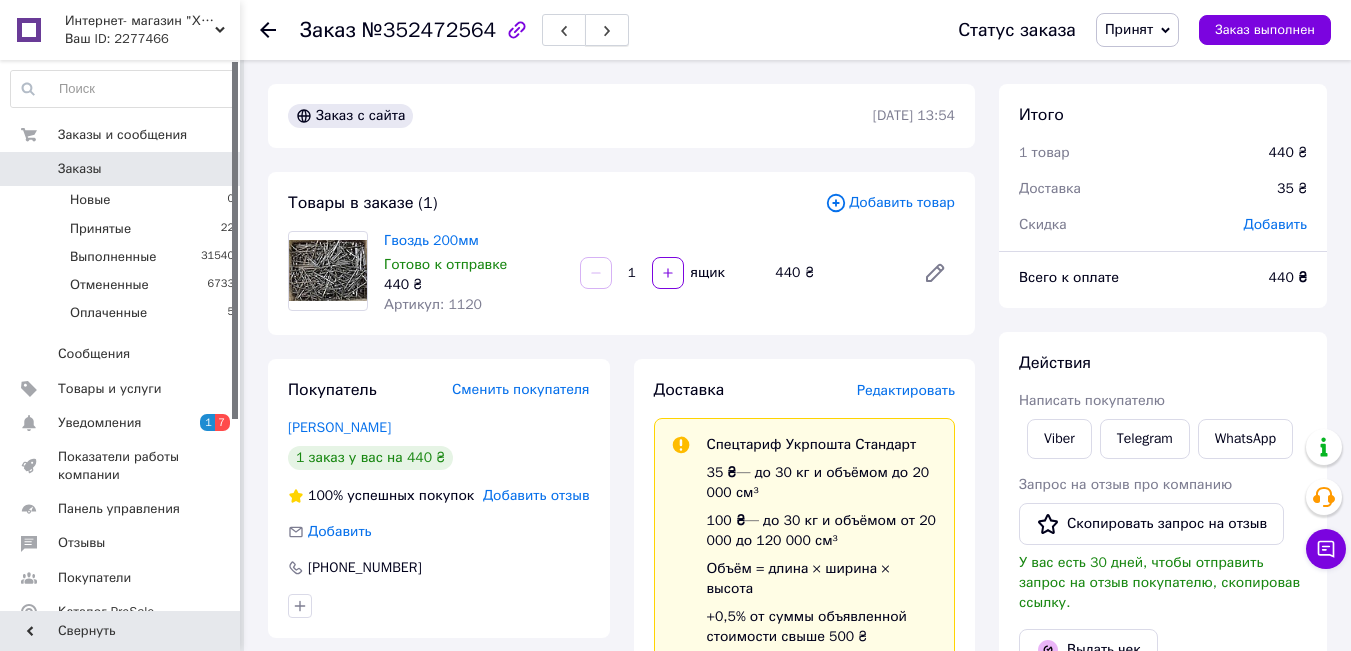 click at bounding box center (607, 30) 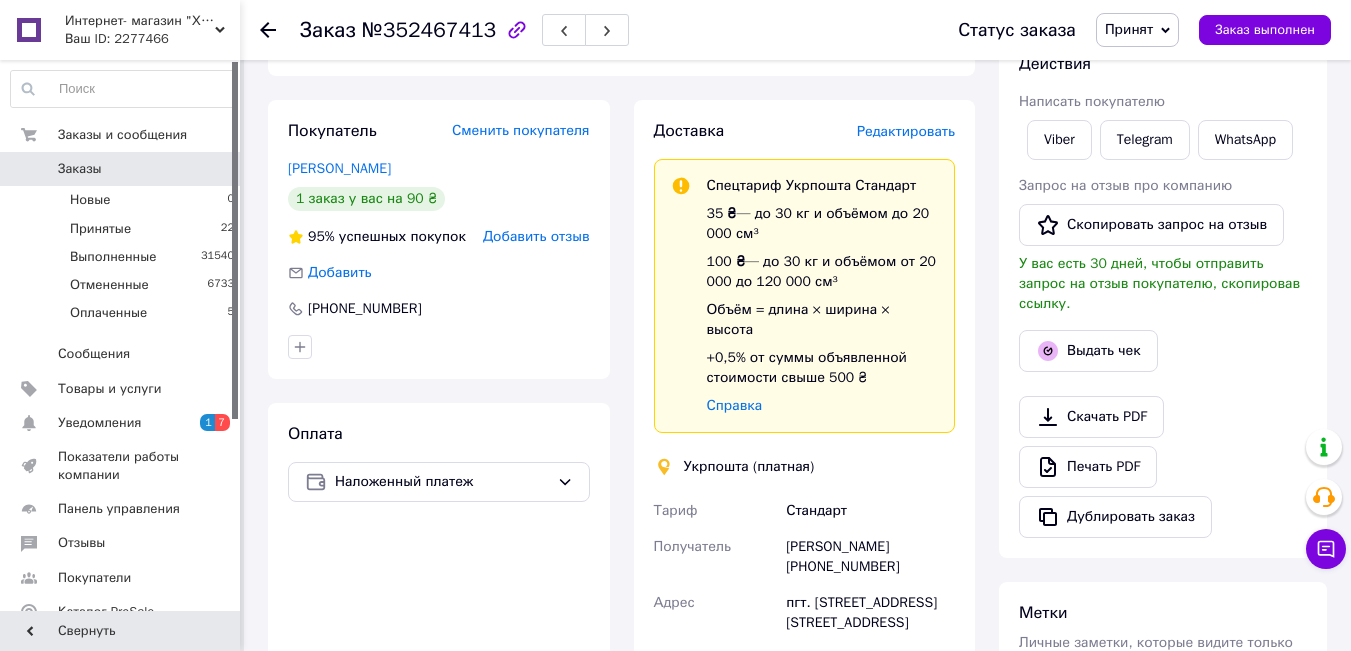scroll, scrollTop: 300, scrollLeft: 0, axis: vertical 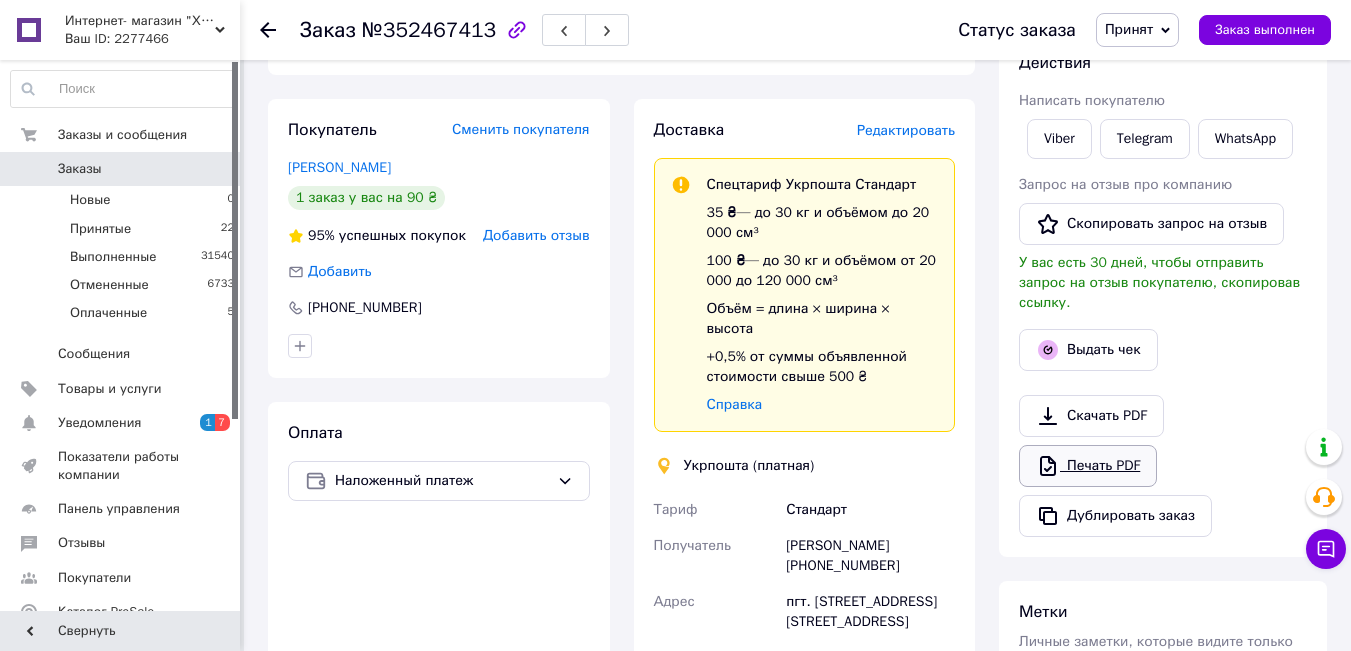 click on "Печать PDF" at bounding box center [1088, 466] 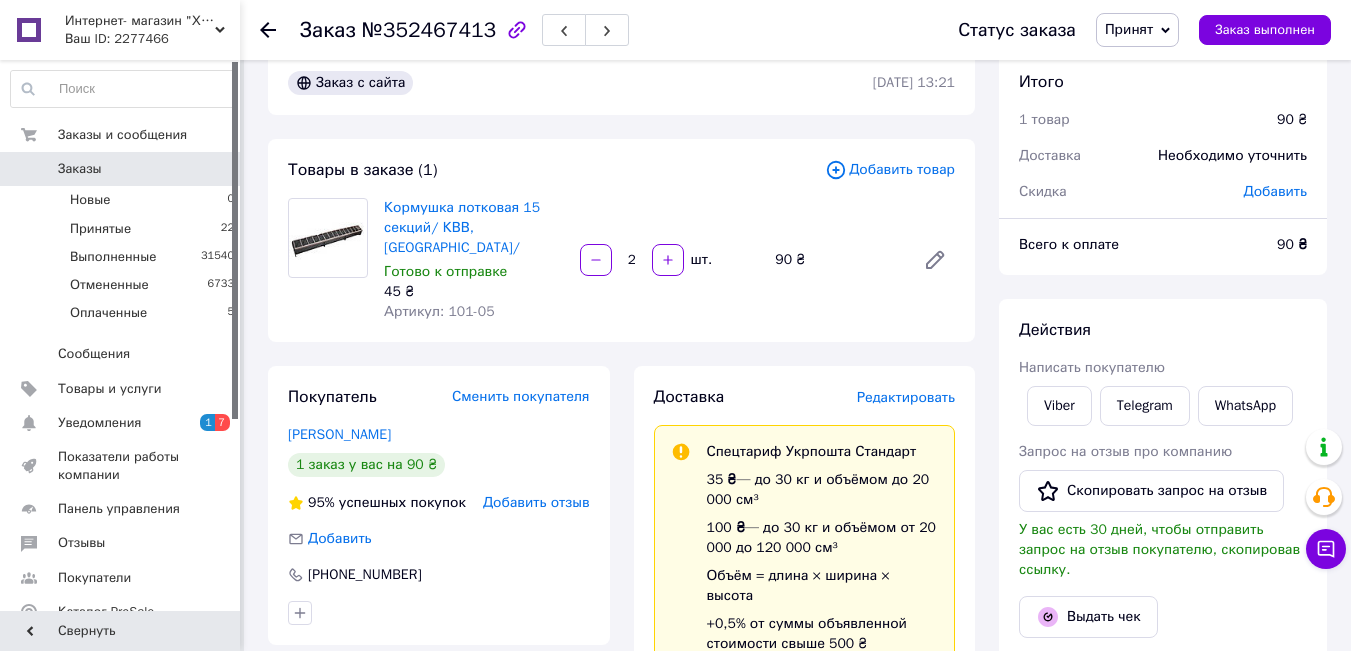 scroll, scrollTop: 0, scrollLeft: 0, axis: both 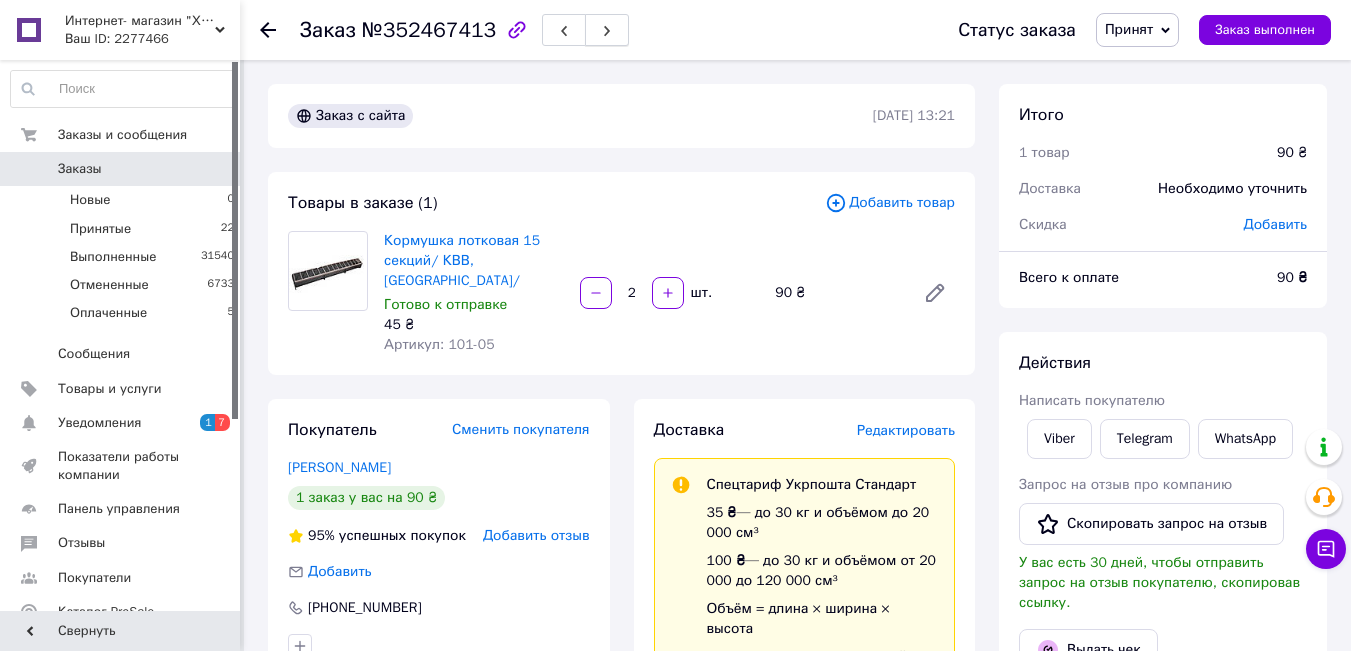click 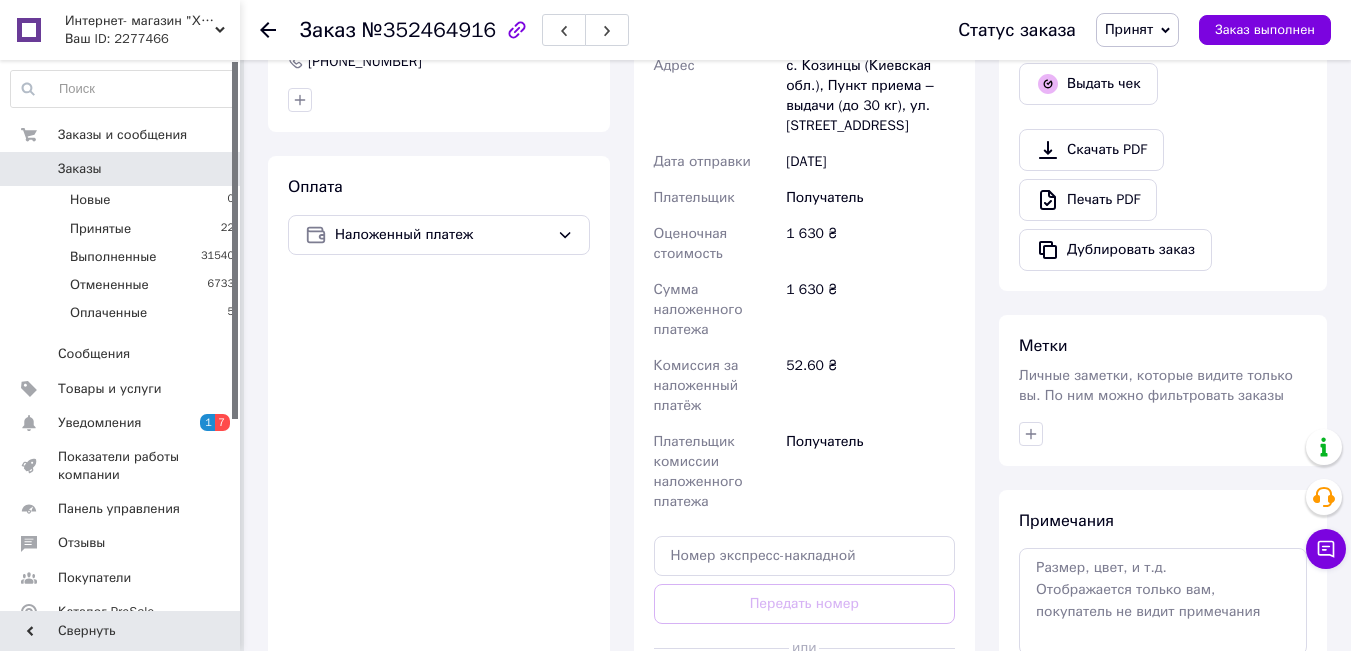 scroll, scrollTop: 600, scrollLeft: 0, axis: vertical 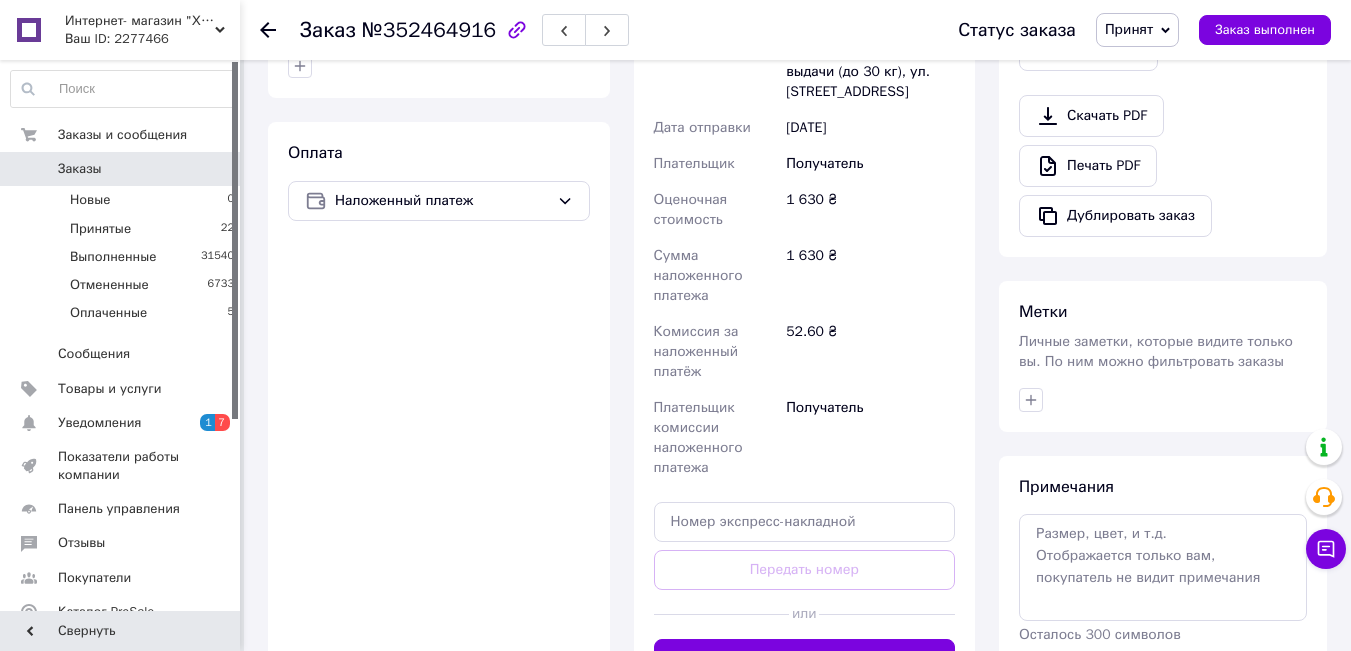 drag, startPoint x: 899, startPoint y: 636, endPoint x: 909, endPoint y: 645, distance: 13.453624 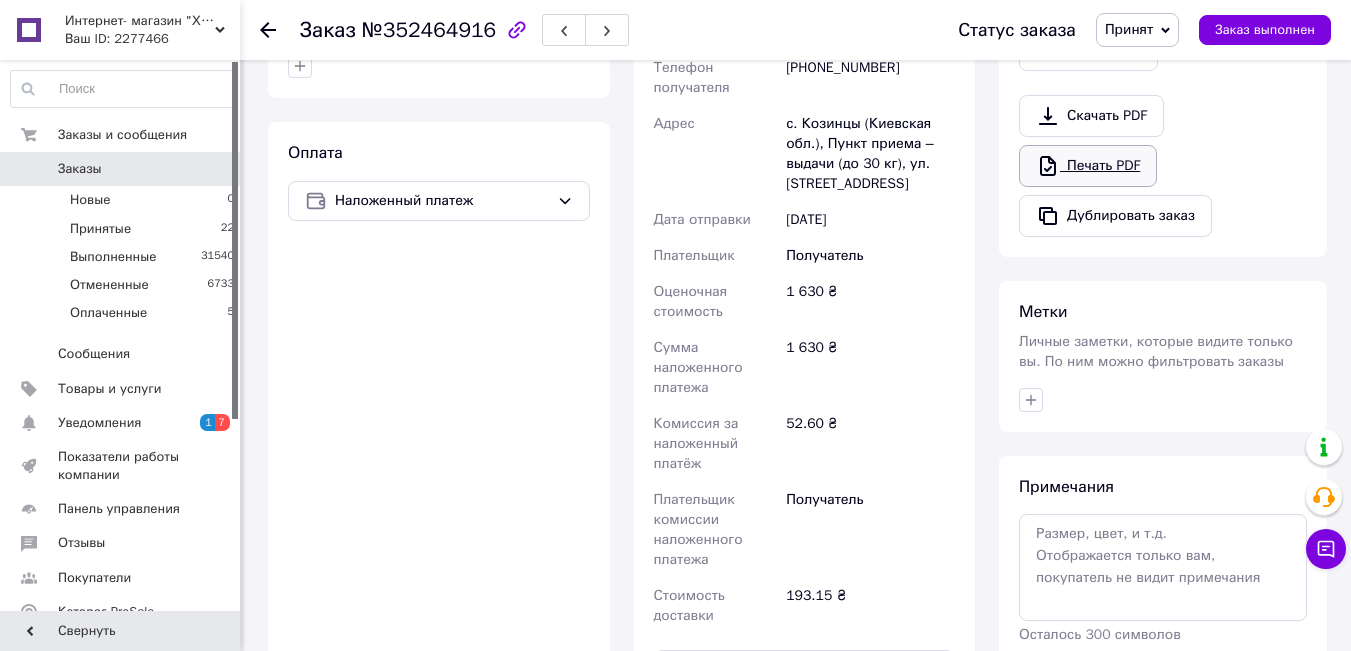 click on "Печать PDF" at bounding box center [1088, 166] 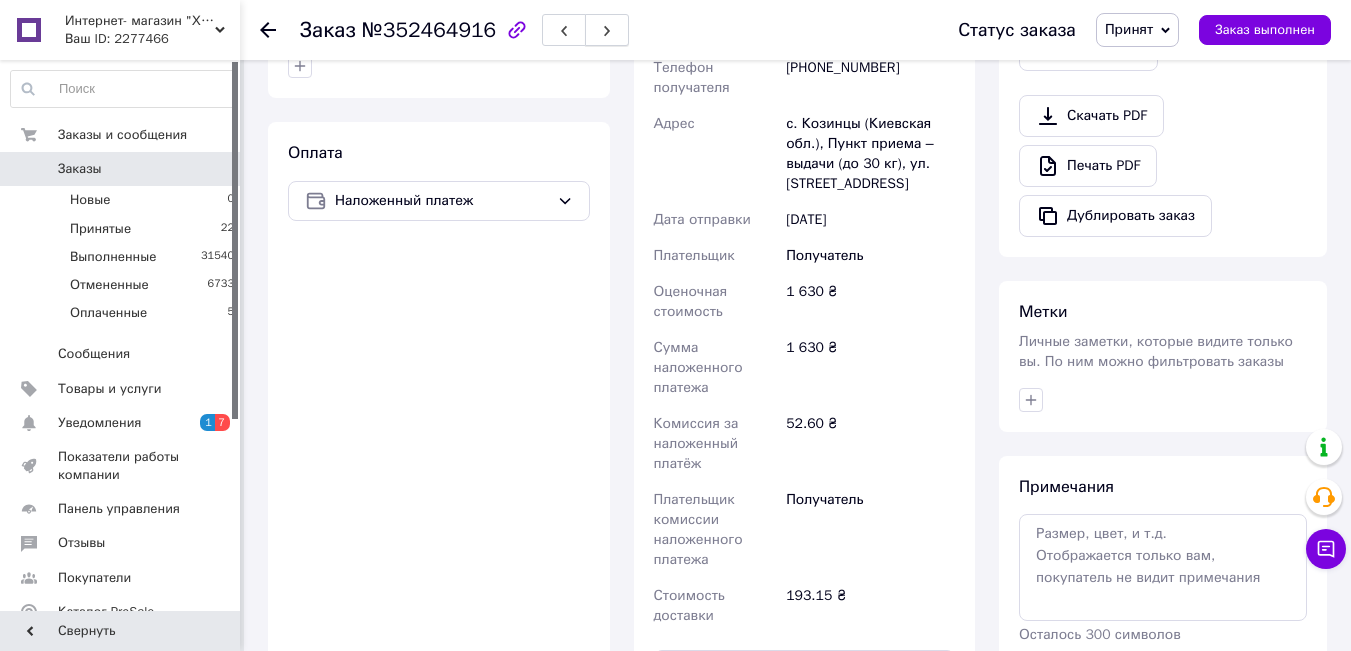 click at bounding box center (607, 30) 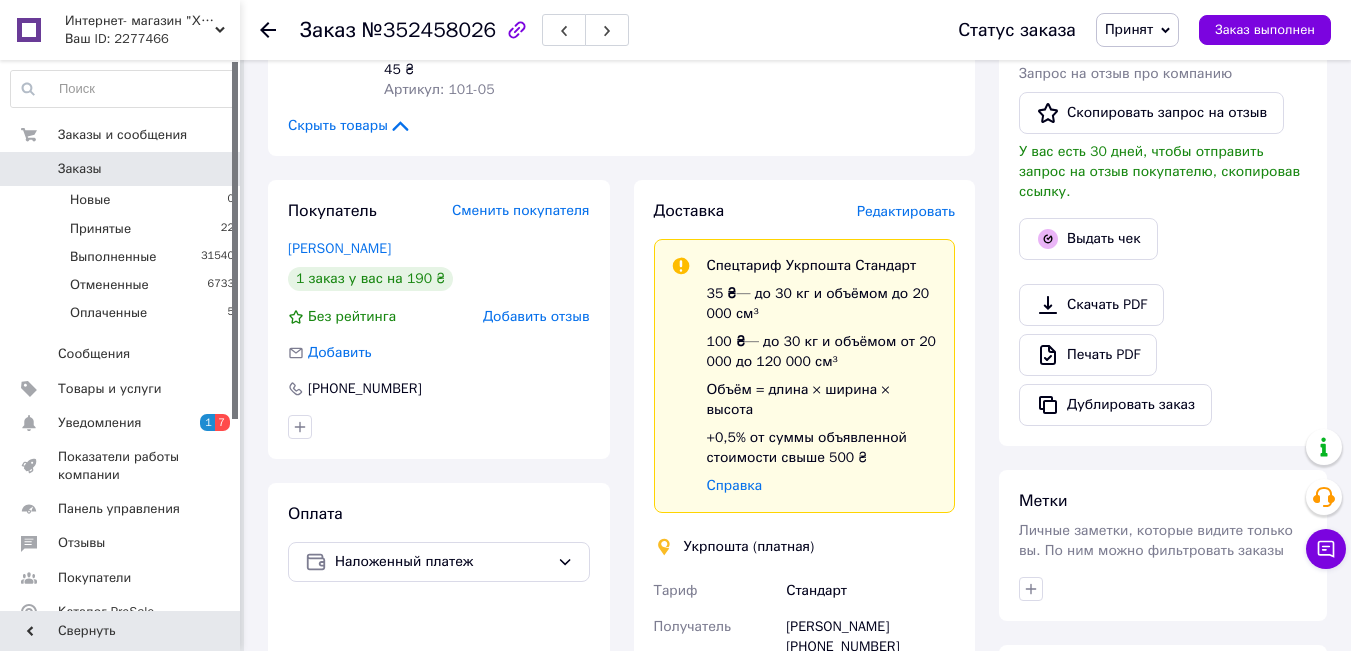 scroll, scrollTop: 400, scrollLeft: 0, axis: vertical 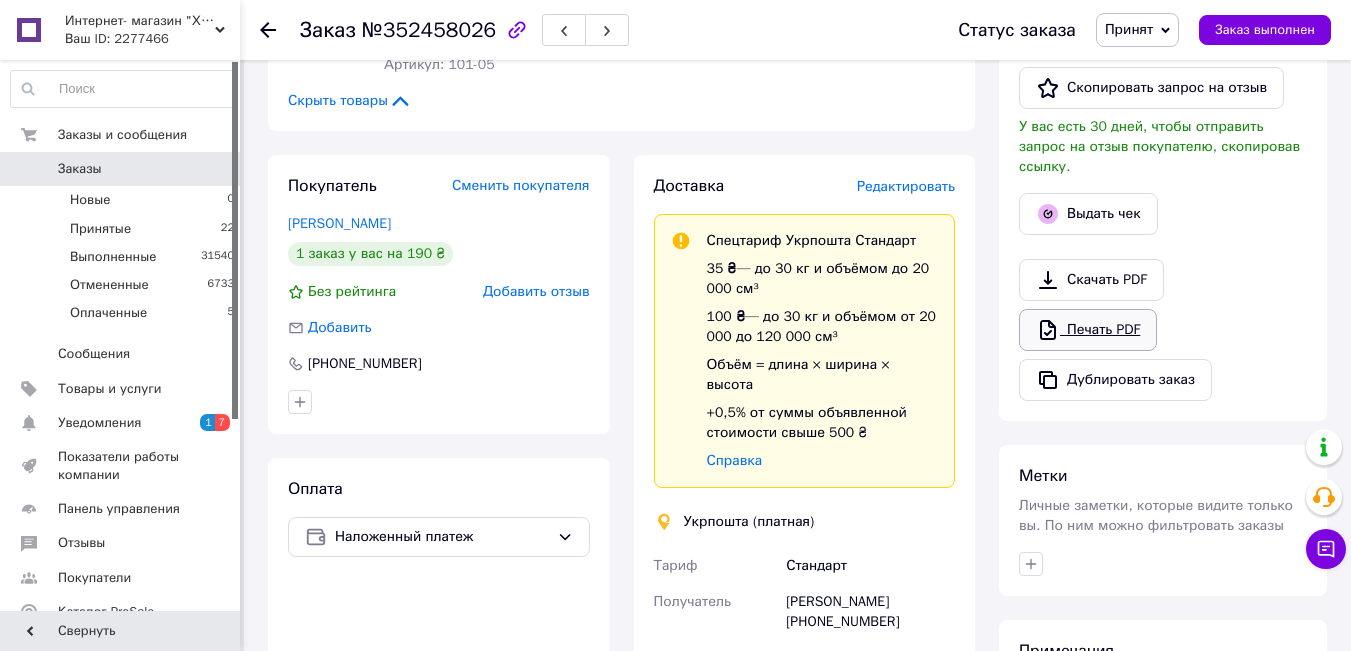 click on "Печать PDF" at bounding box center (1088, 330) 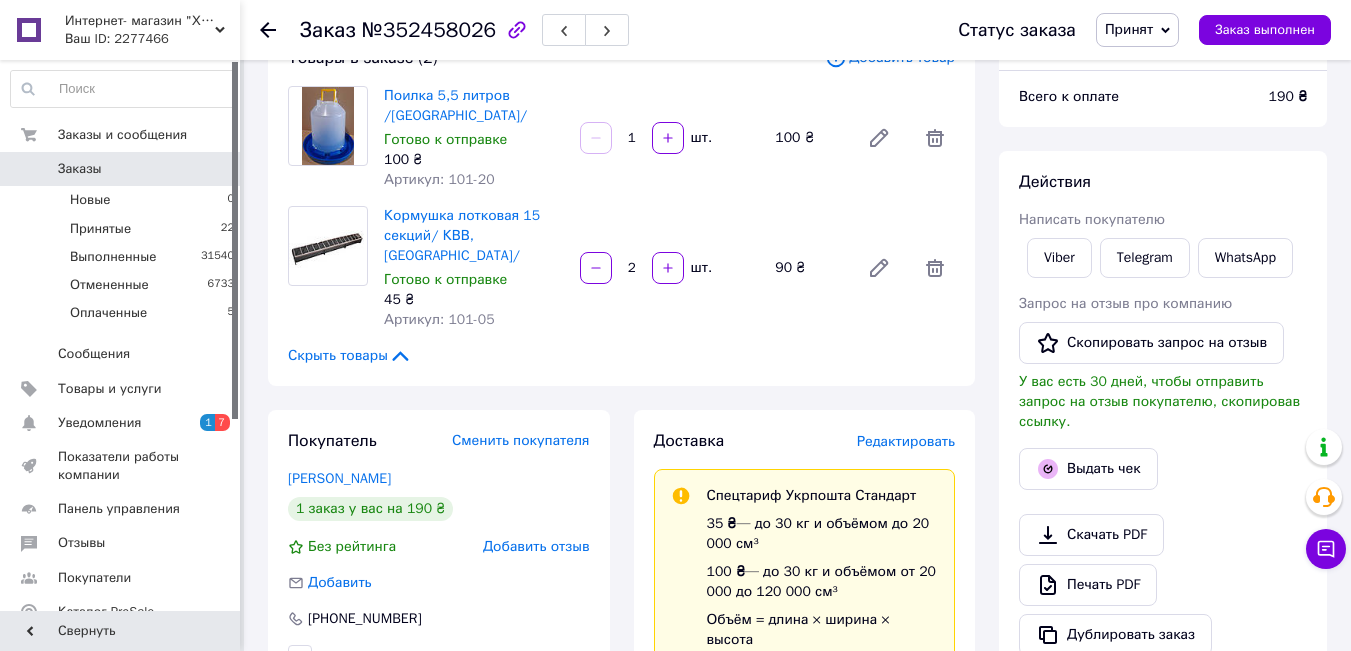 scroll, scrollTop: 100, scrollLeft: 0, axis: vertical 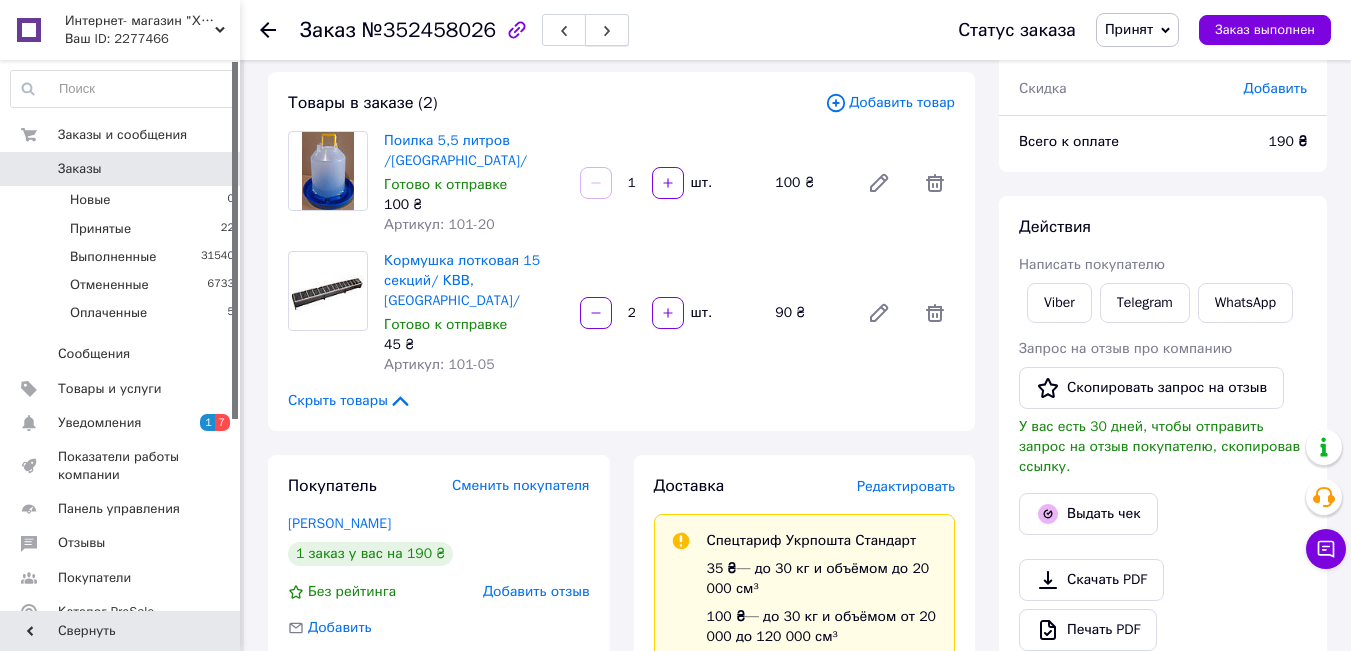 click at bounding box center (607, 30) 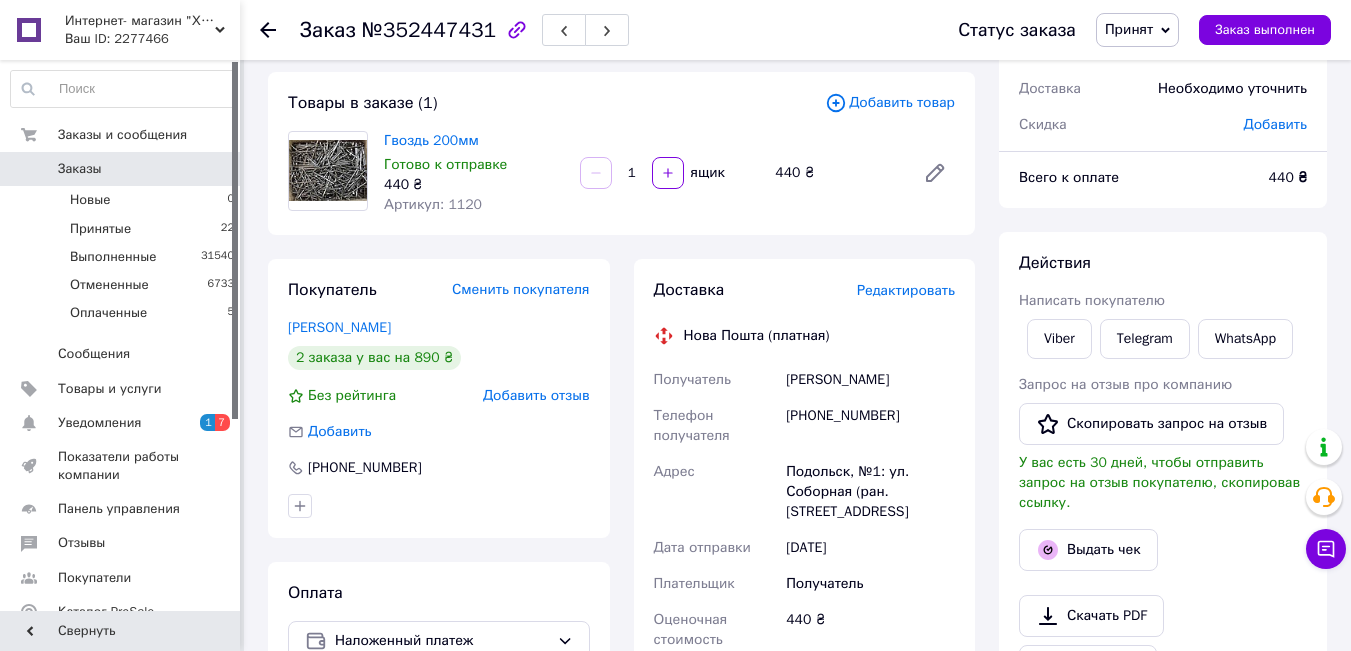 scroll, scrollTop: 200, scrollLeft: 0, axis: vertical 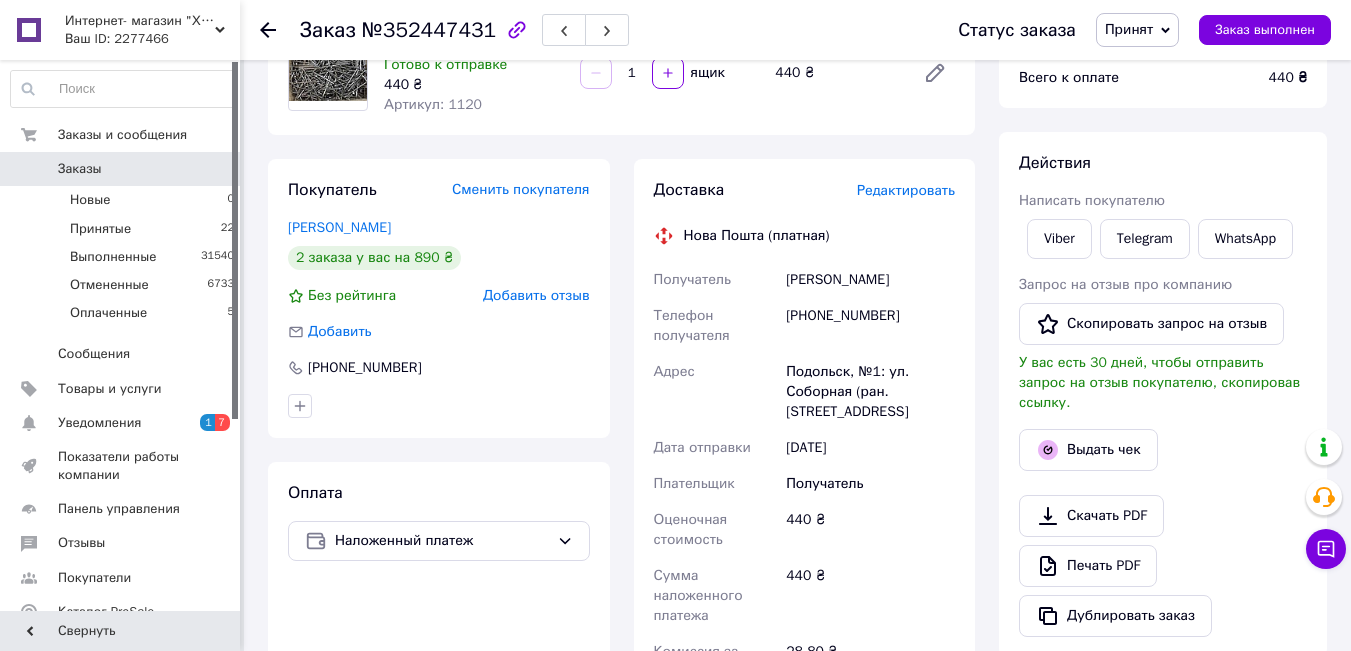 click on "[PERSON_NAME]" at bounding box center (339, 227) 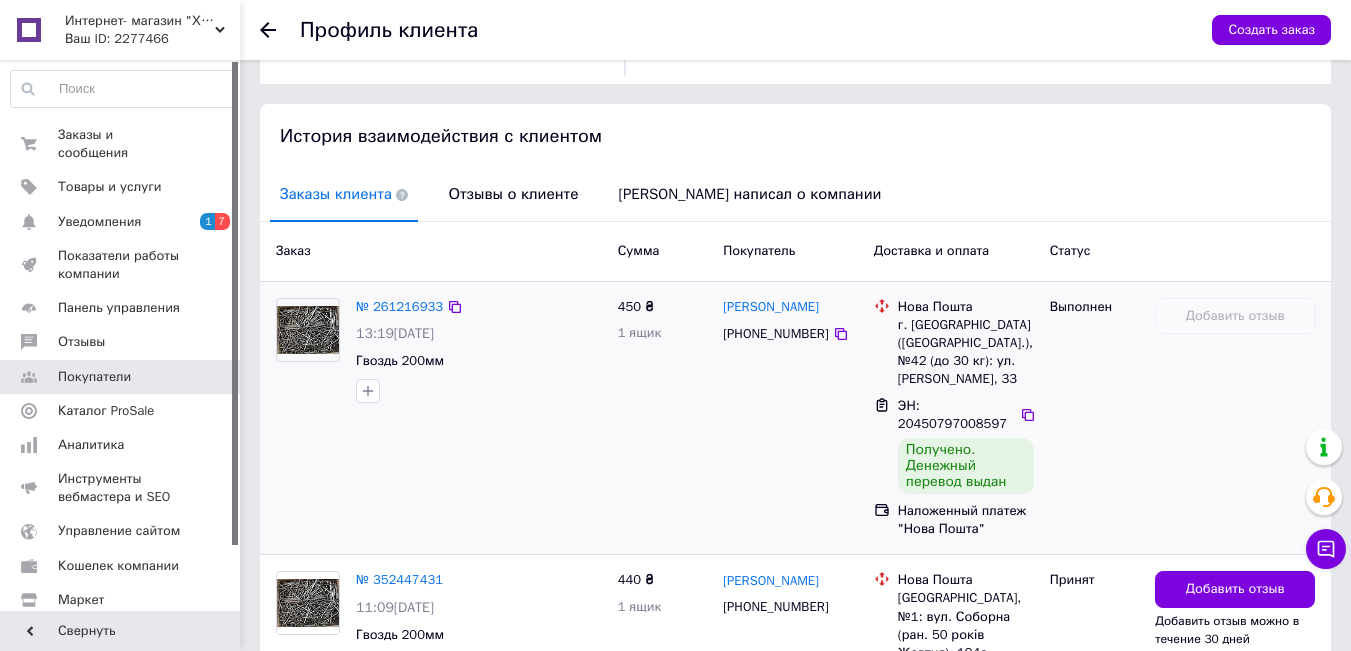 scroll, scrollTop: 200, scrollLeft: 0, axis: vertical 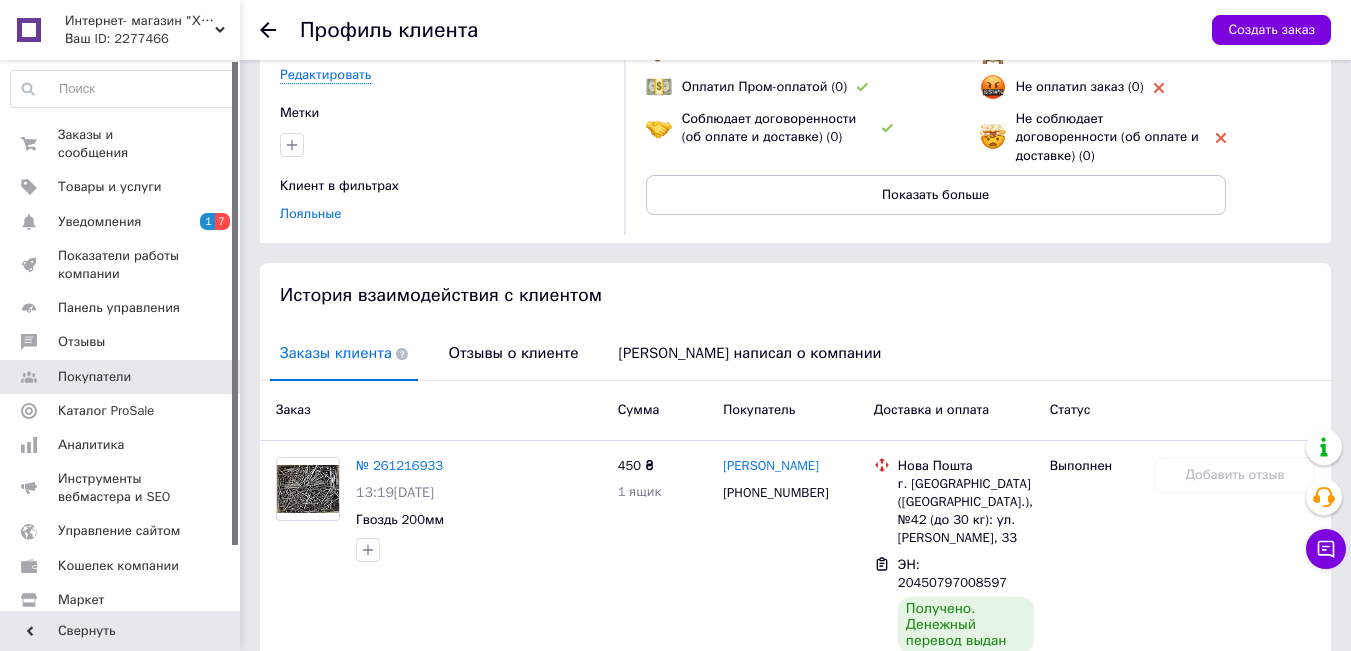 click 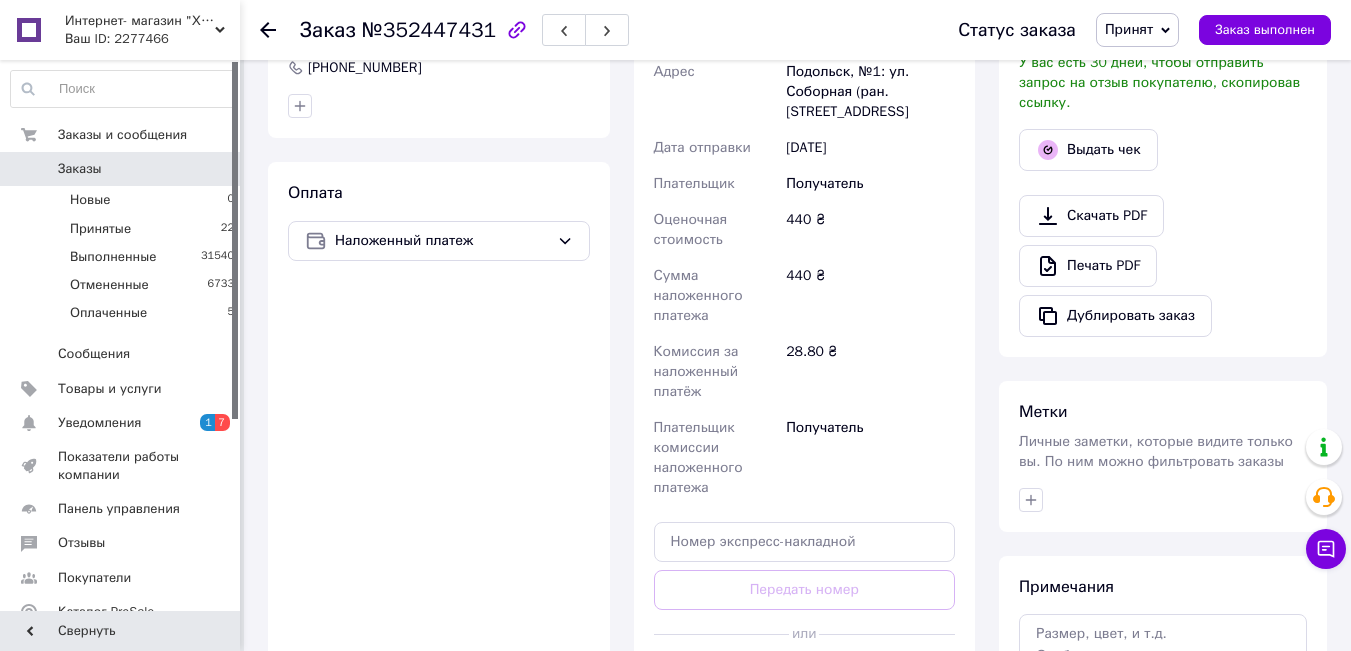 scroll, scrollTop: 600, scrollLeft: 0, axis: vertical 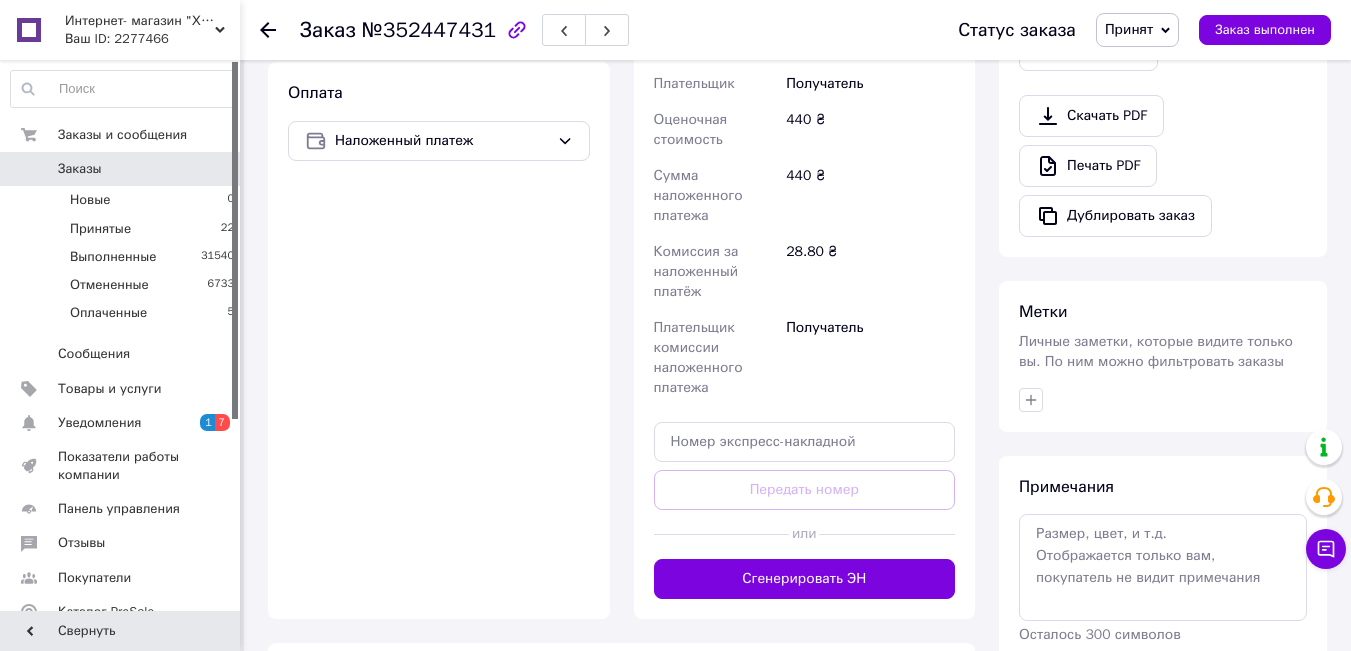 drag, startPoint x: 882, startPoint y: 575, endPoint x: 873, endPoint y: 590, distance: 17.492855 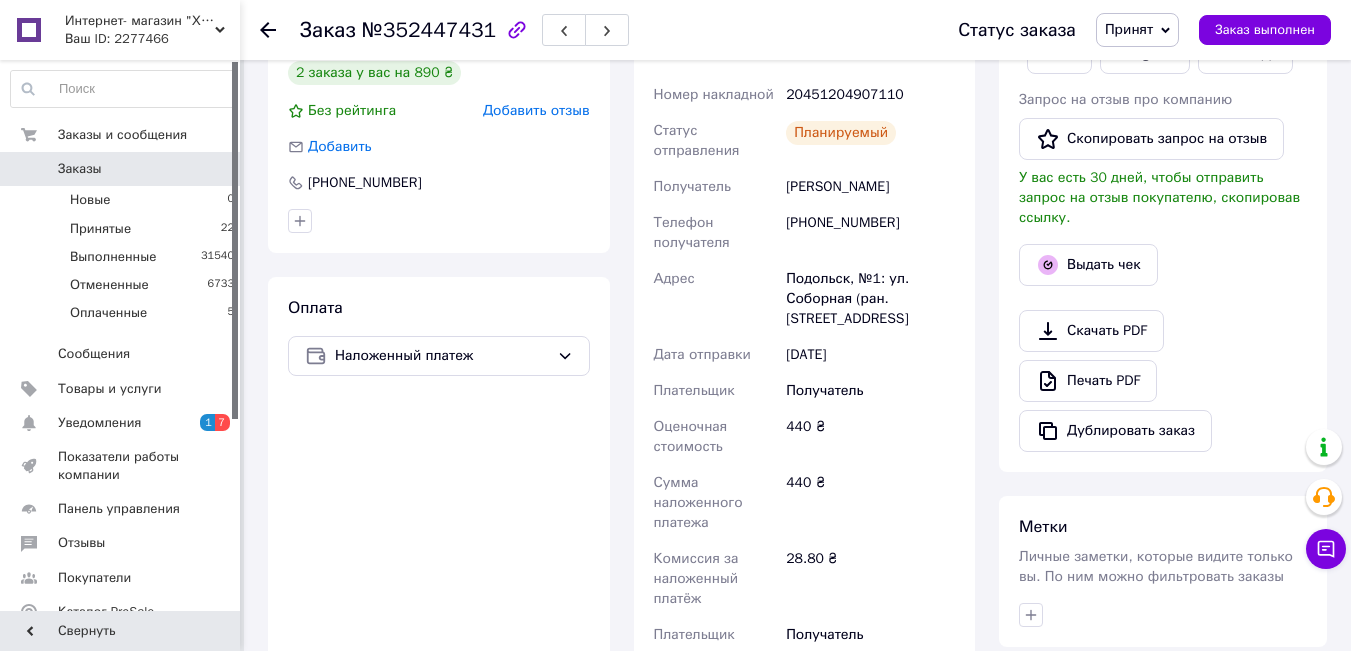 scroll, scrollTop: 300, scrollLeft: 0, axis: vertical 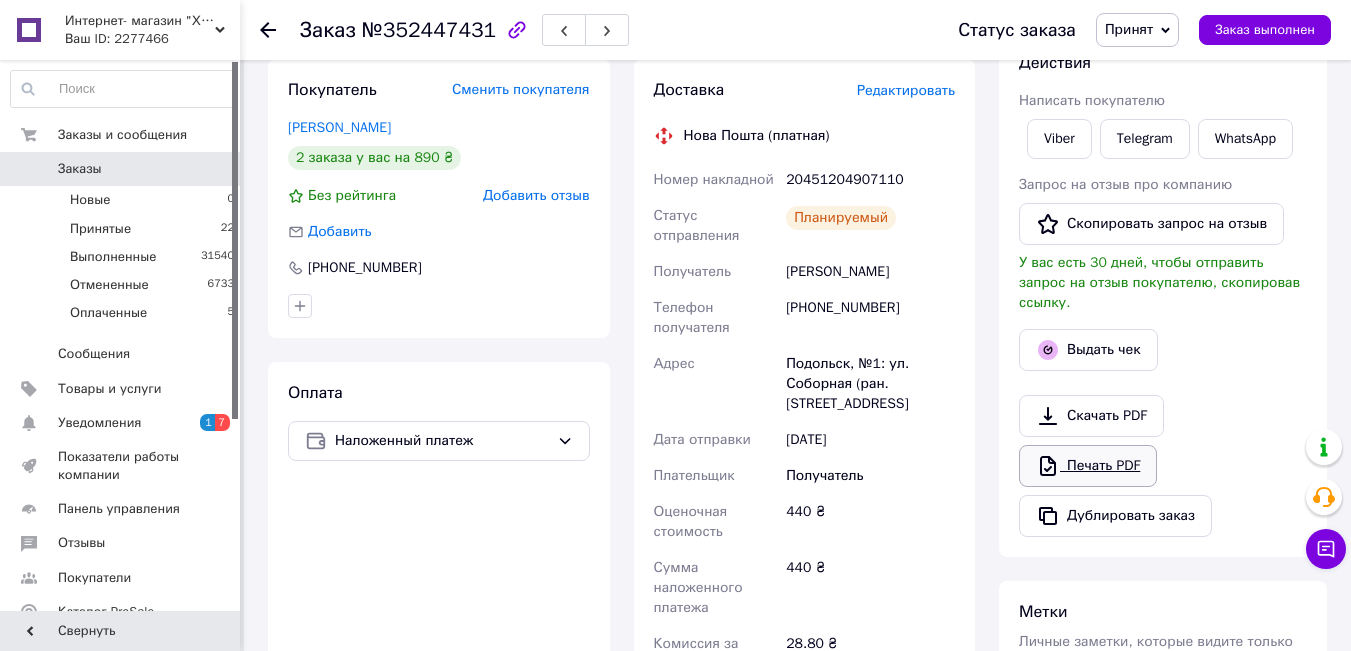 click on "Печать PDF" at bounding box center (1088, 466) 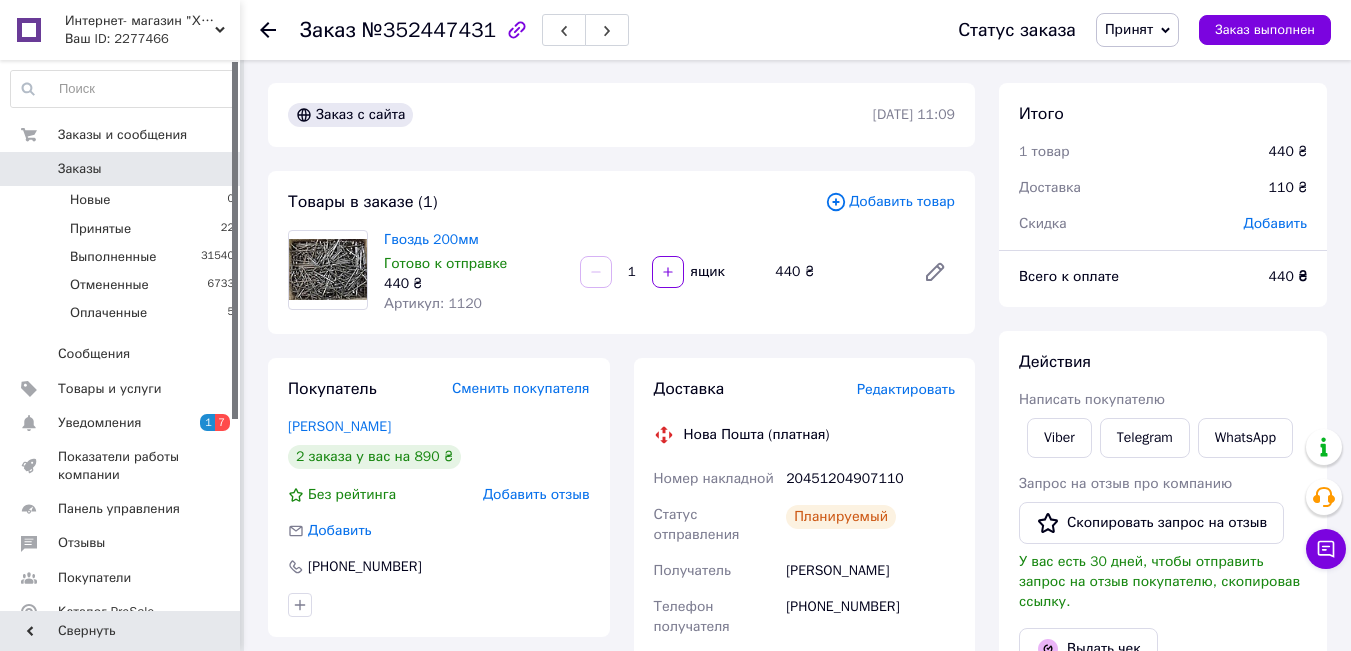 scroll, scrollTop: 0, scrollLeft: 0, axis: both 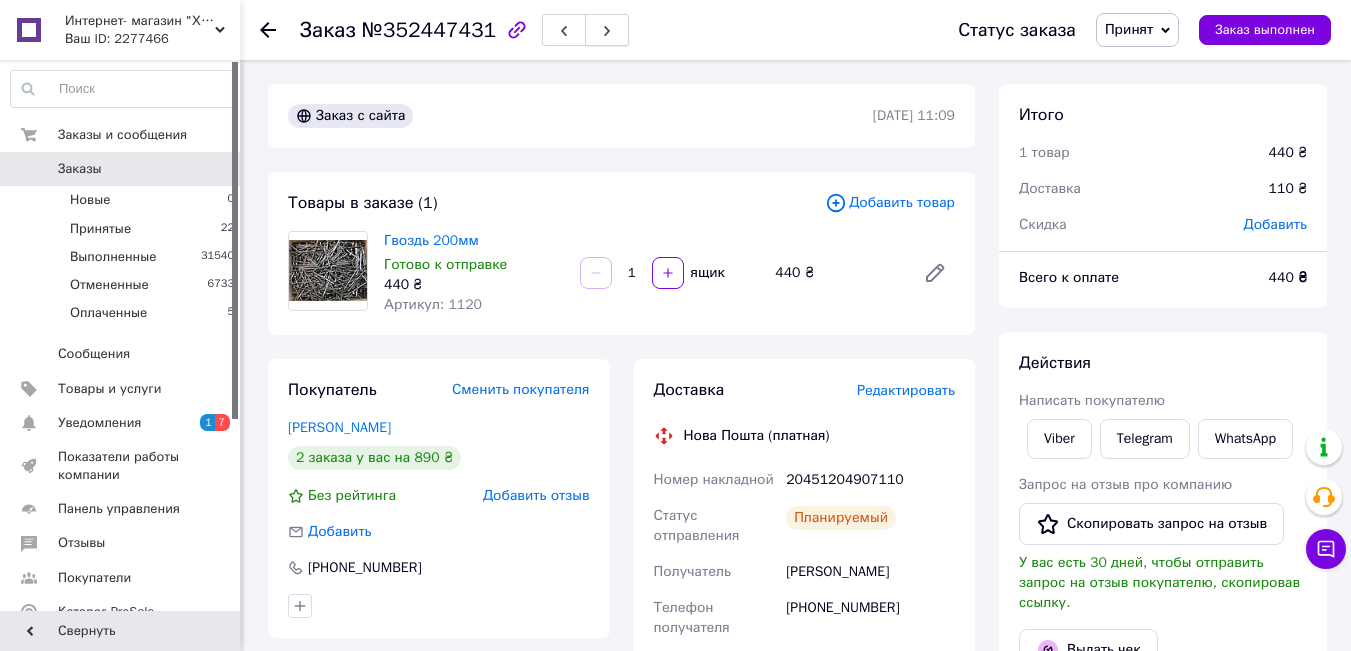 click at bounding box center [607, 30] 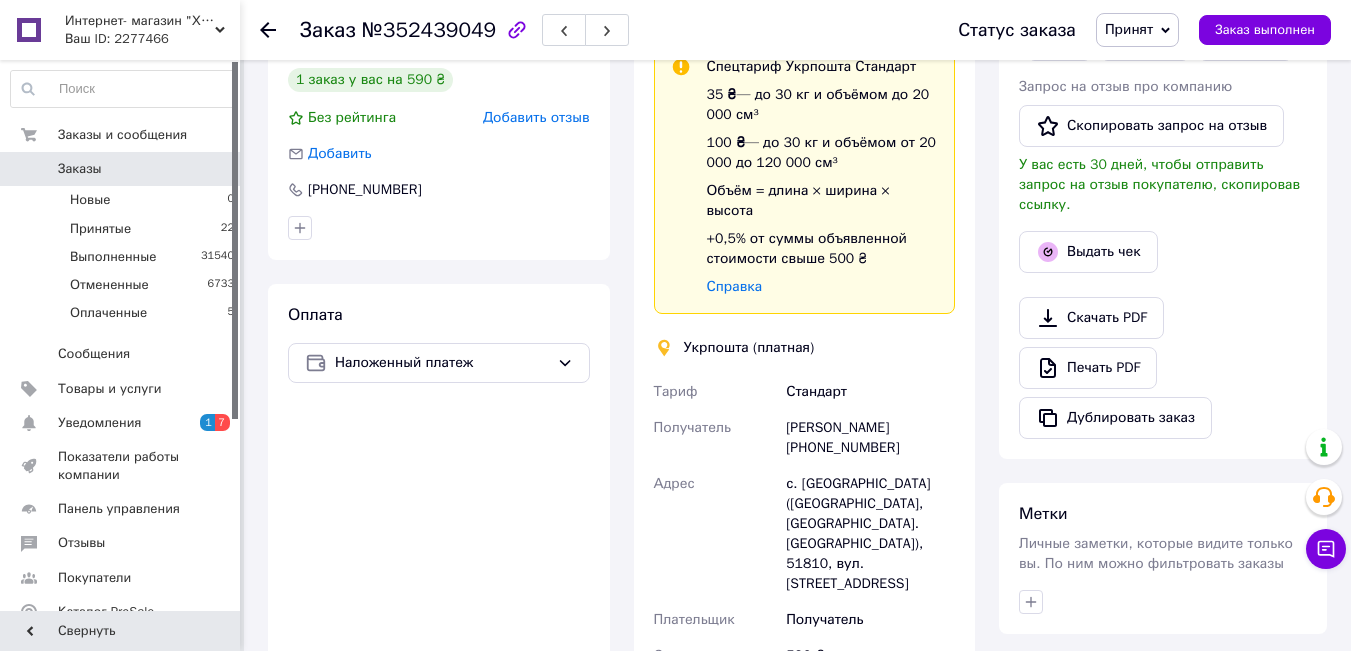 scroll, scrollTop: 400, scrollLeft: 0, axis: vertical 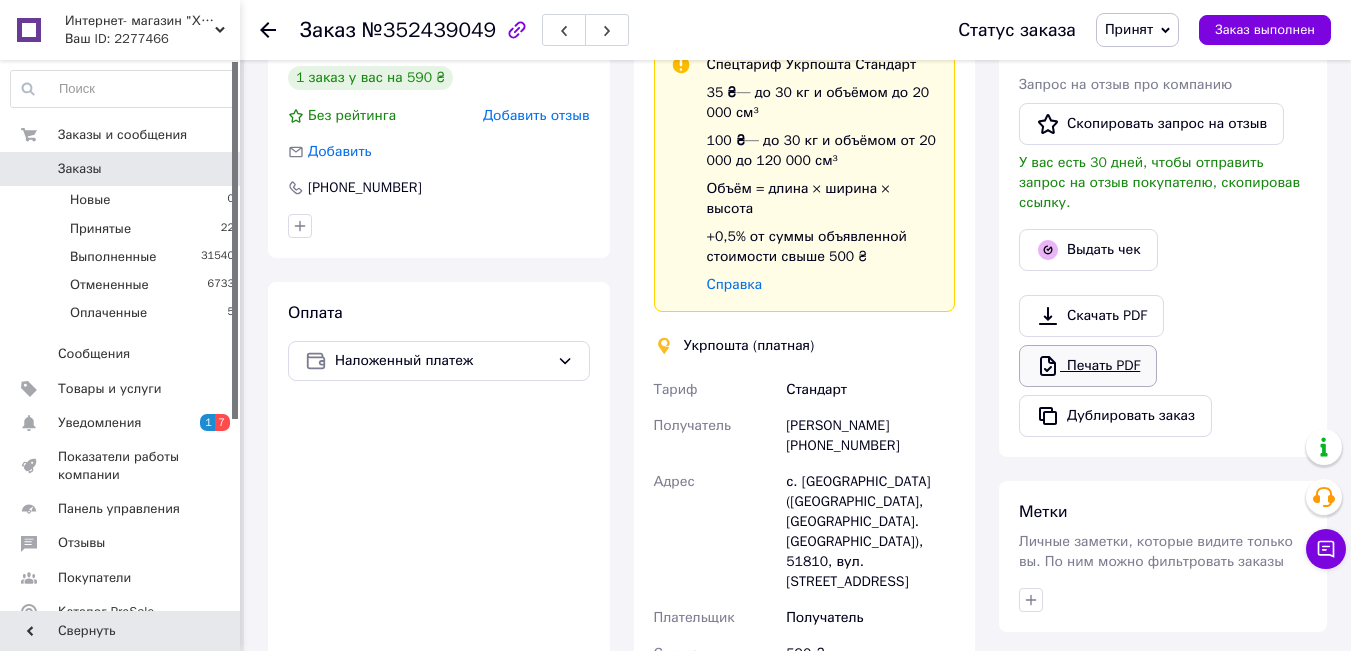 click on "Печать PDF" at bounding box center (1088, 366) 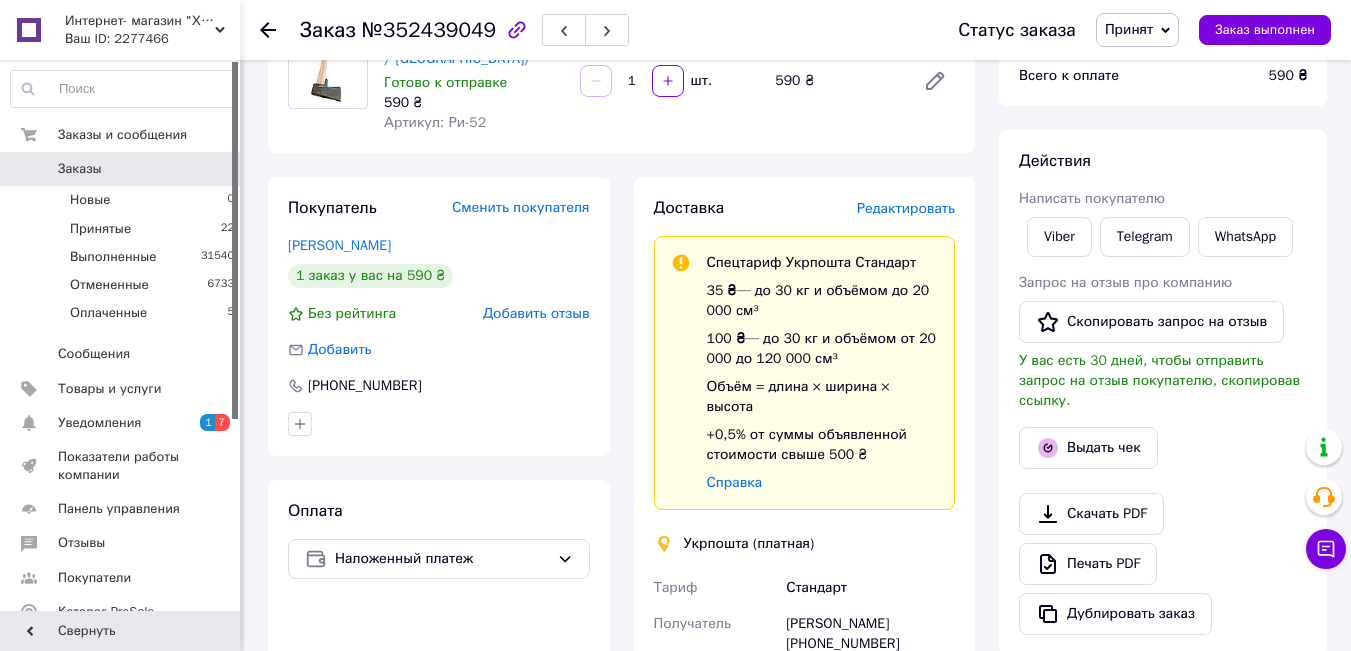 scroll, scrollTop: 200, scrollLeft: 0, axis: vertical 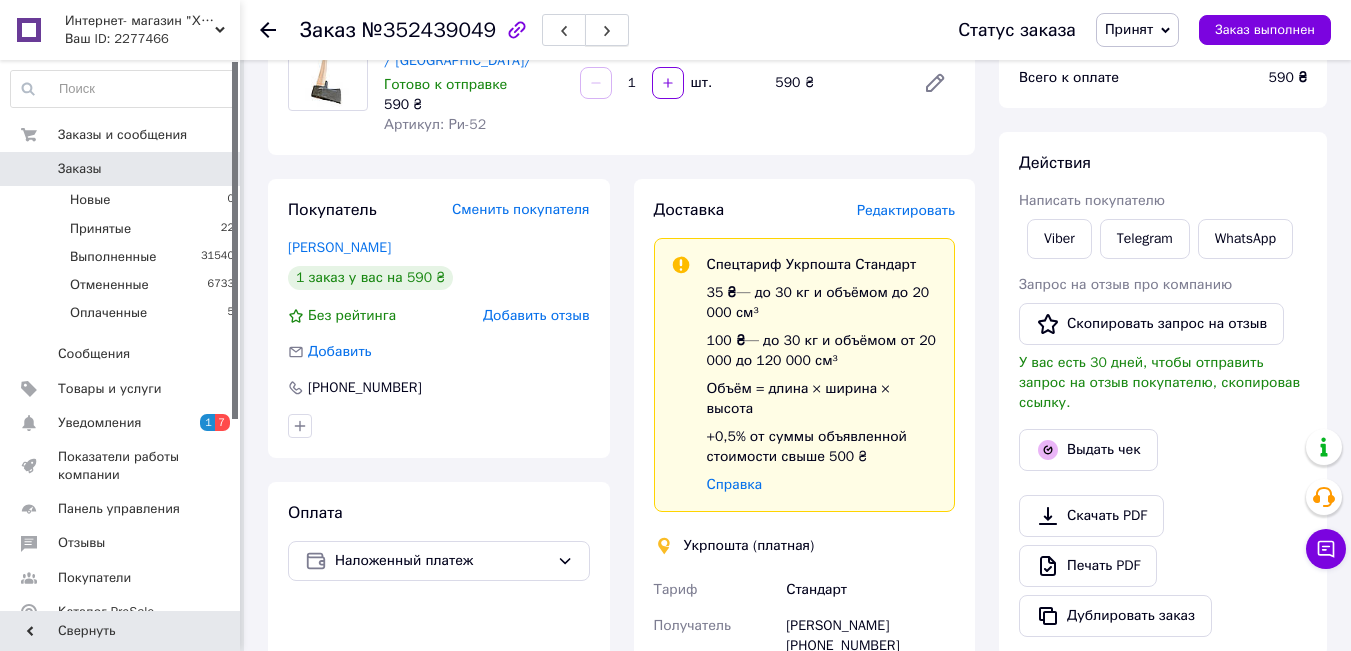 click at bounding box center (607, 30) 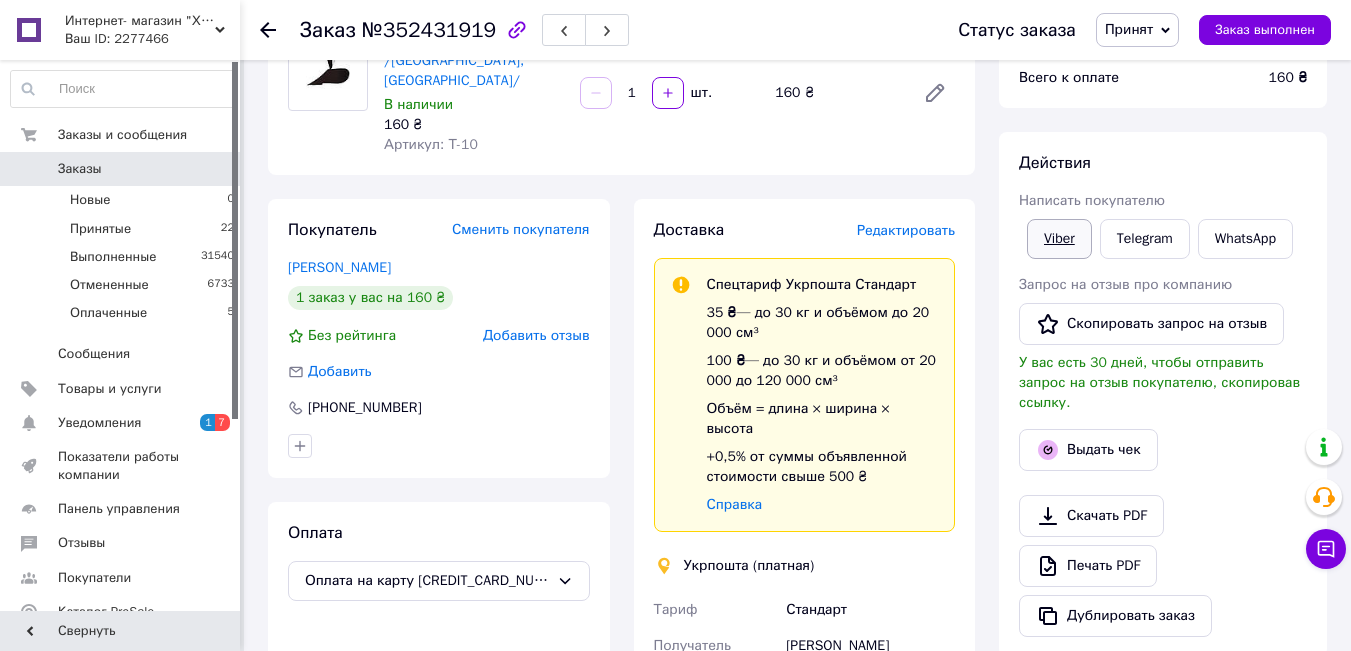 click on "Viber" at bounding box center (1059, 239) 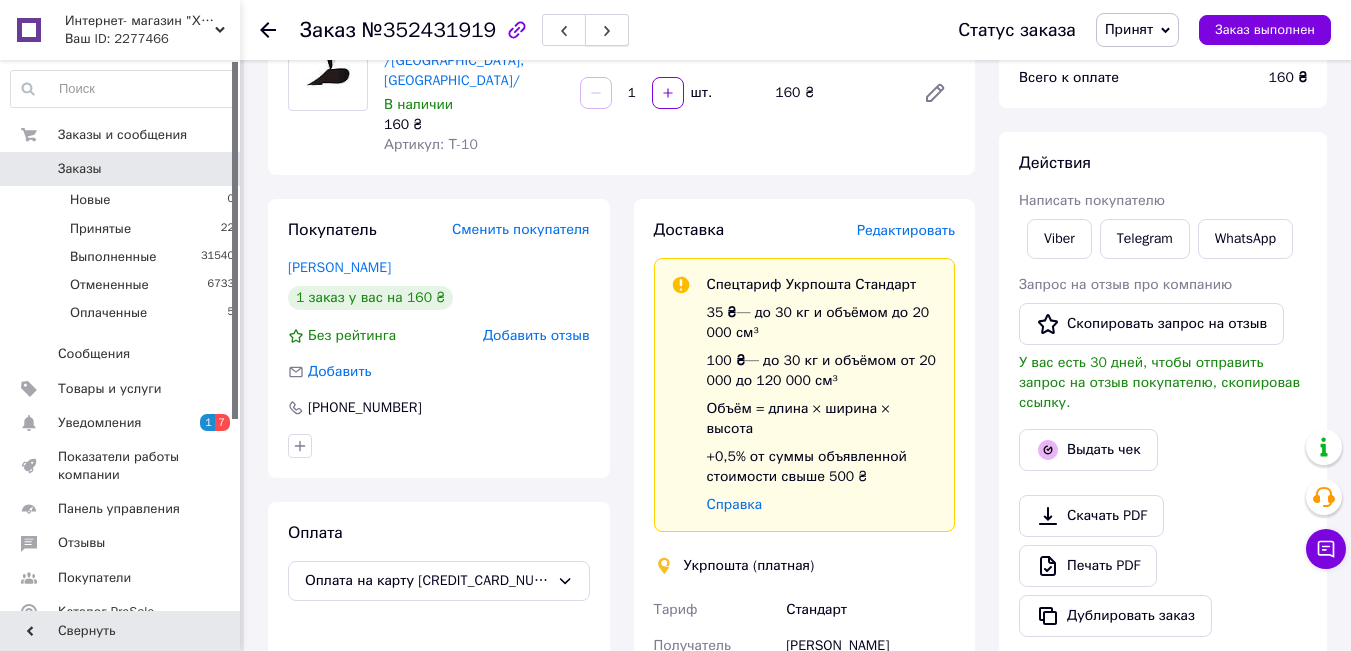 click 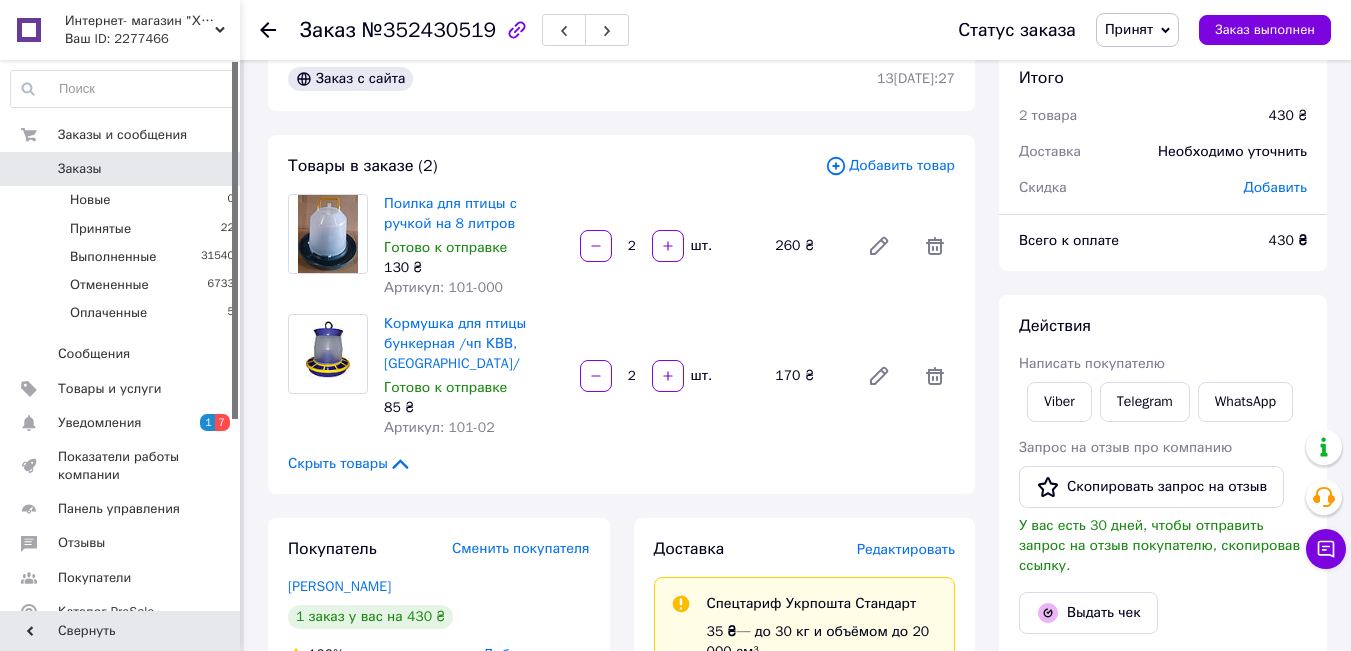 scroll, scrollTop: 0, scrollLeft: 0, axis: both 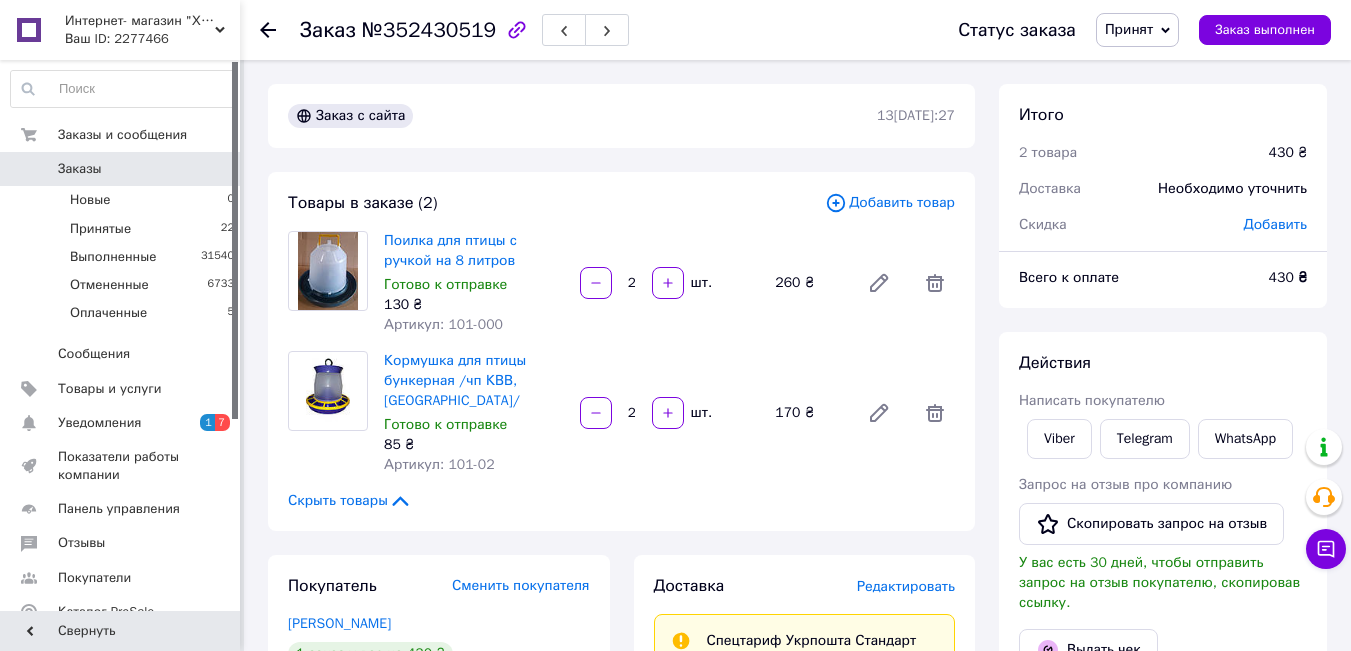 click 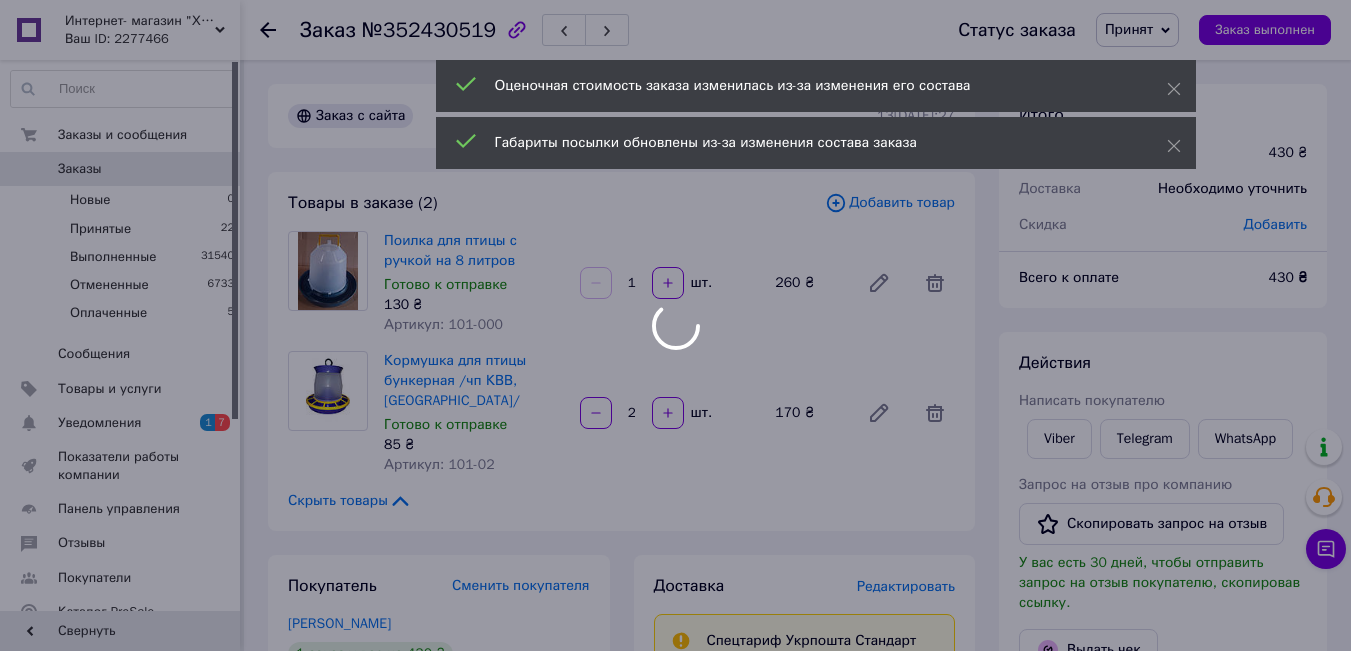 type on "2" 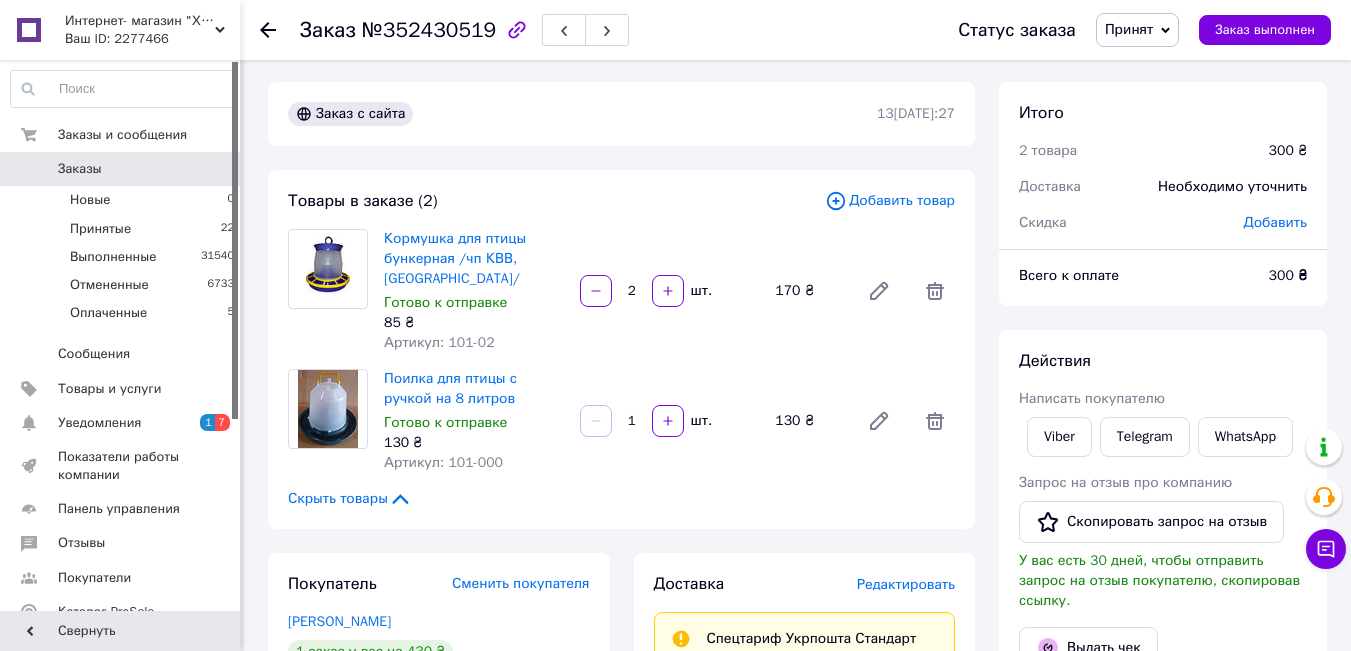 scroll, scrollTop: 0, scrollLeft: 0, axis: both 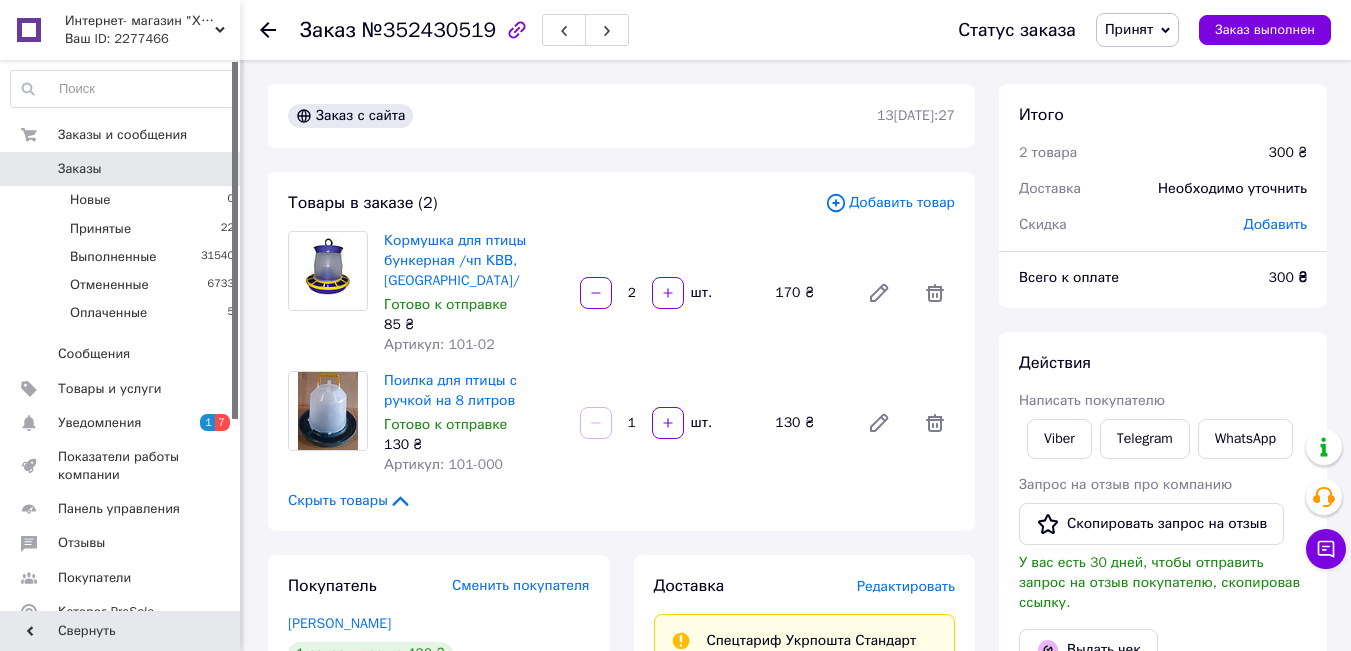 drag, startPoint x: 598, startPoint y: 25, endPoint x: 739, endPoint y: 37, distance: 141.50972 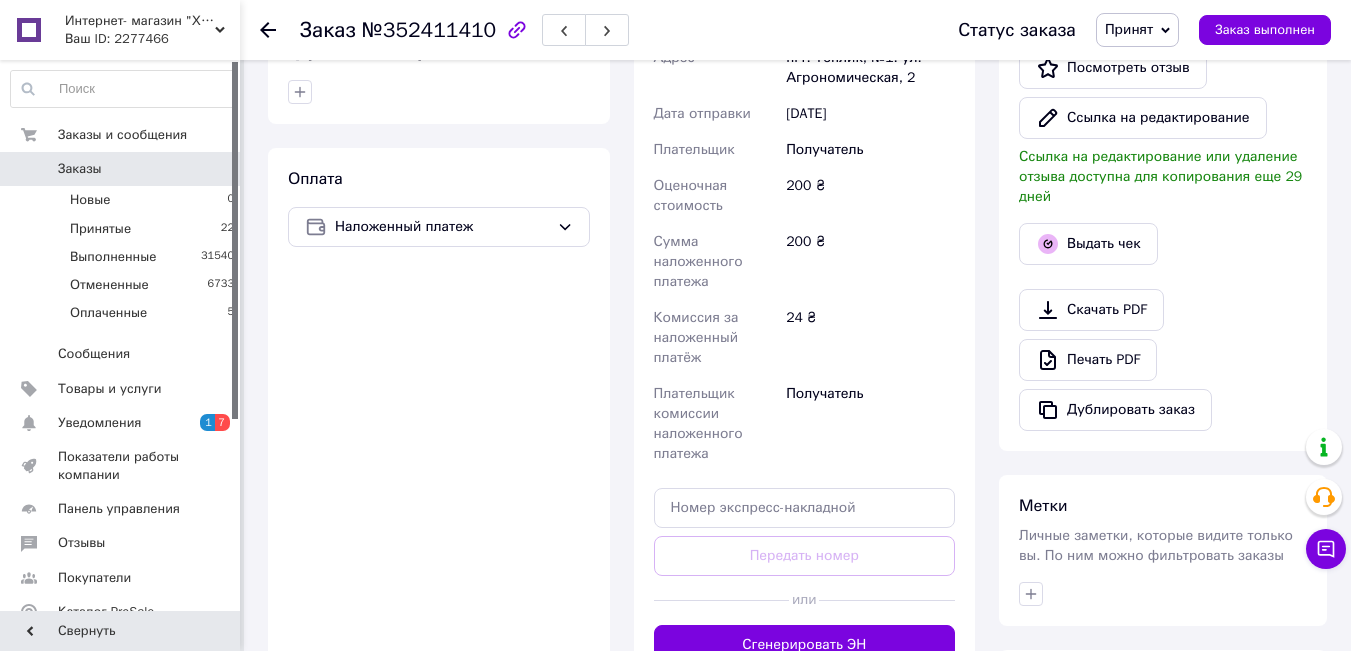 scroll, scrollTop: 600, scrollLeft: 0, axis: vertical 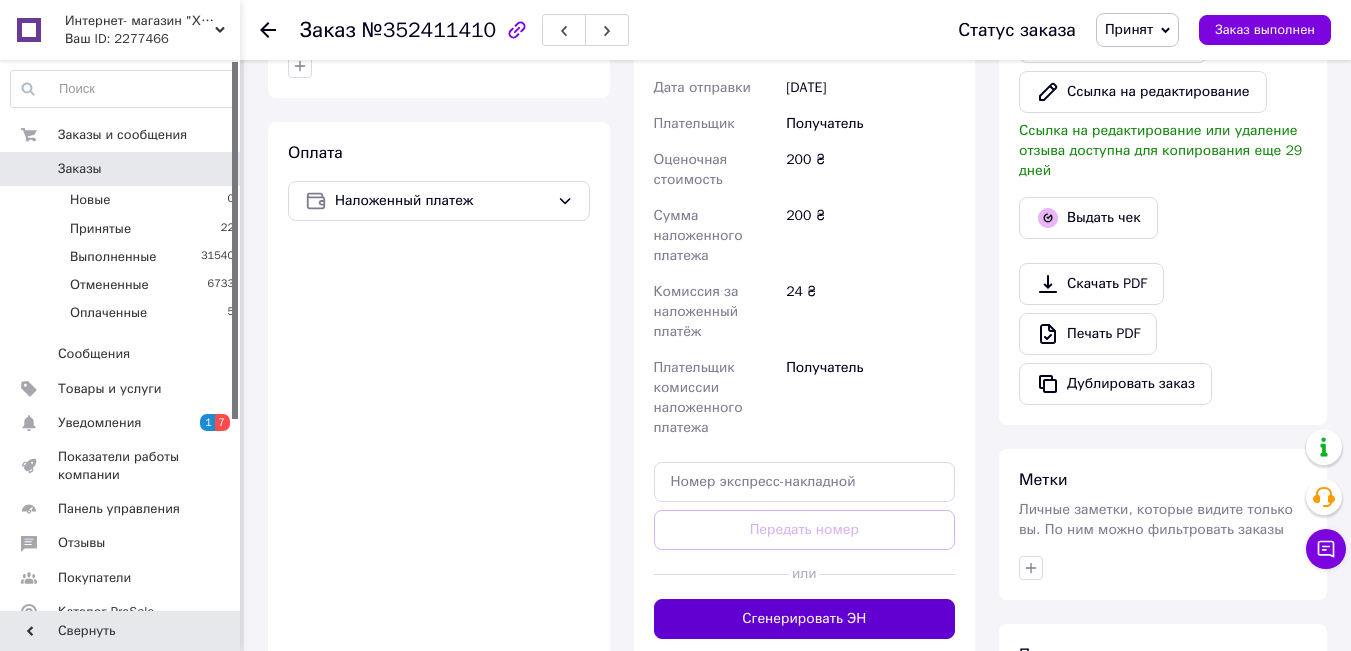 click on "Сгенерировать ЭН" at bounding box center (805, 619) 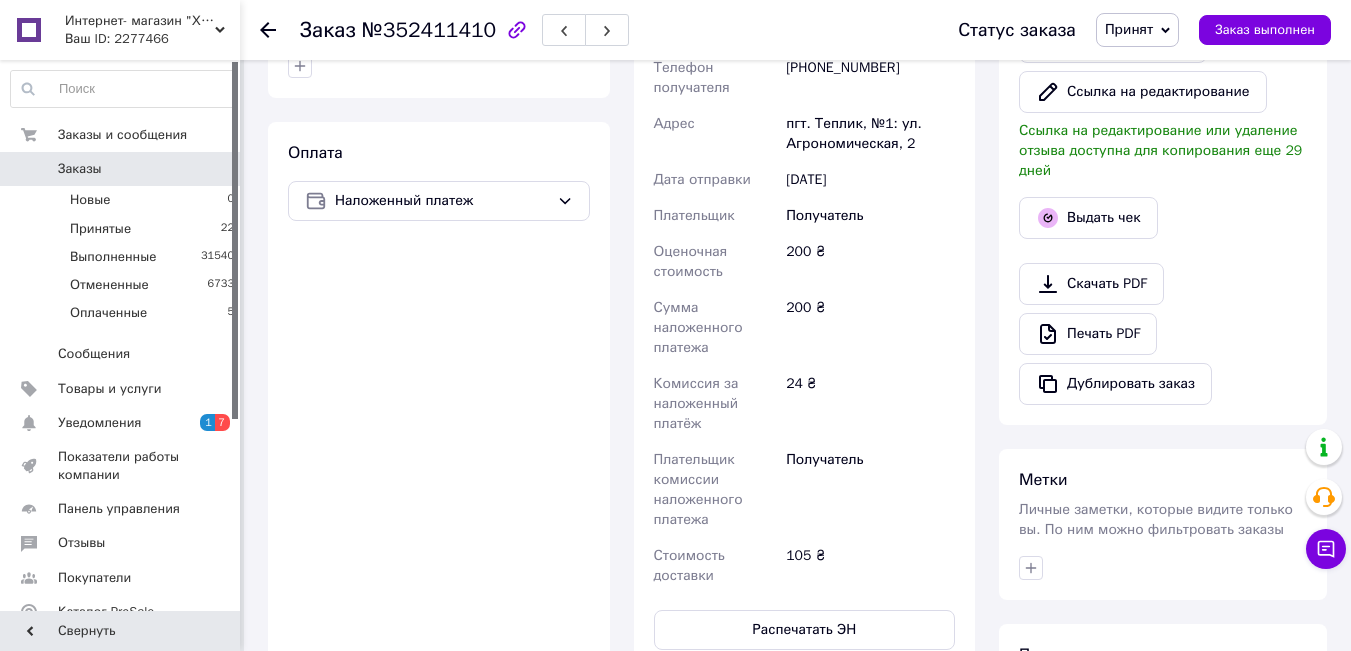 scroll, scrollTop: 300, scrollLeft: 0, axis: vertical 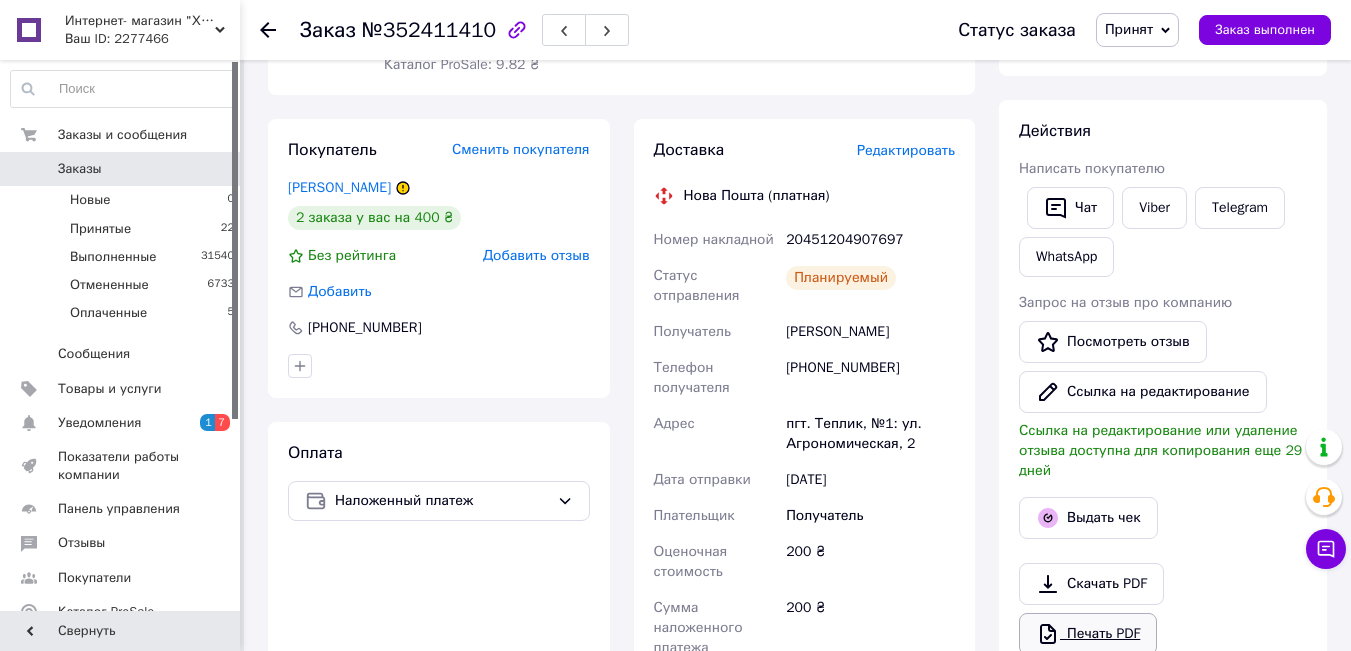 click on "Печать PDF" at bounding box center (1088, 634) 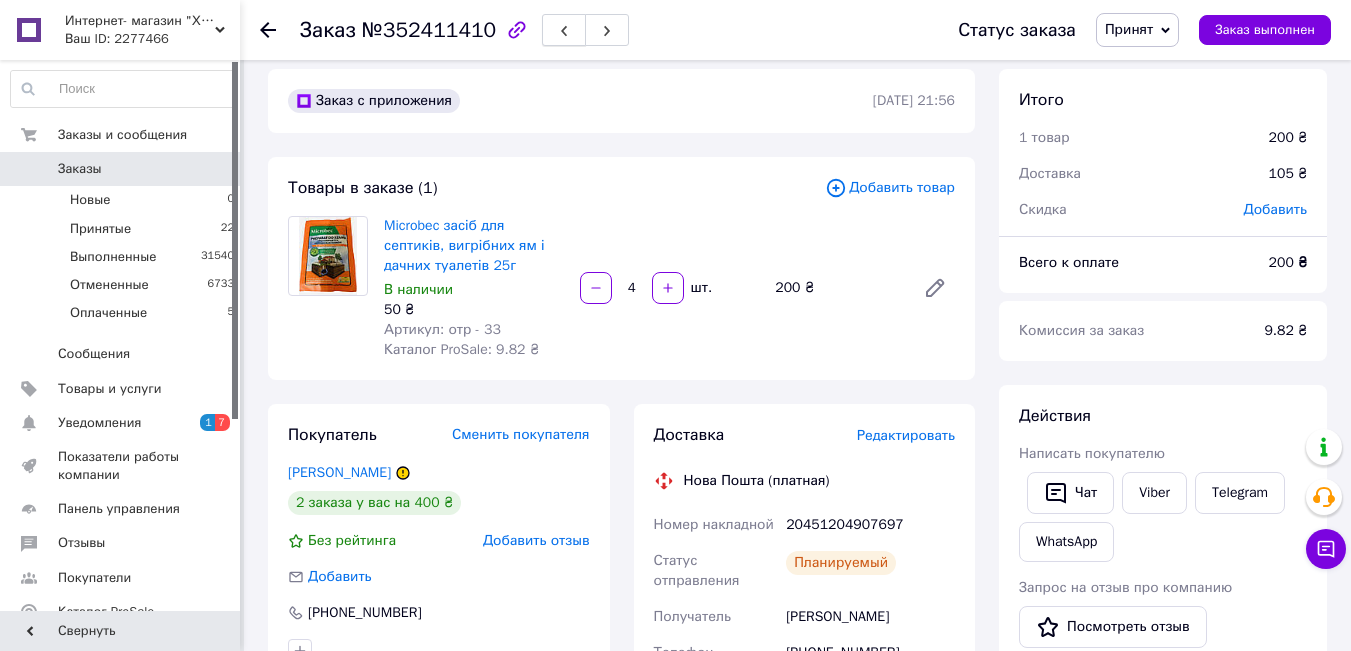 scroll, scrollTop: 0, scrollLeft: 0, axis: both 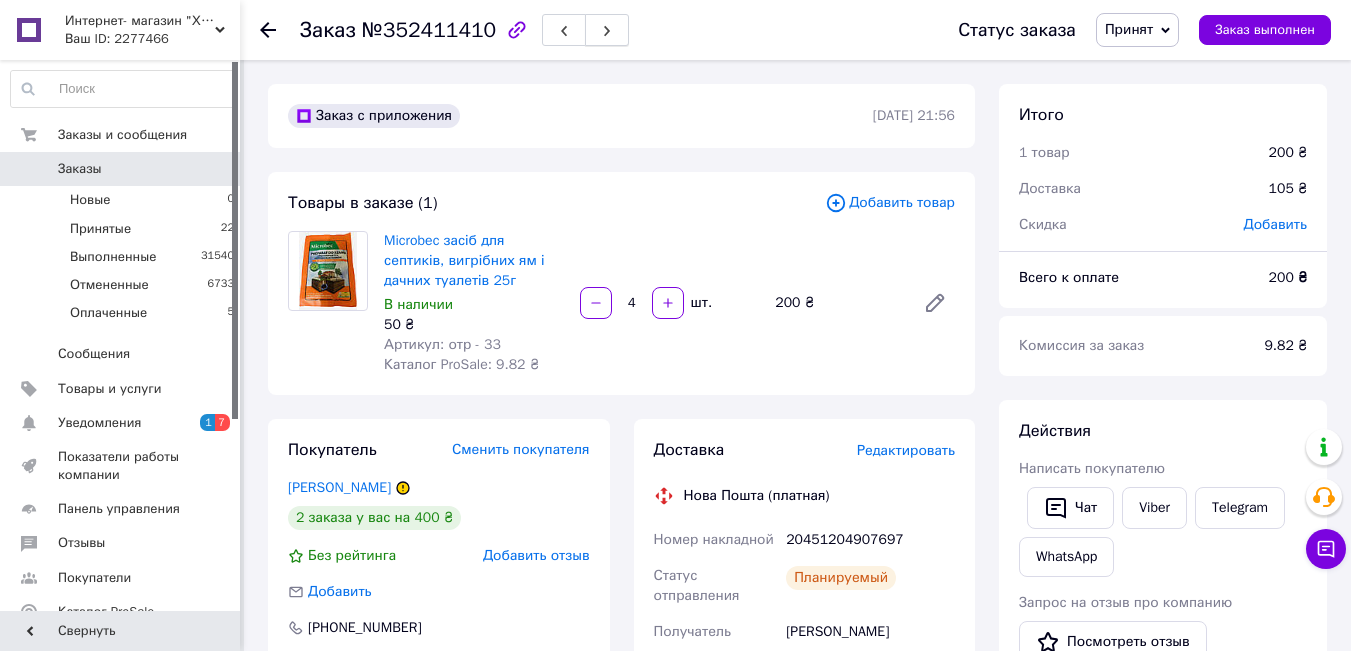 click 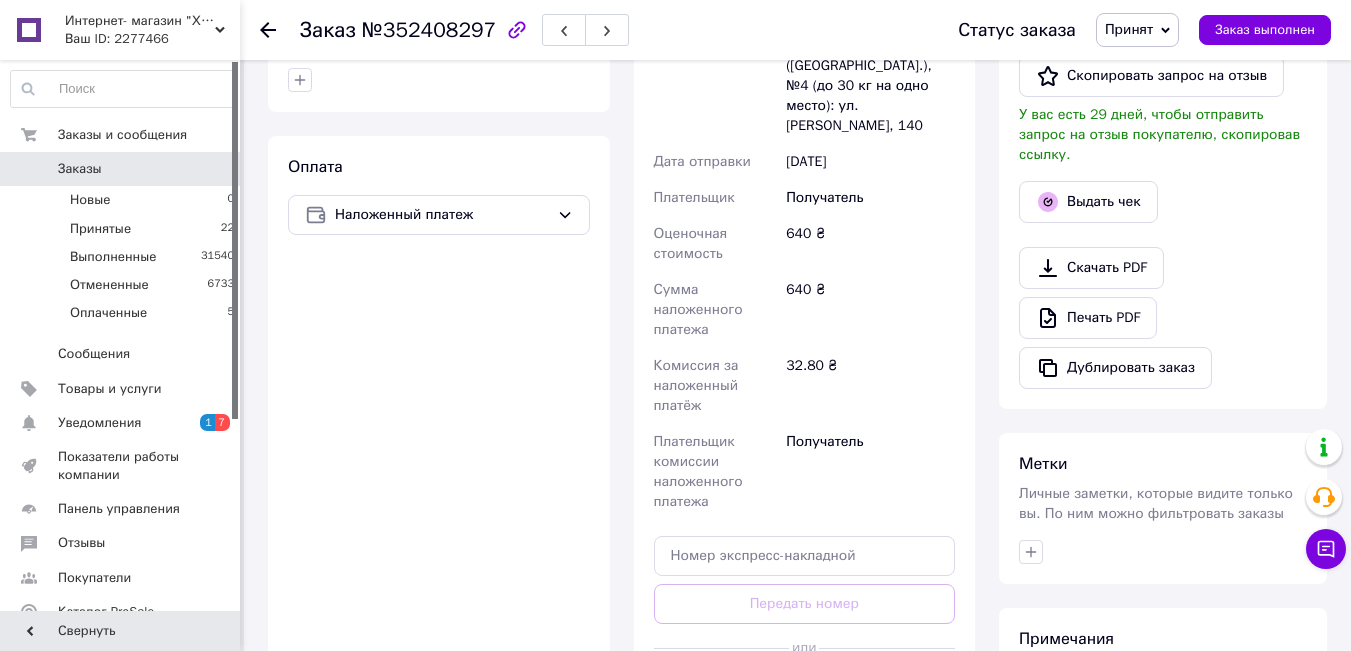 scroll, scrollTop: 600, scrollLeft: 0, axis: vertical 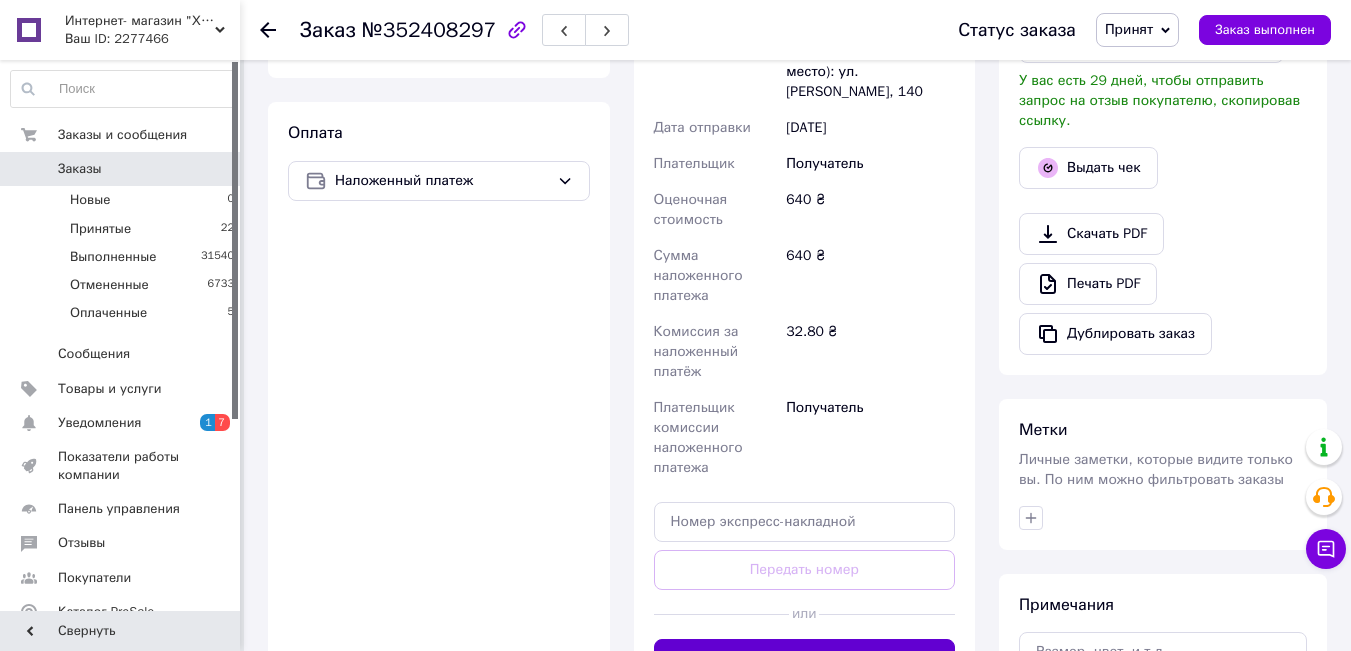 click on "Сгенерировать ЭН" at bounding box center [805, 659] 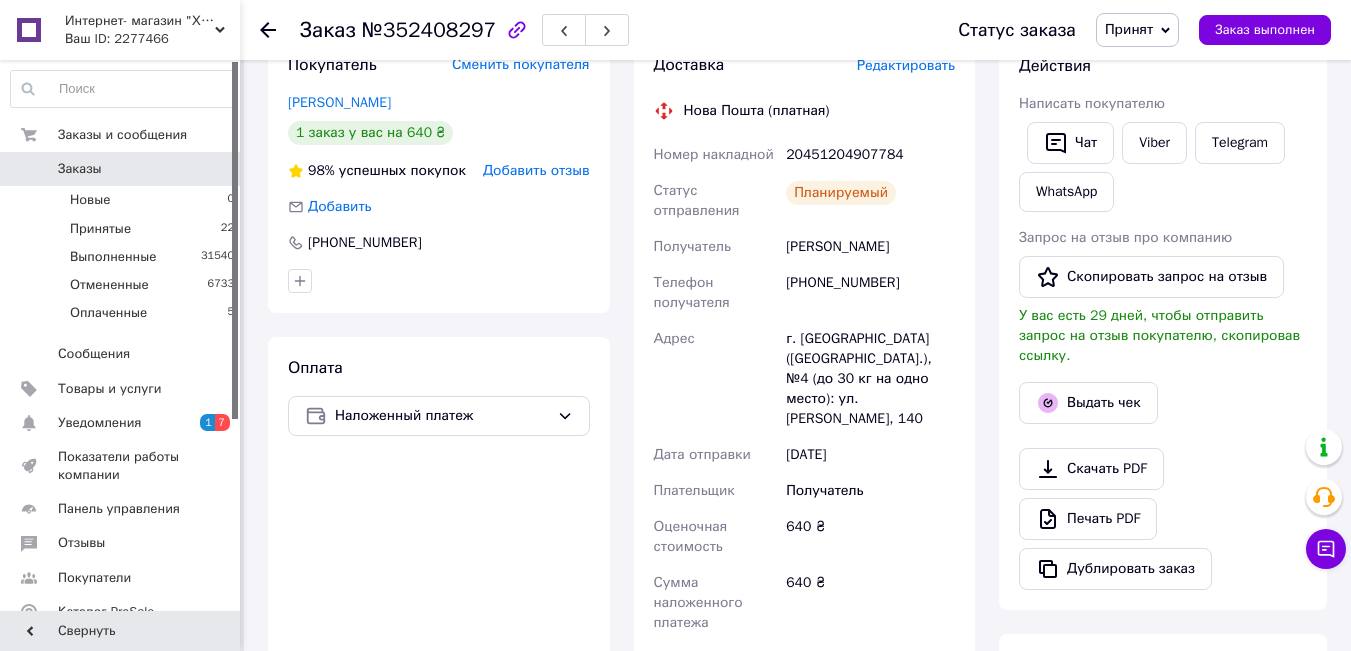 scroll, scrollTop: 400, scrollLeft: 0, axis: vertical 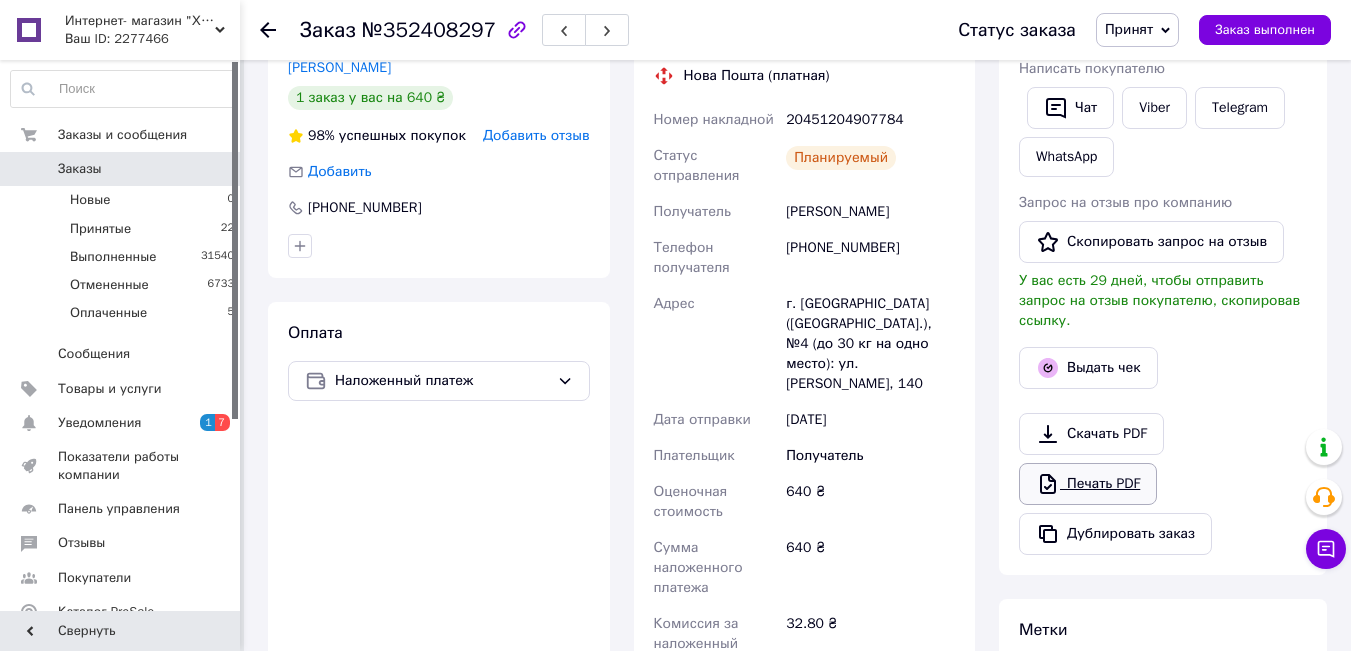 click on "Печать PDF" at bounding box center [1088, 484] 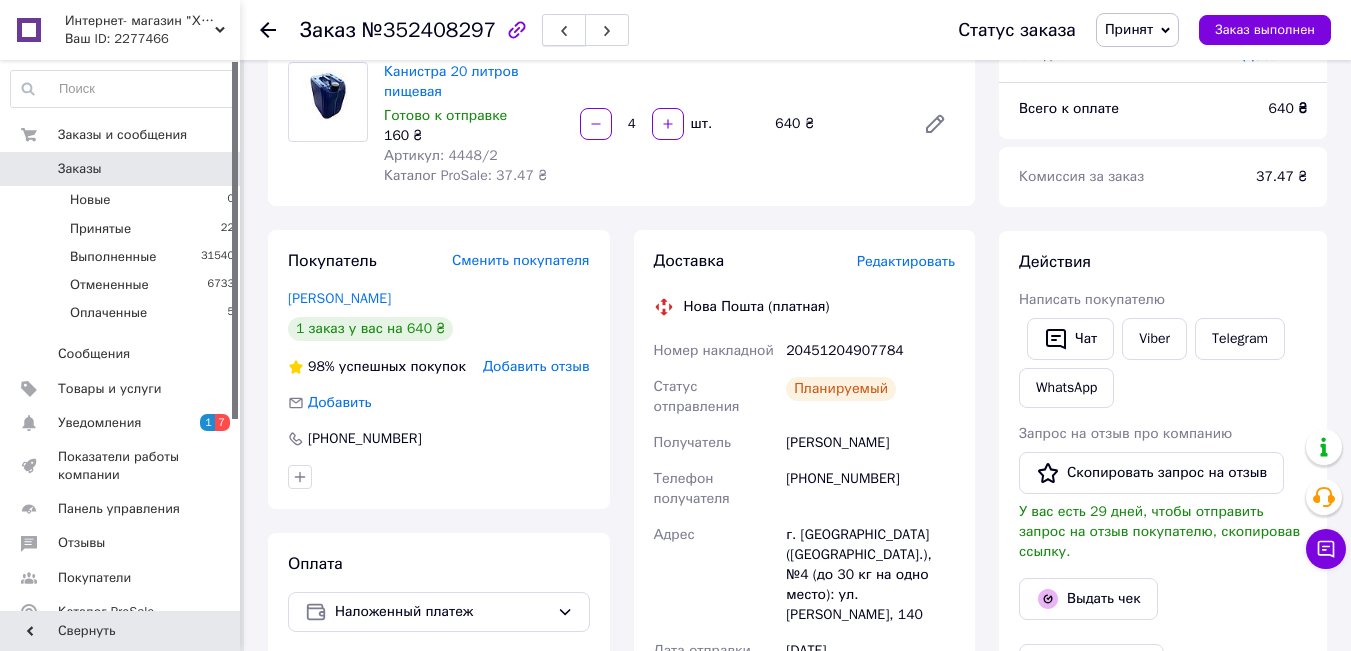 scroll, scrollTop: 100, scrollLeft: 0, axis: vertical 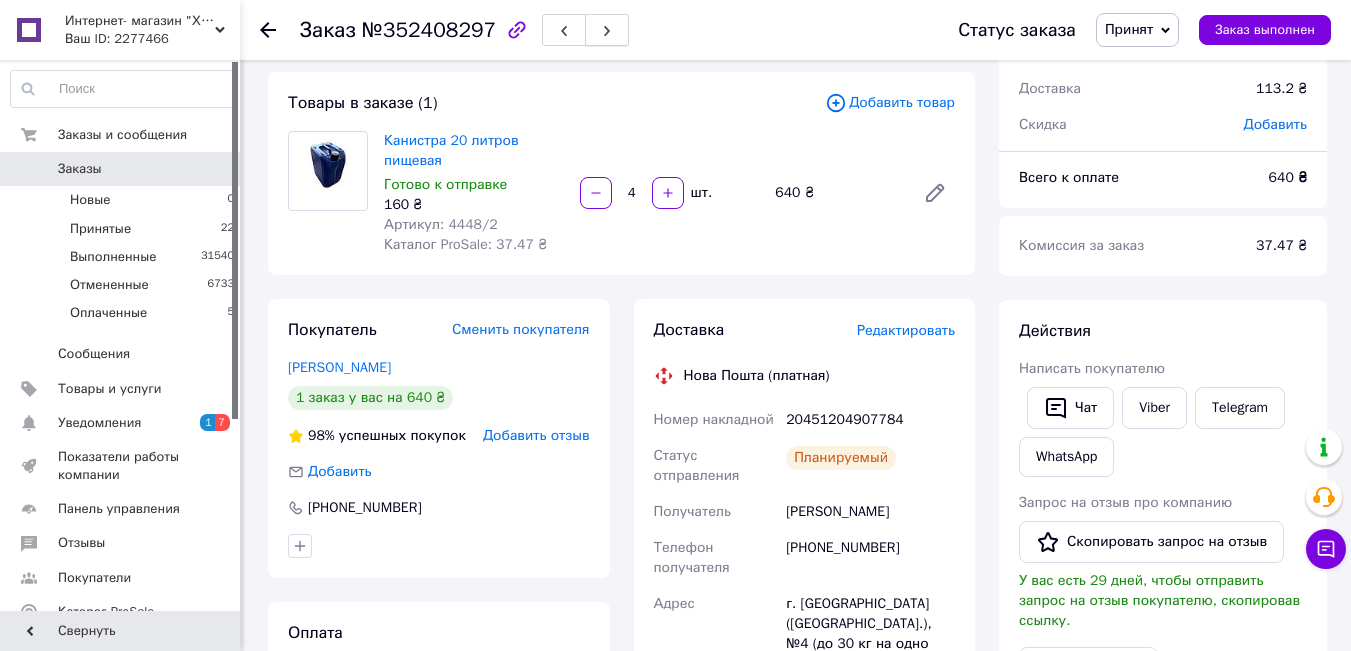 click at bounding box center [607, 30] 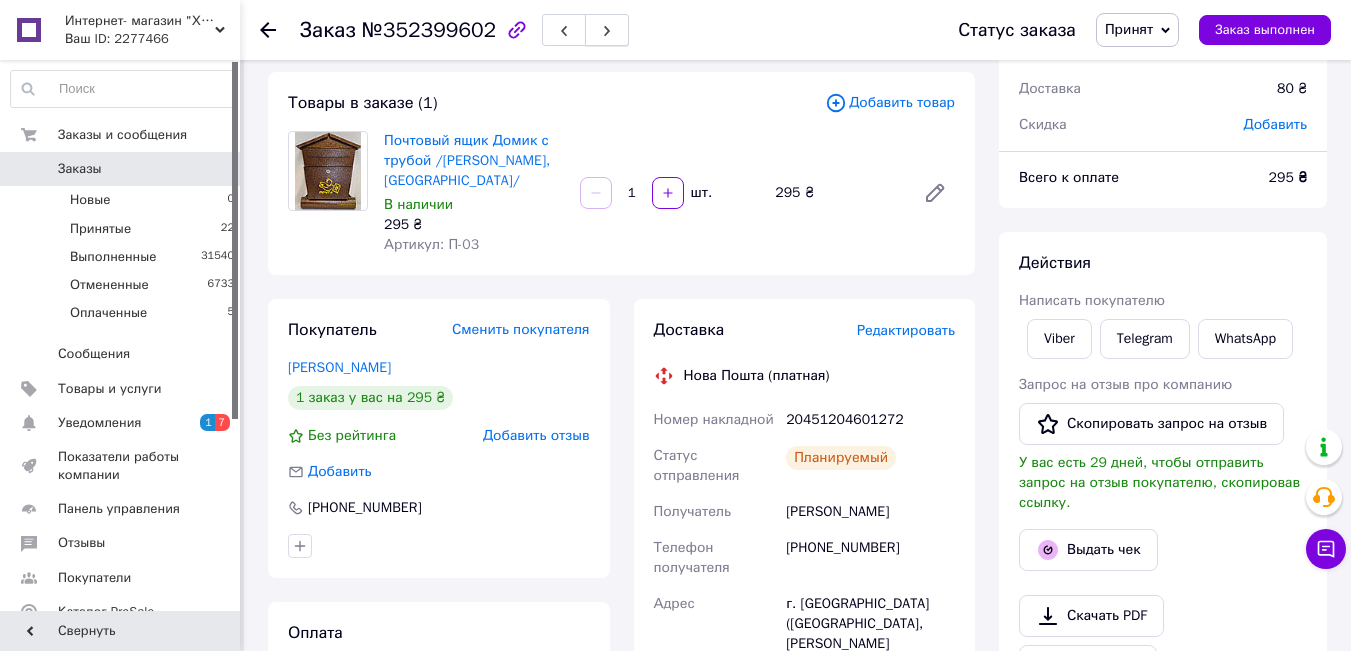 click 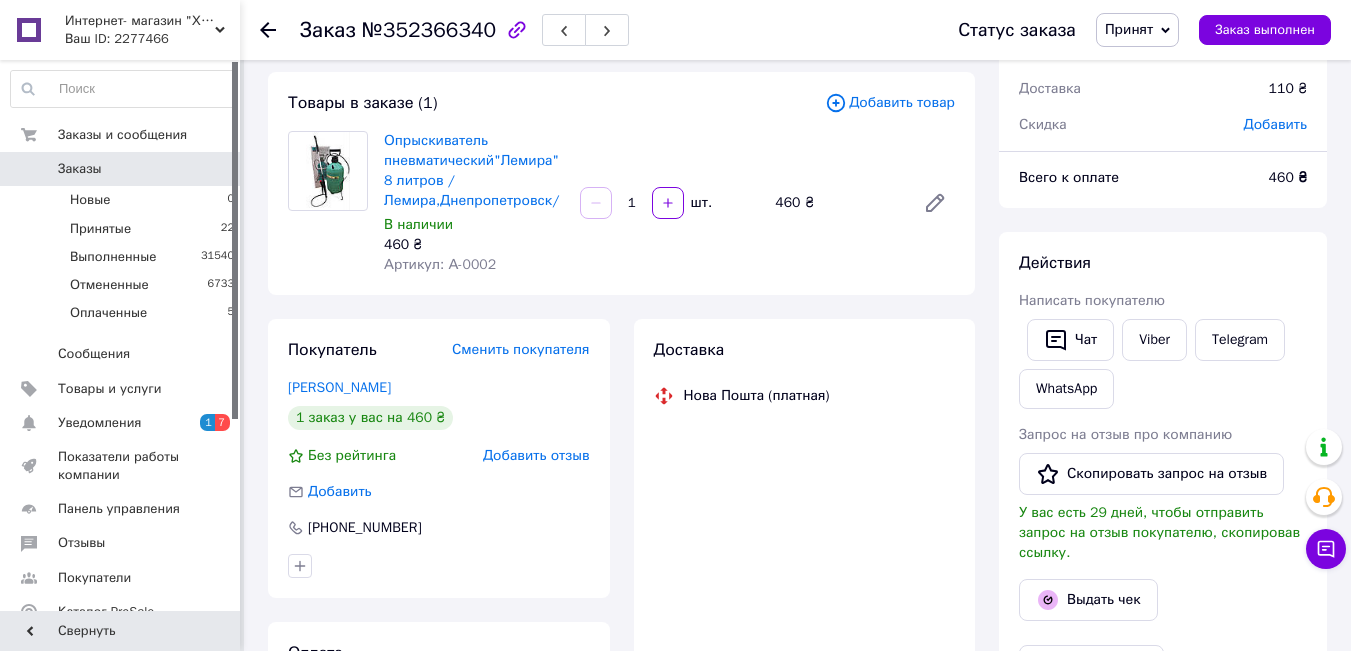 scroll, scrollTop: 112, scrollLeft: 0, axis: vertical 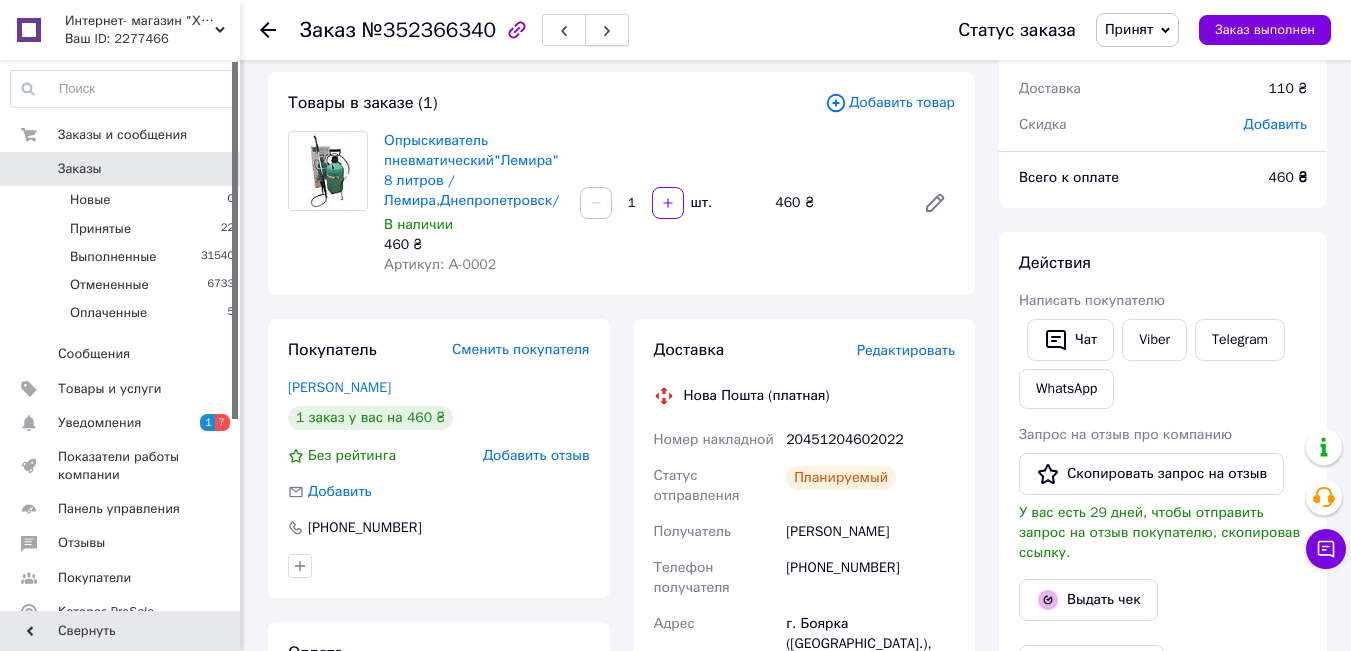click 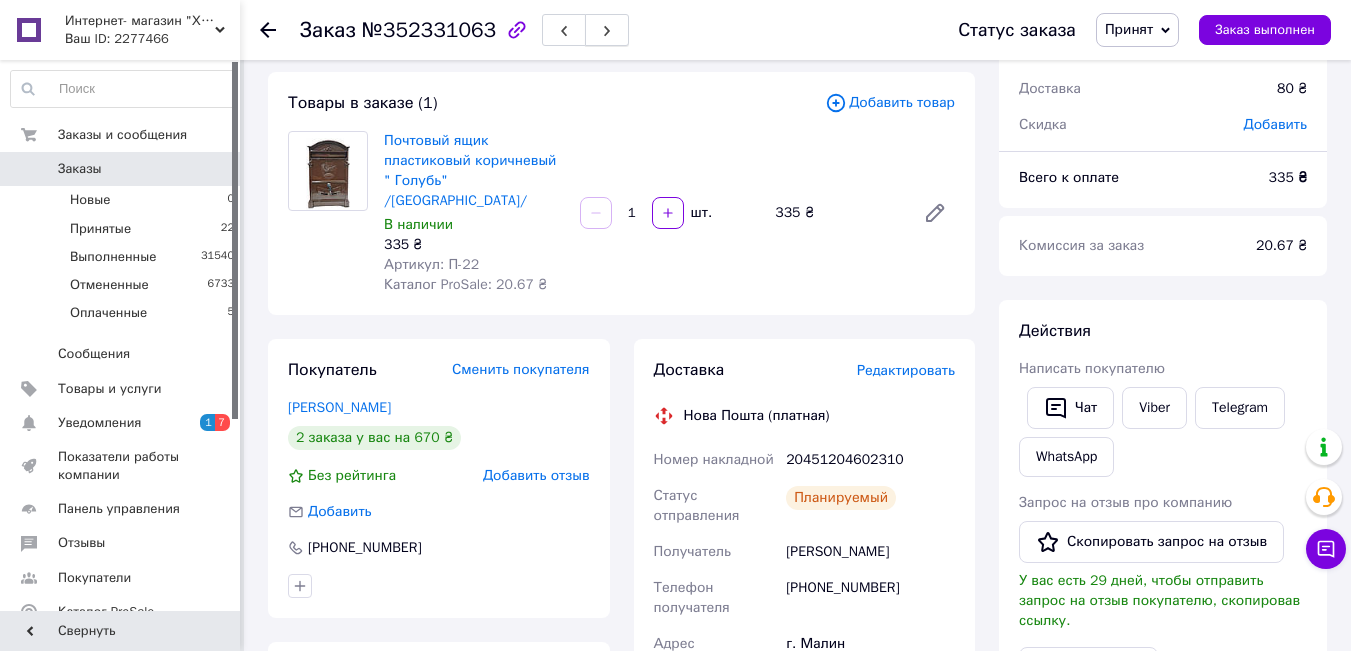 click at bounding box center [607, 30] 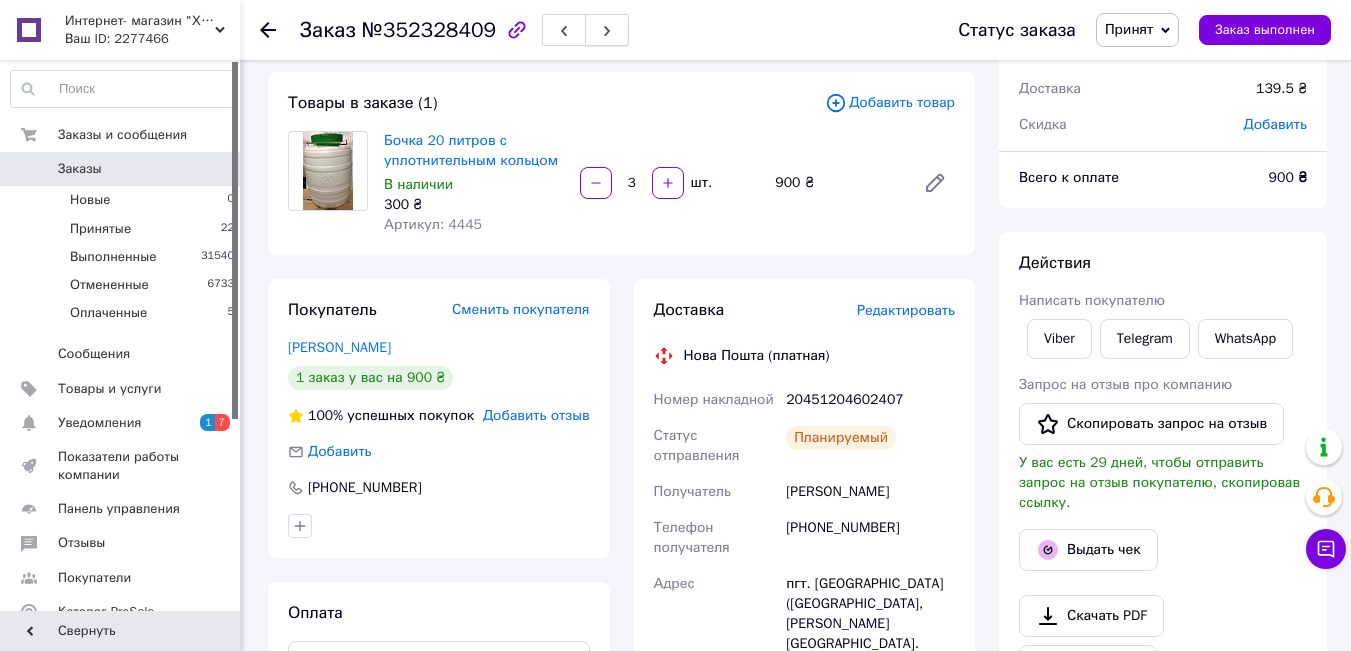 click at bounding box center (607, 30) 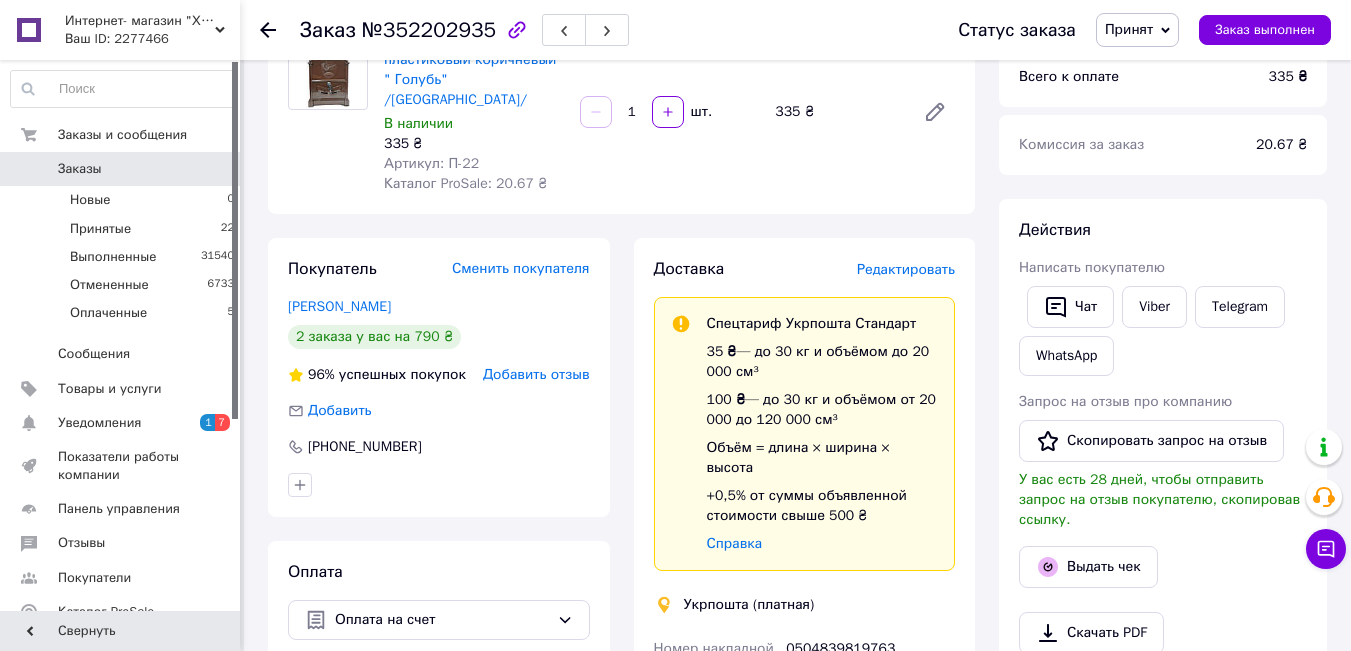scroll, scrollTop: 200, scrollLeft: 0, axis: vertical 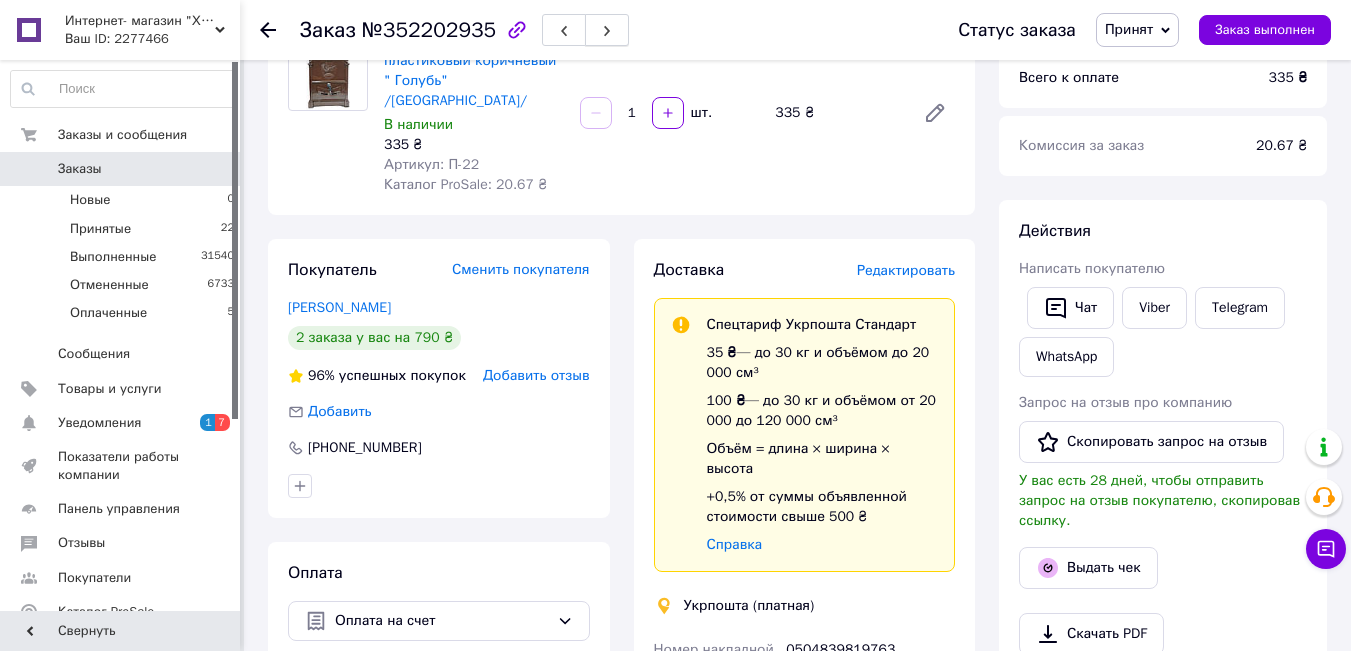 click at bounding box center (607, 30) 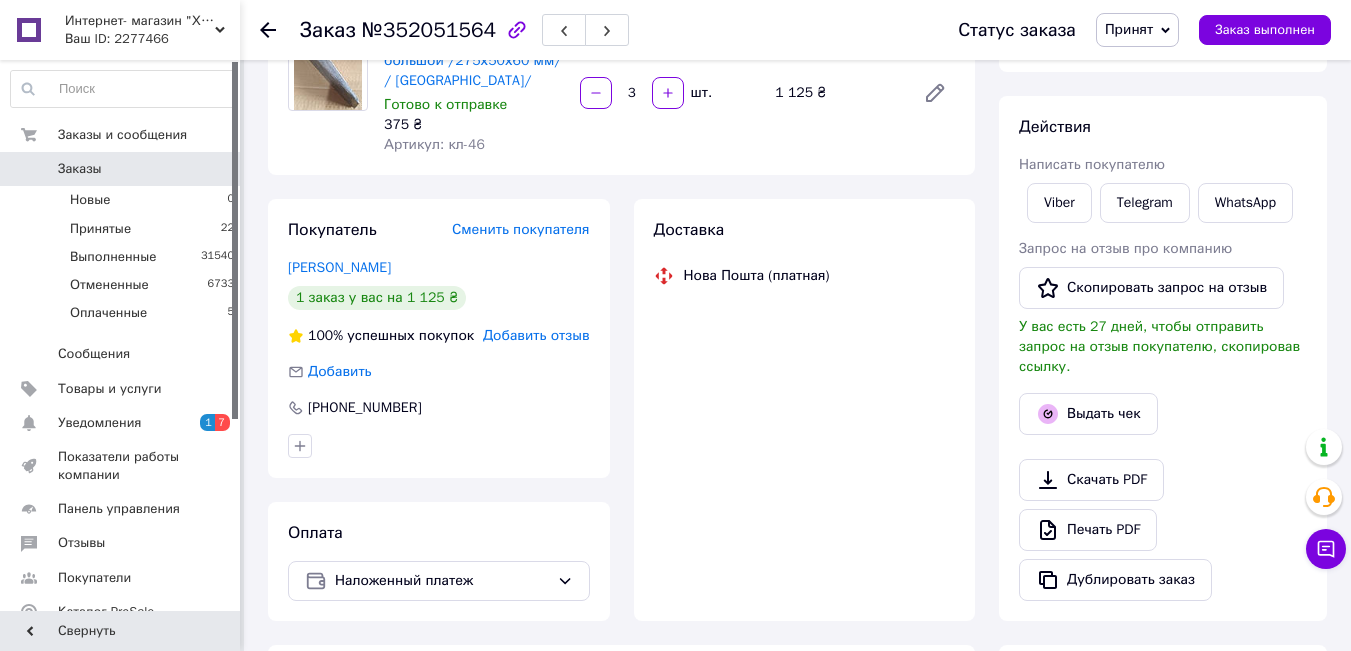 scroll, scrollTop: 124, scrollLeft: 0, axis: vertical 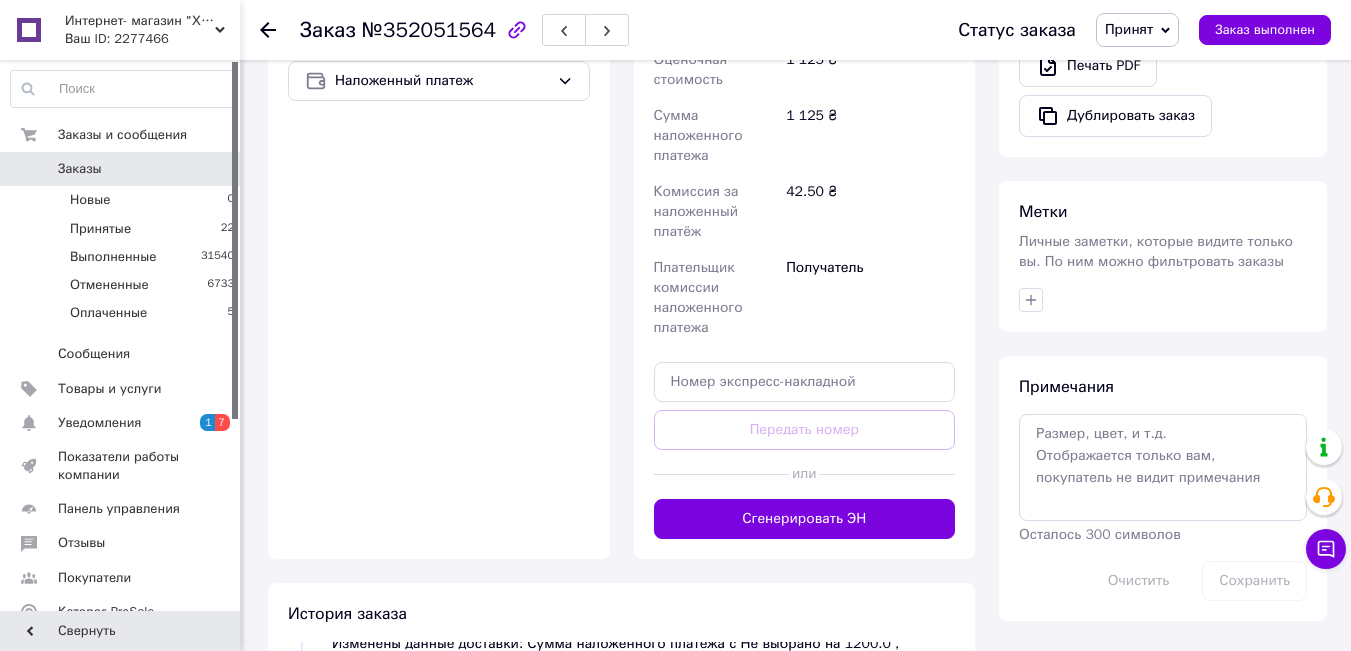 drag, startPoint x: 883, startPoint y: 500, endPoint x: 886, endPoint y: 510, distance: 10.440307 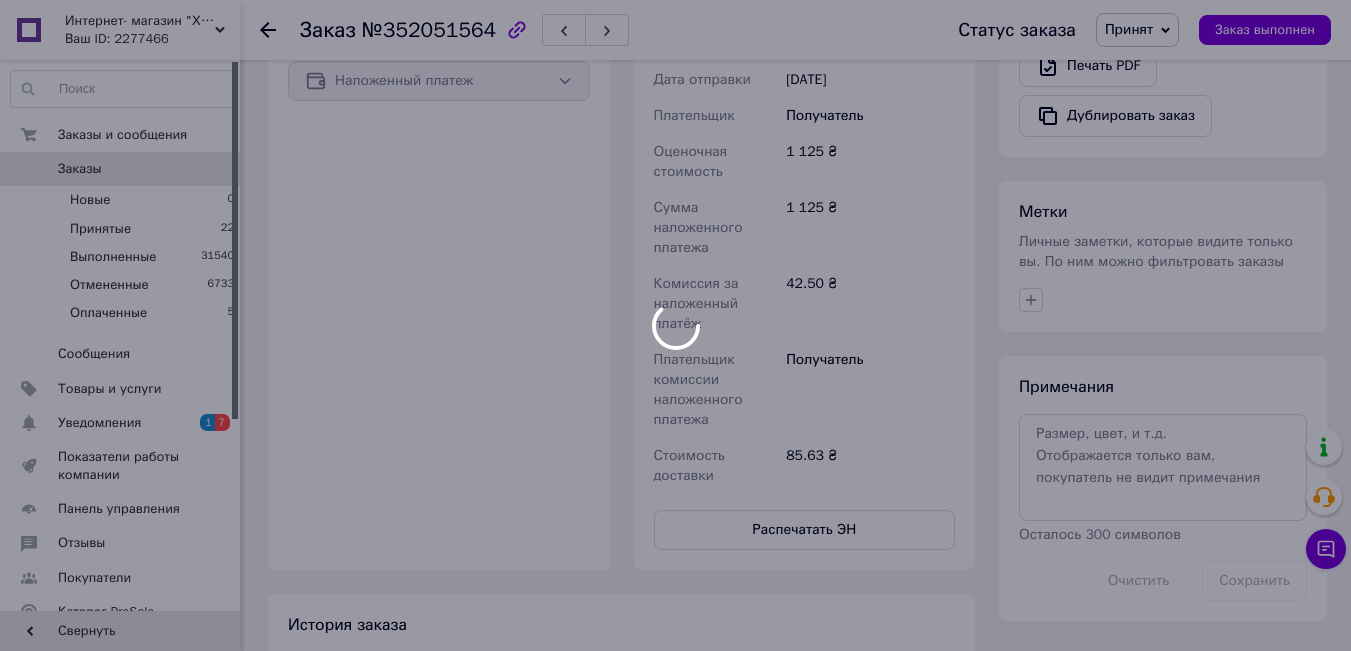 scroll, scrollTop: 172, scrollLeft: 0, axis: vertical 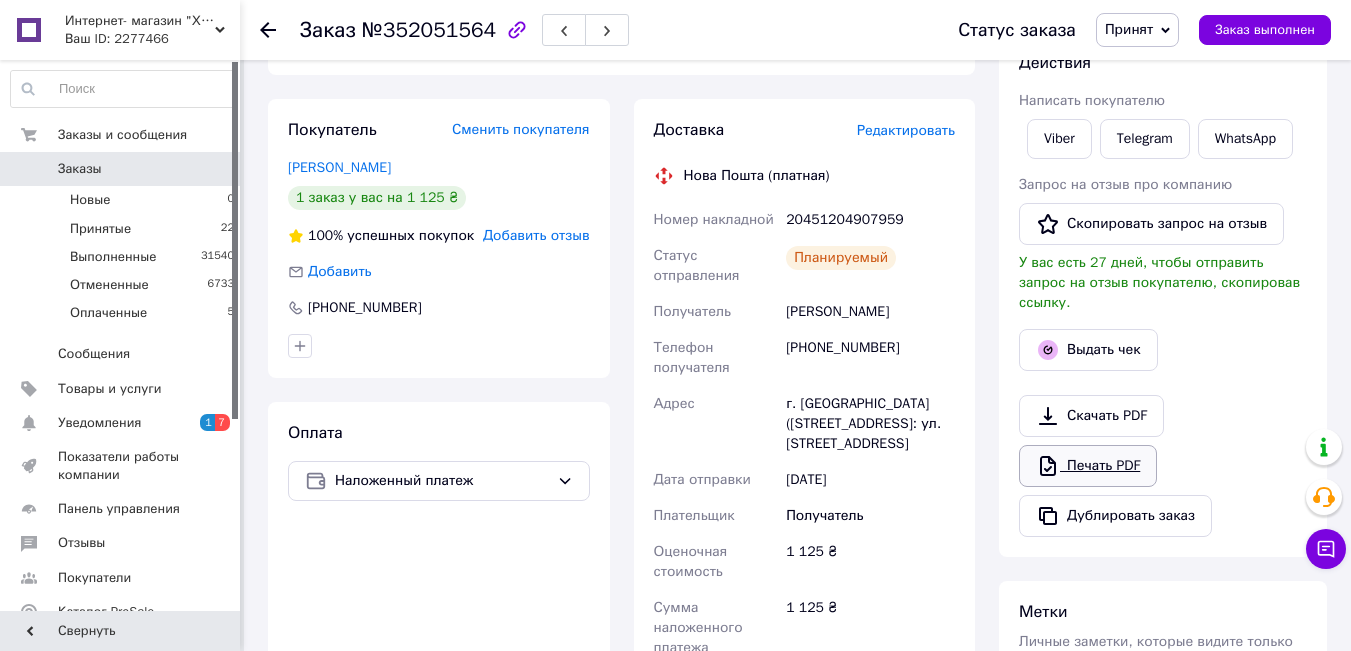 click on "Печать PDF" at bounding box center (1088, 466) 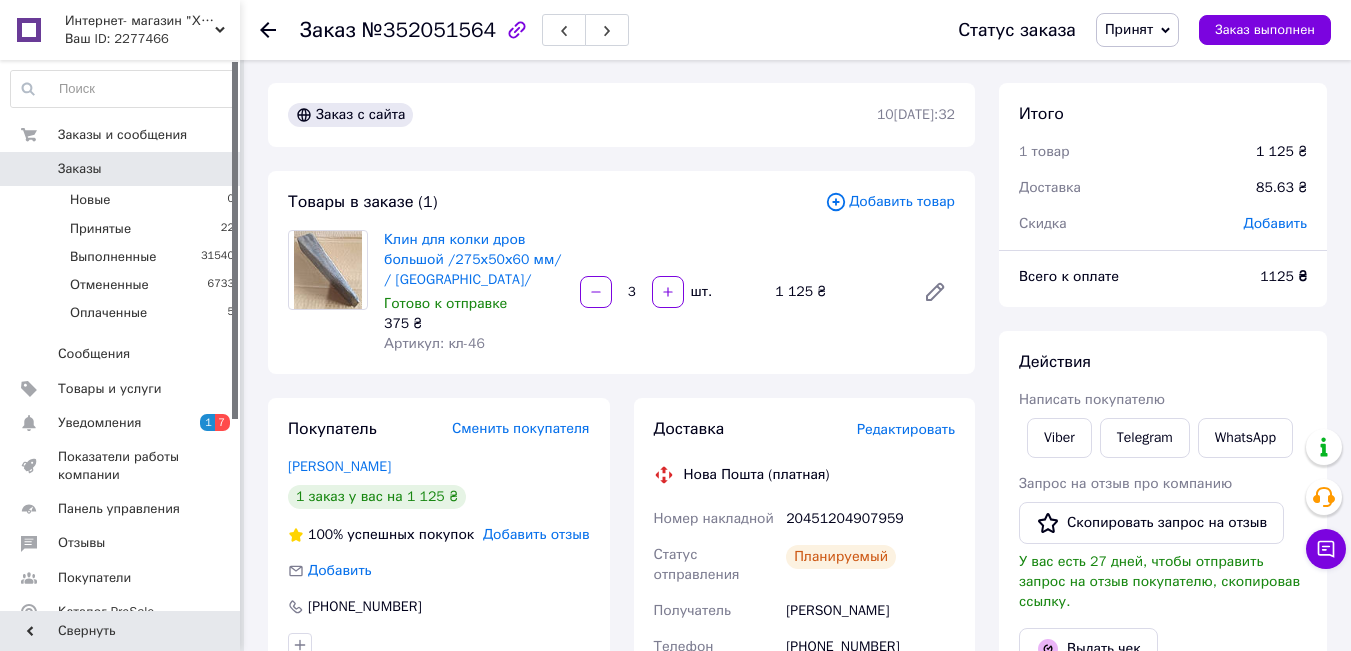 scroll, scrollTop: 0, scrollLeft: 0, axis: both 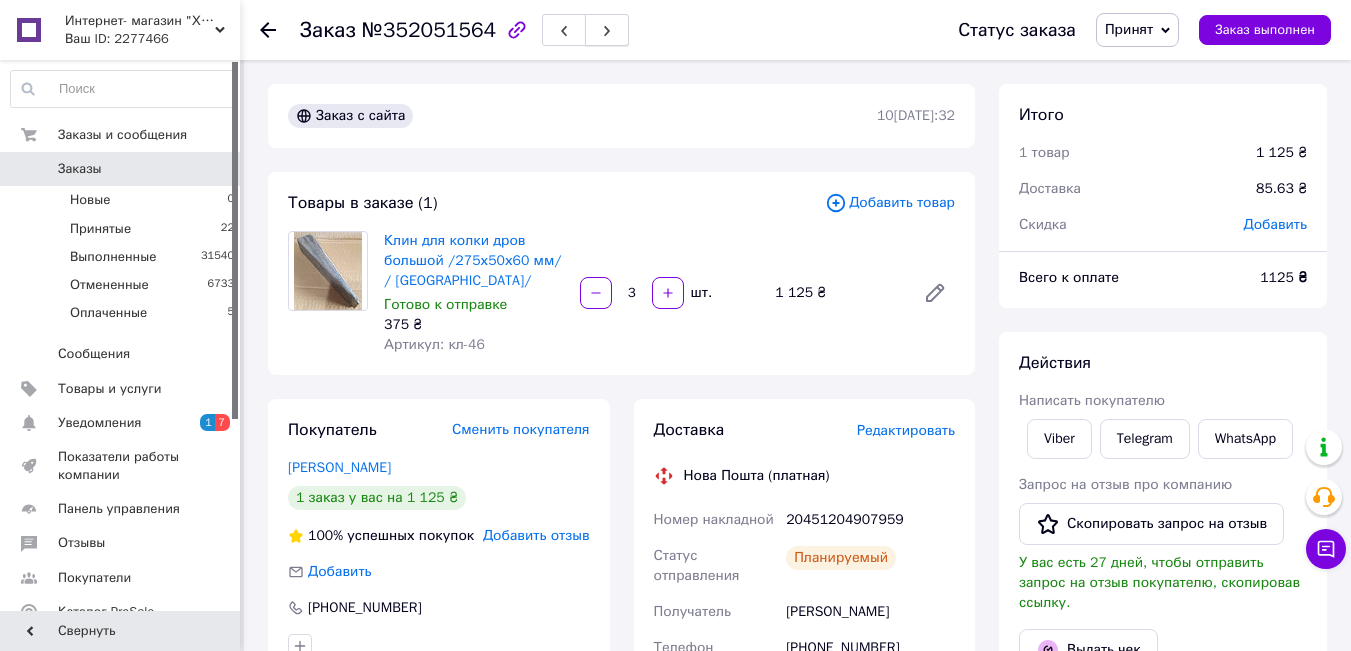 click 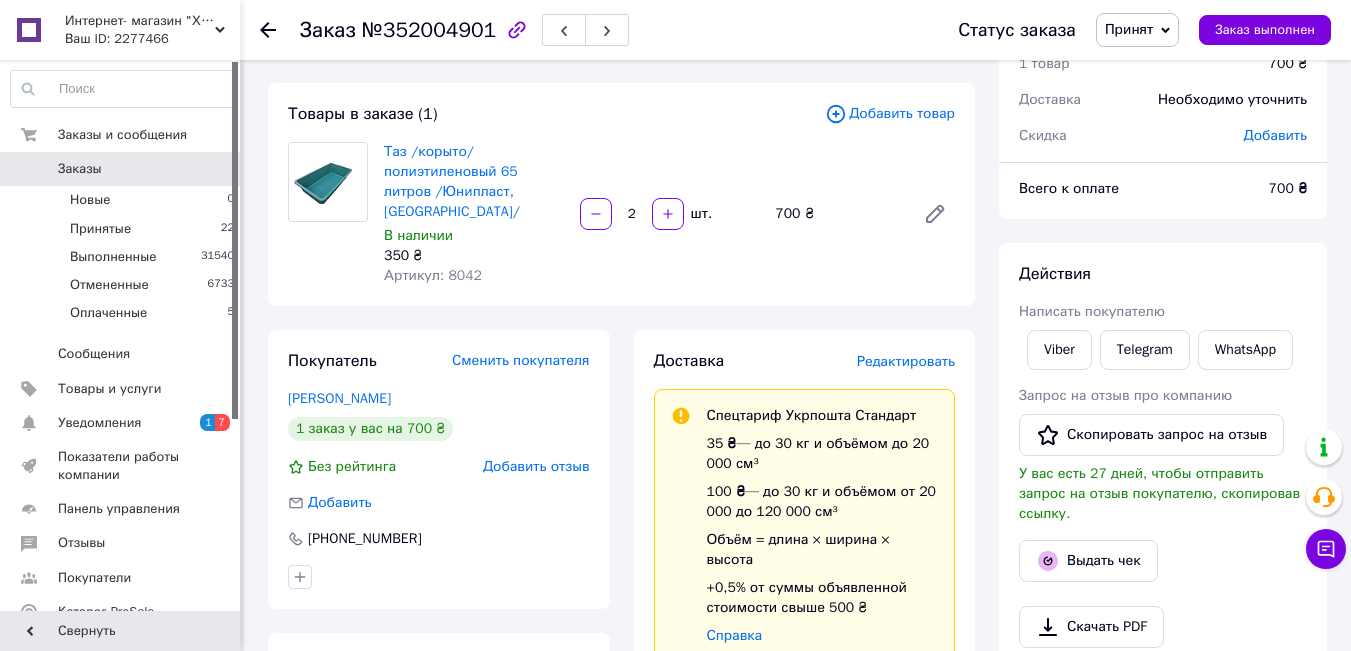 scroll, scrollTop: 200, scrollLeft: 0, axis: vertical 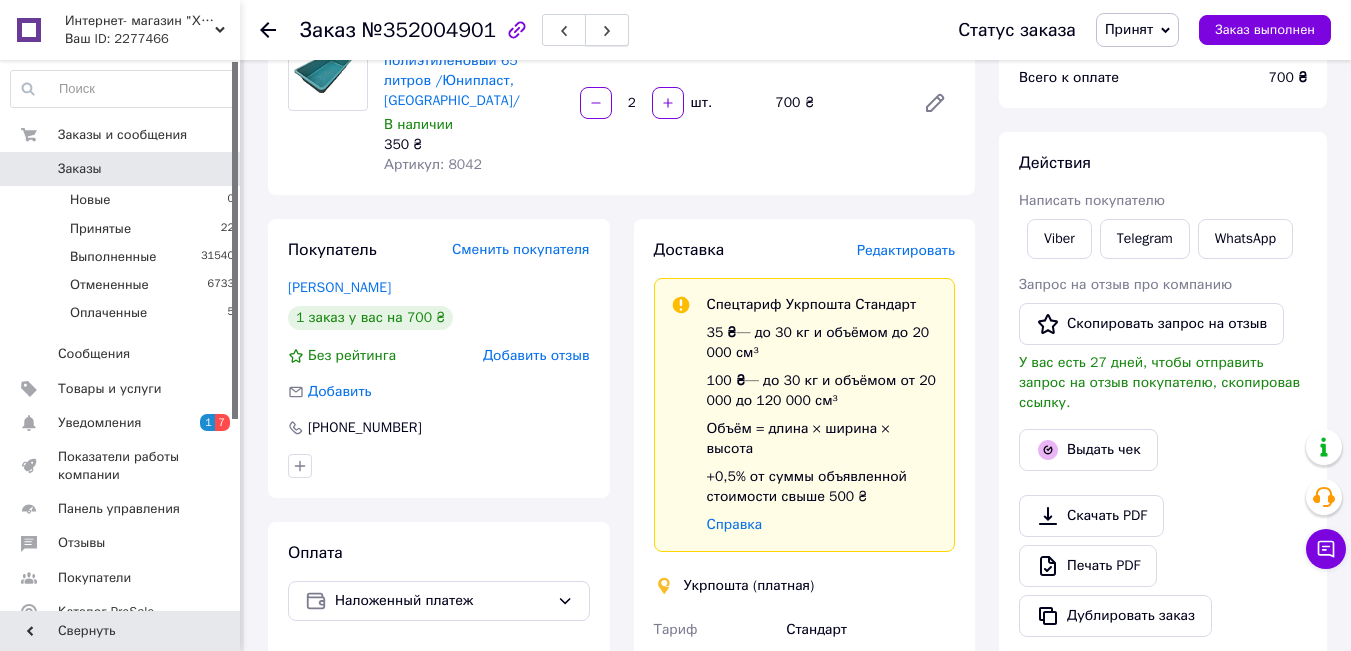 click at bounding box center (607, 30) 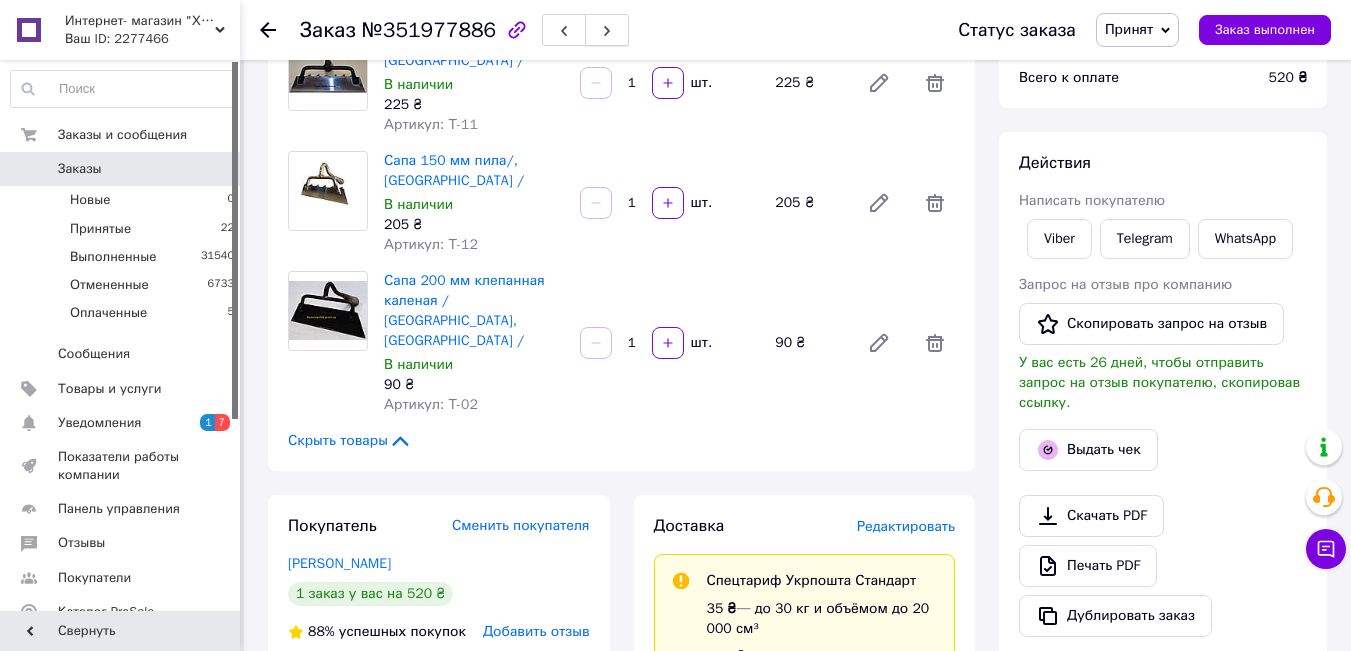 click at bounding box center [607, 30] 